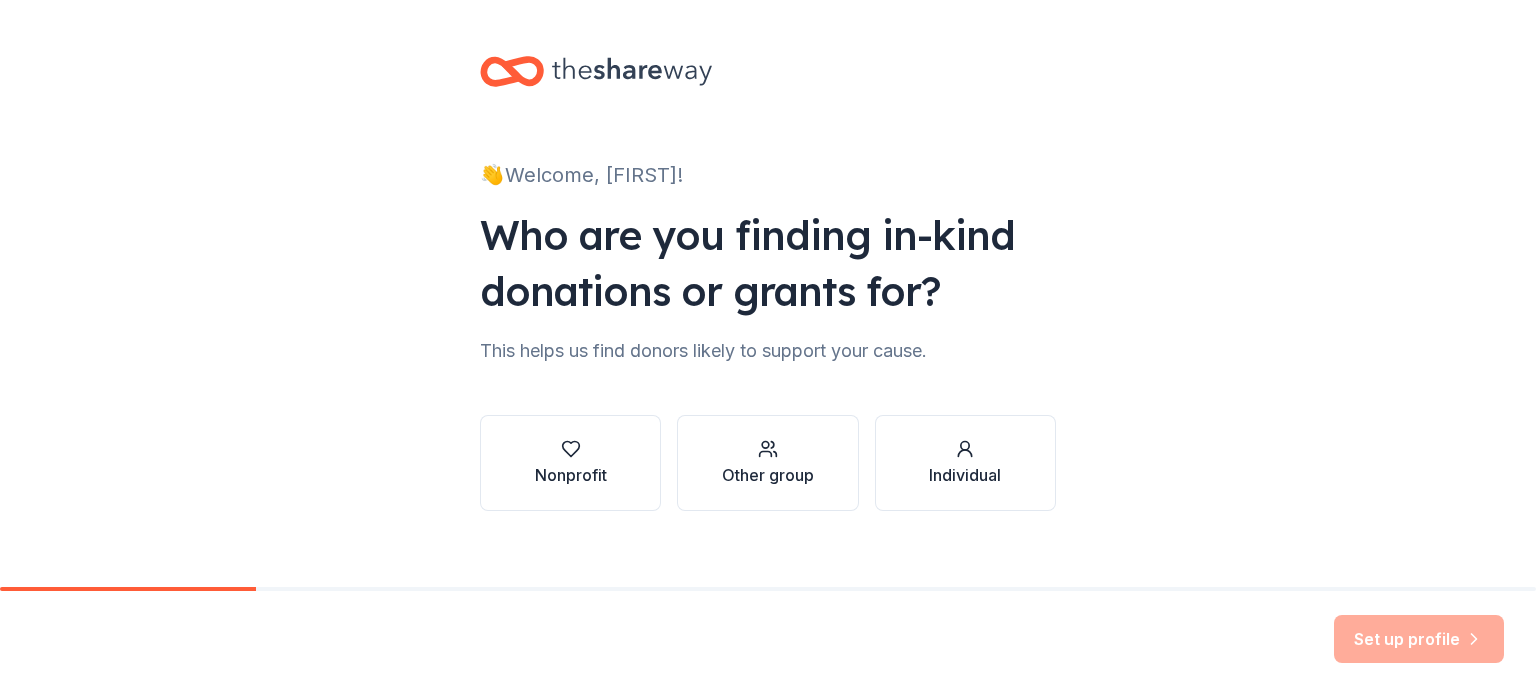 scroll, scrollTop: 0, scrollLeft: 0, axis: both 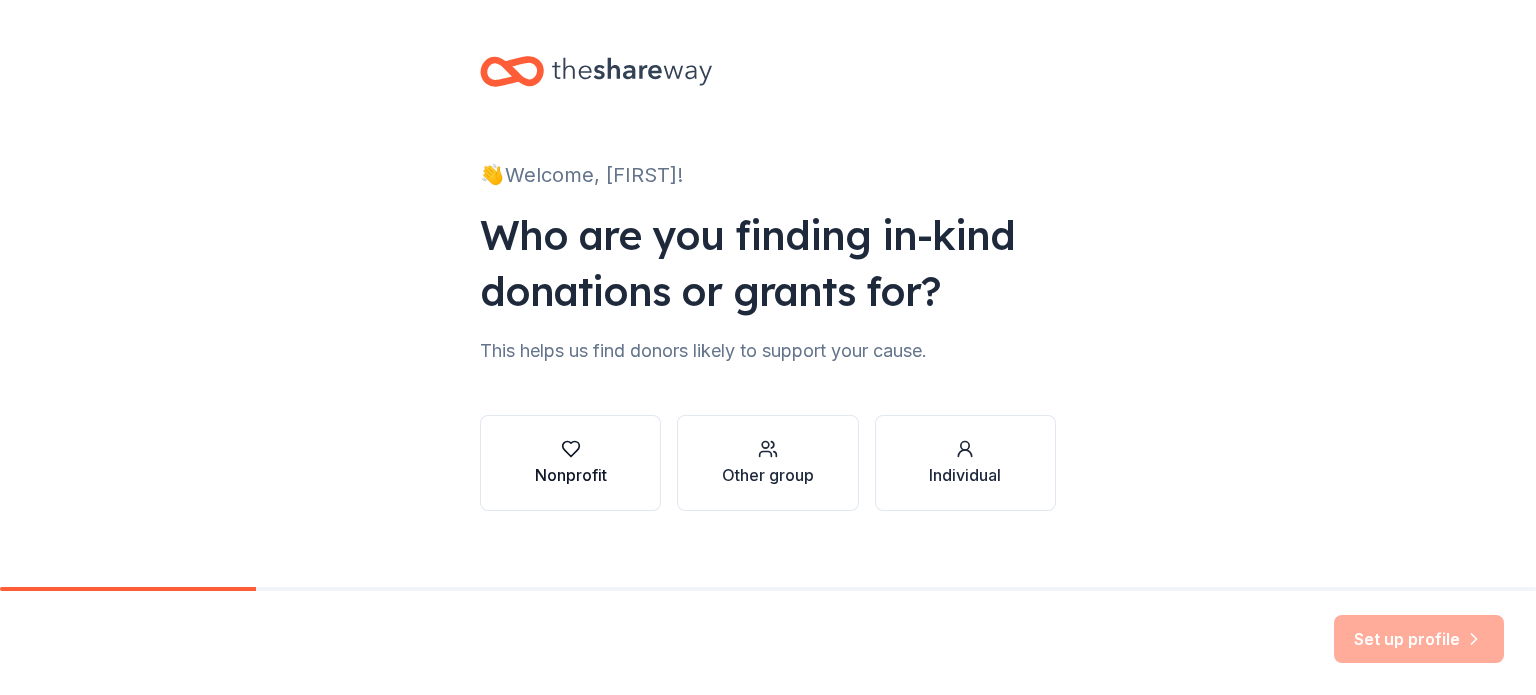 click on "Nonprofit" at bounding box center (570, 463) 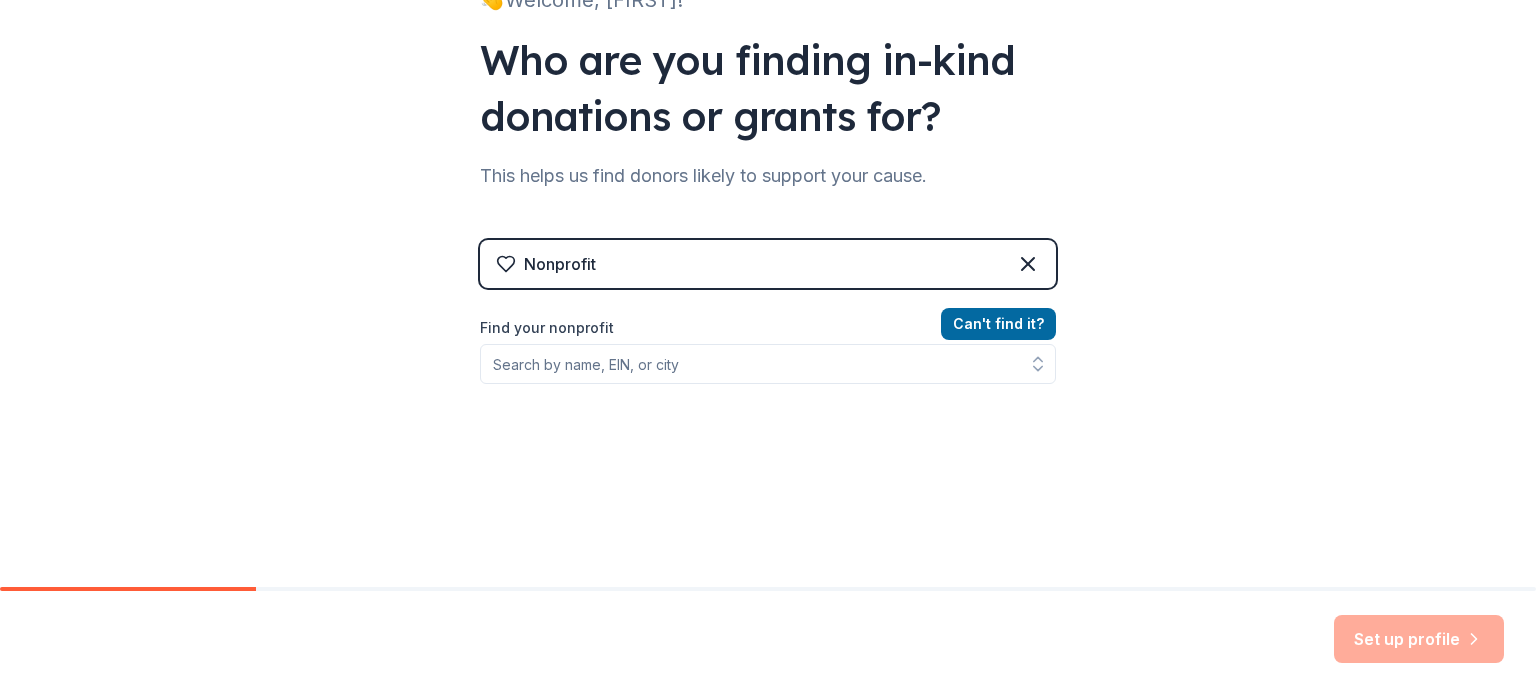 scroll, scrollTop: 200, scrollLeft: 0, axis: vertical 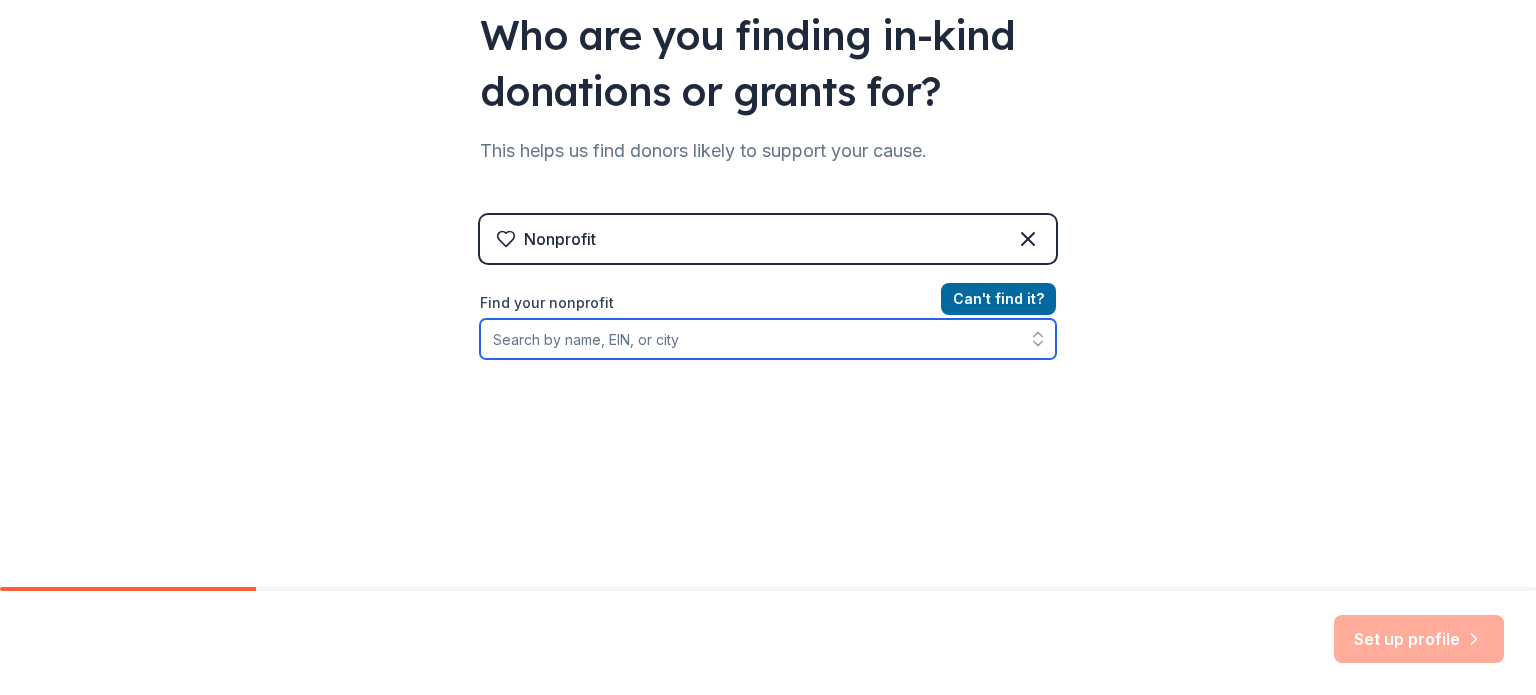 click on "Find your nonprofit" at bounding box center [768, 339] 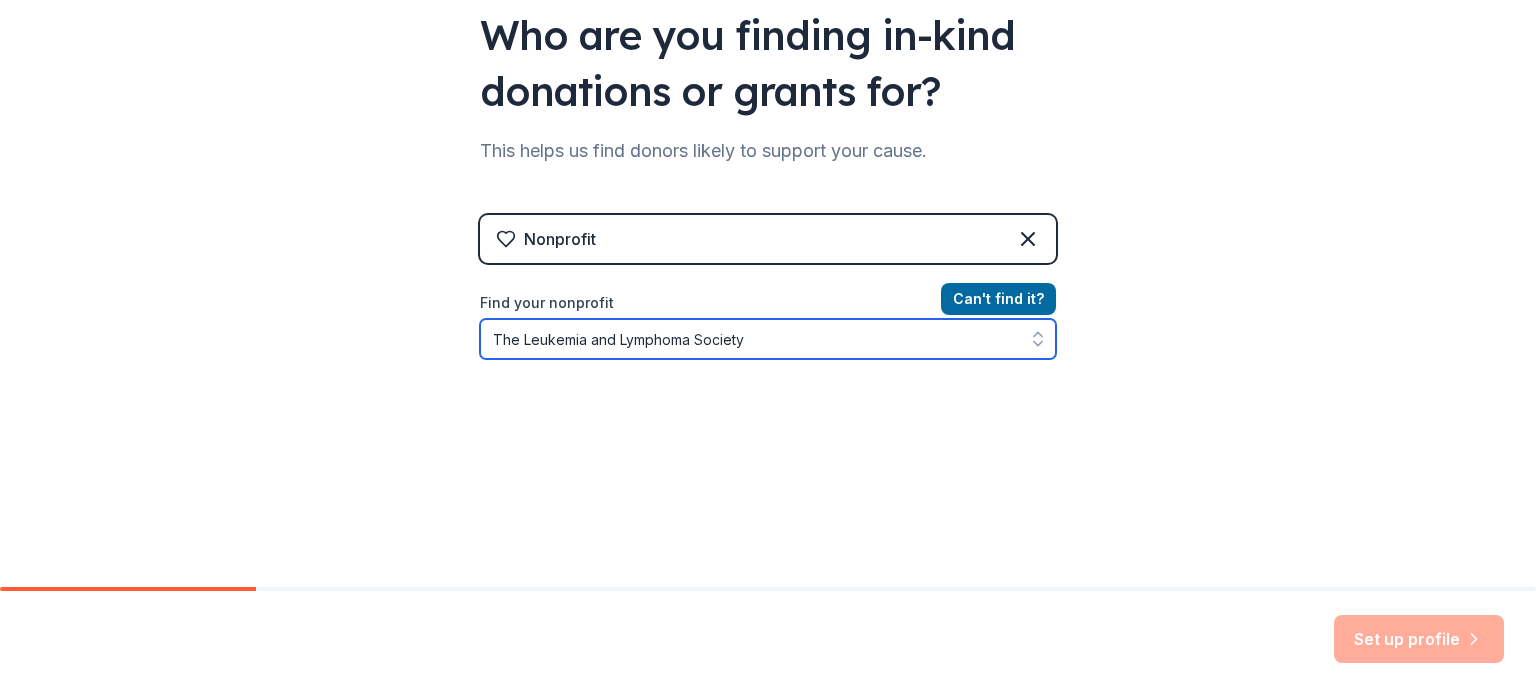 click 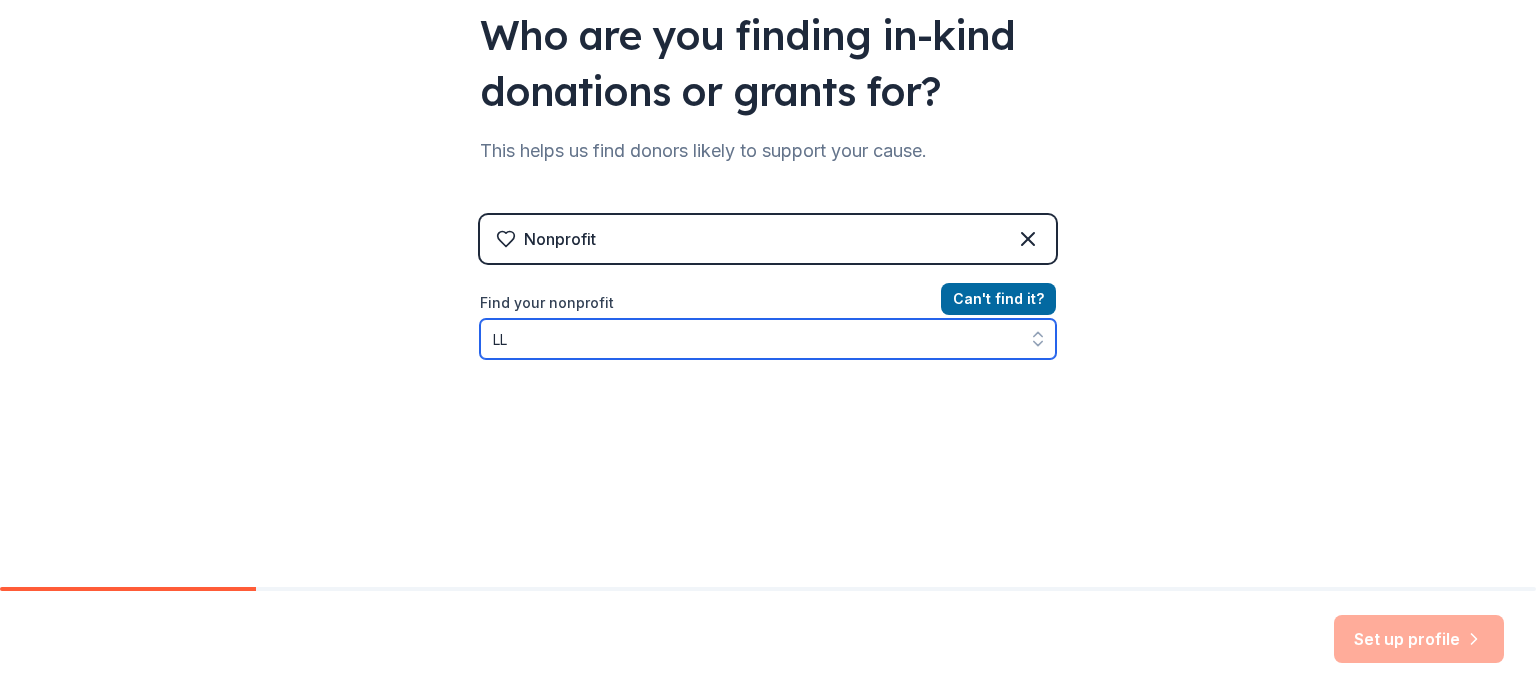 type on "LLS" 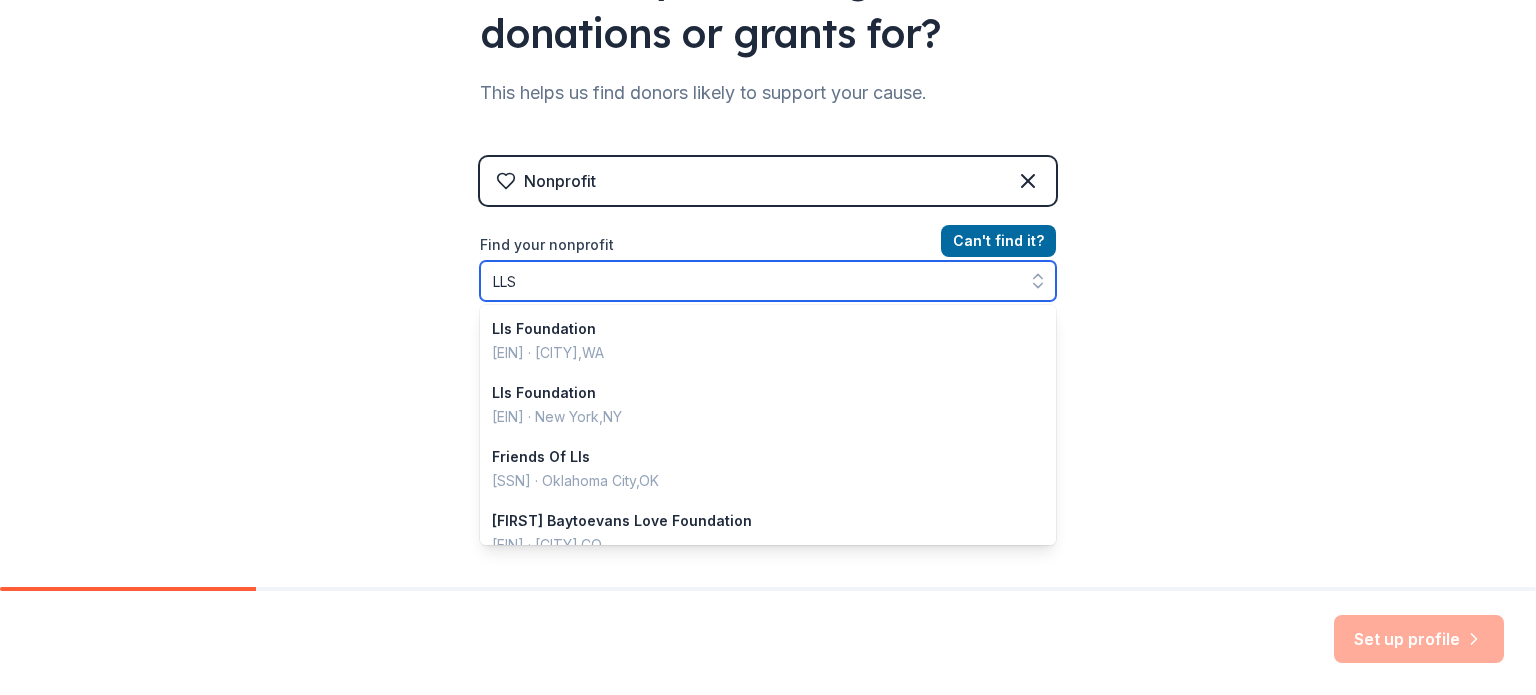 scroll, scrollTop: 268, scrollLeft: 0, axis: vertical 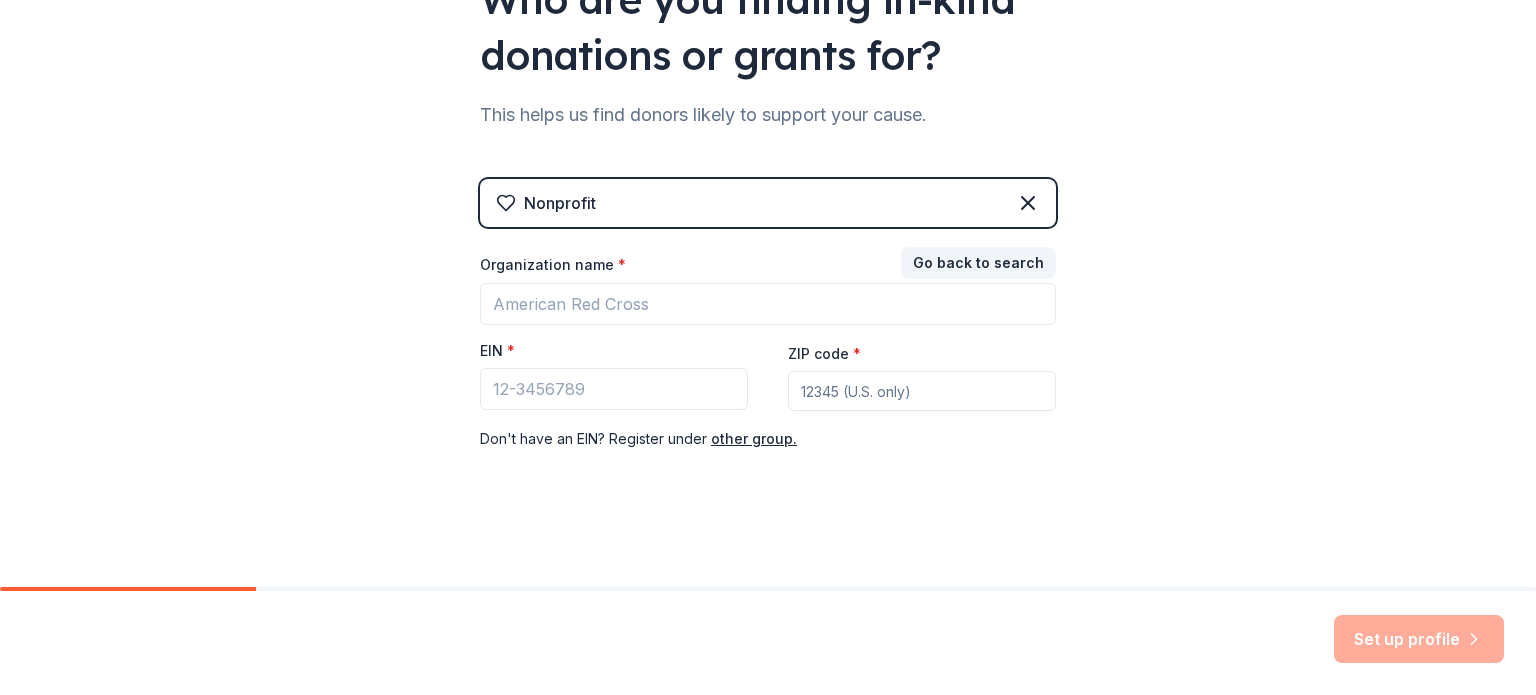 click on "Organization name *" at bounding box center (768, 269) 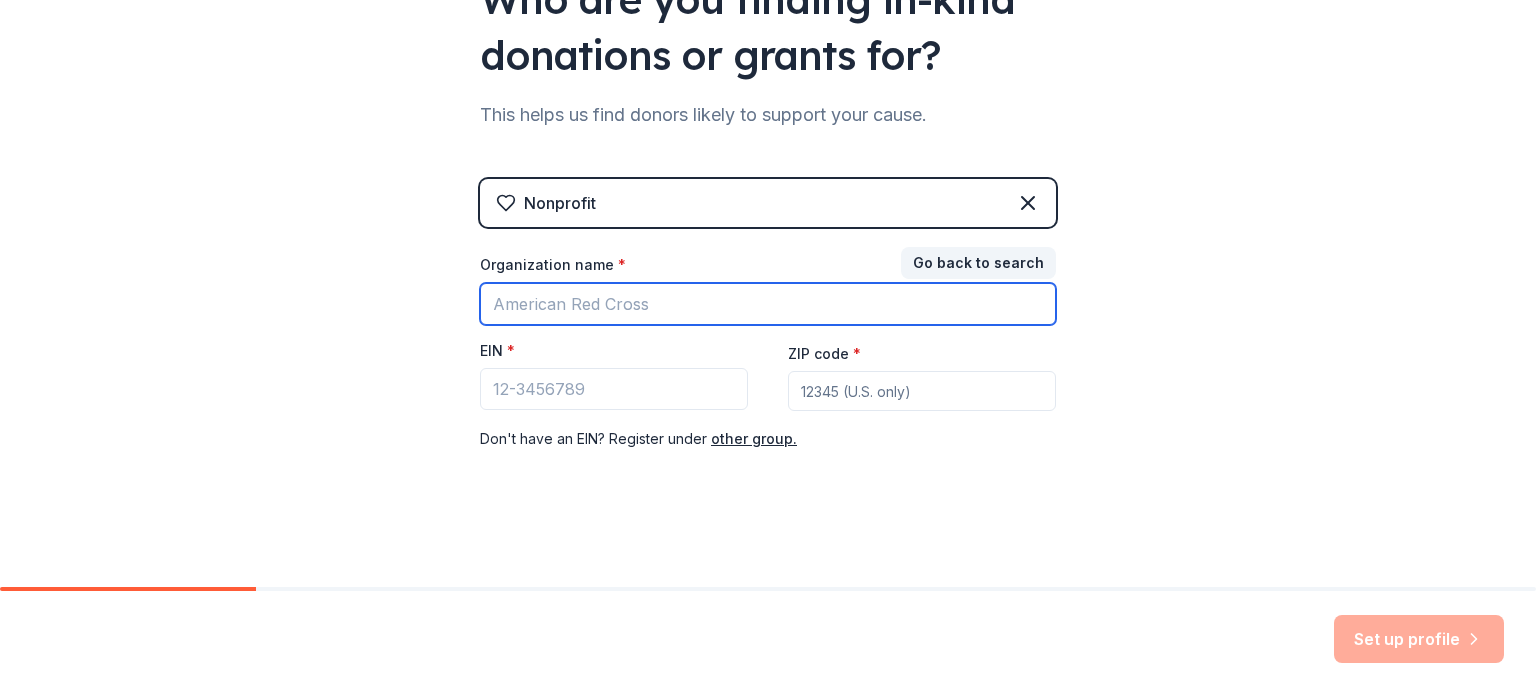 click on "Organization name *" at bounding box center [768, 304] 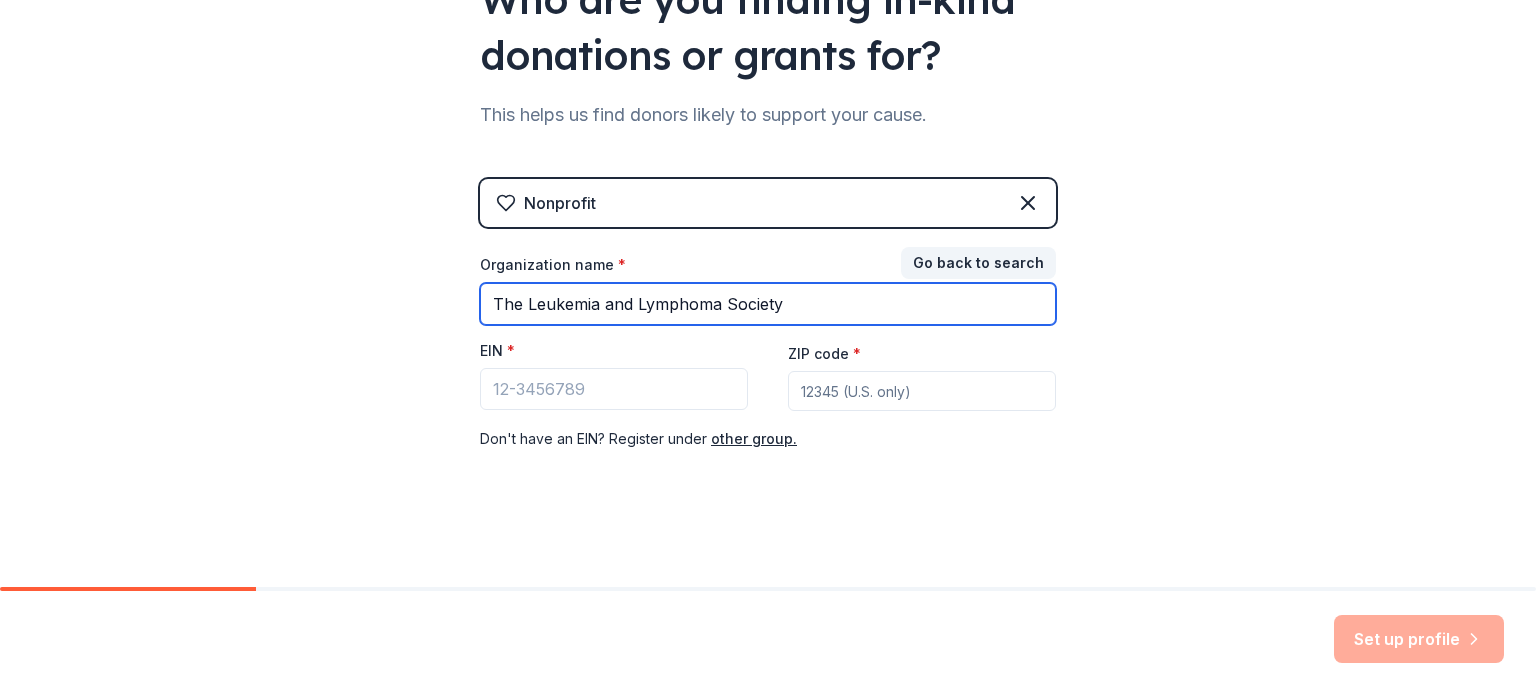 type on "The Leukemia and Lymphoma Society" 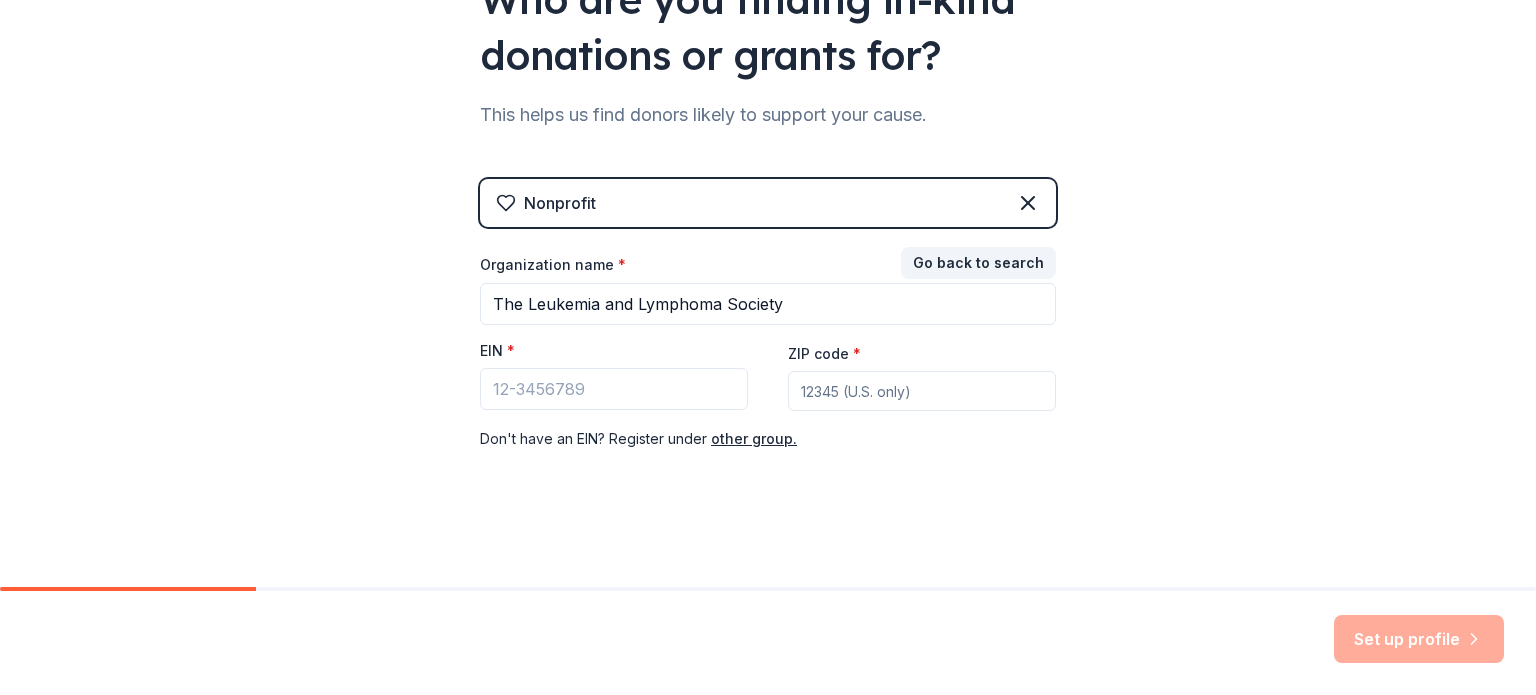 click on "👋 Welcome, [FIRST]! Who are you finding in-kind donations or grants for? This helps us find donors likely to support your cause. Nonprofit Go back to search Organization name * The Leukemia and Lymphoma Society EIN * ZIP code * Don ' t have an EIN? Register under other group." at bounding box center (768, 175) 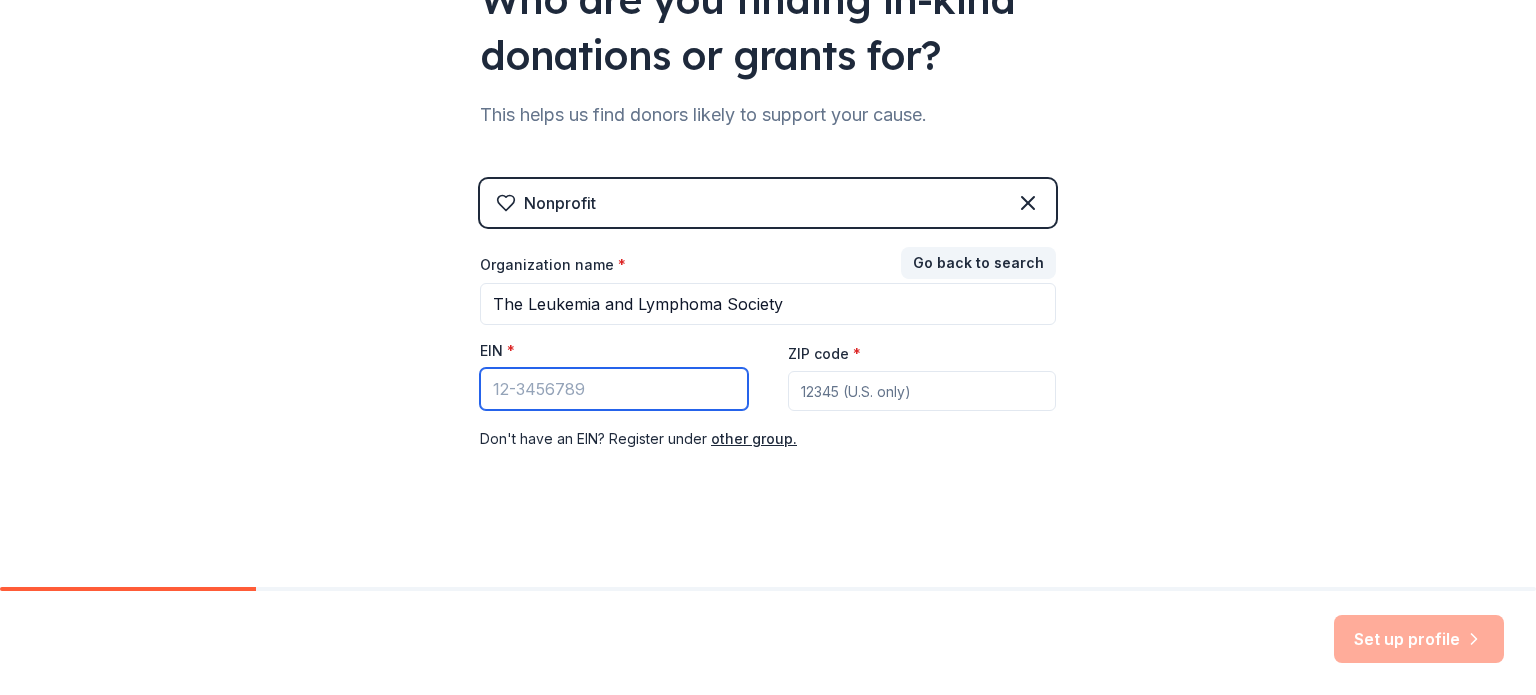 click on "EIN *" at bounding box center [614, 389] 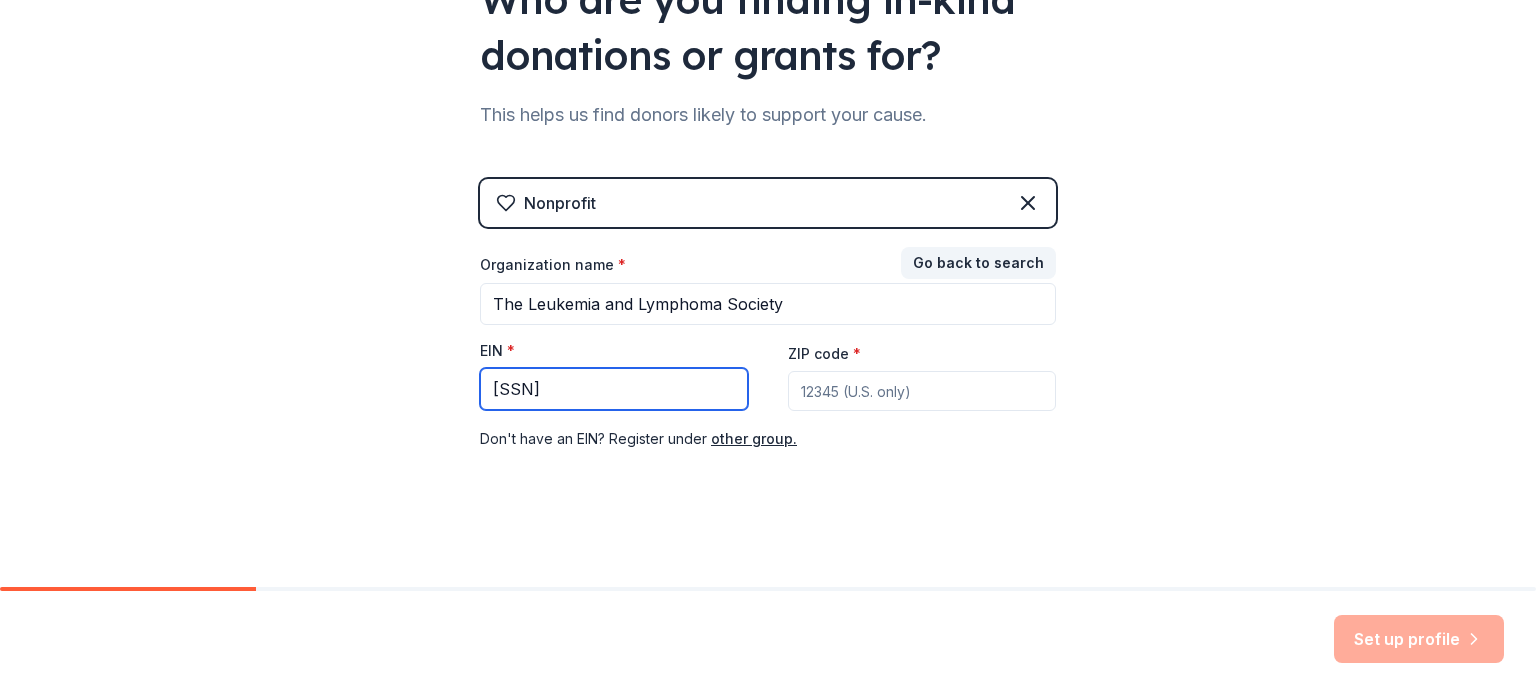 type on "[SSN]" 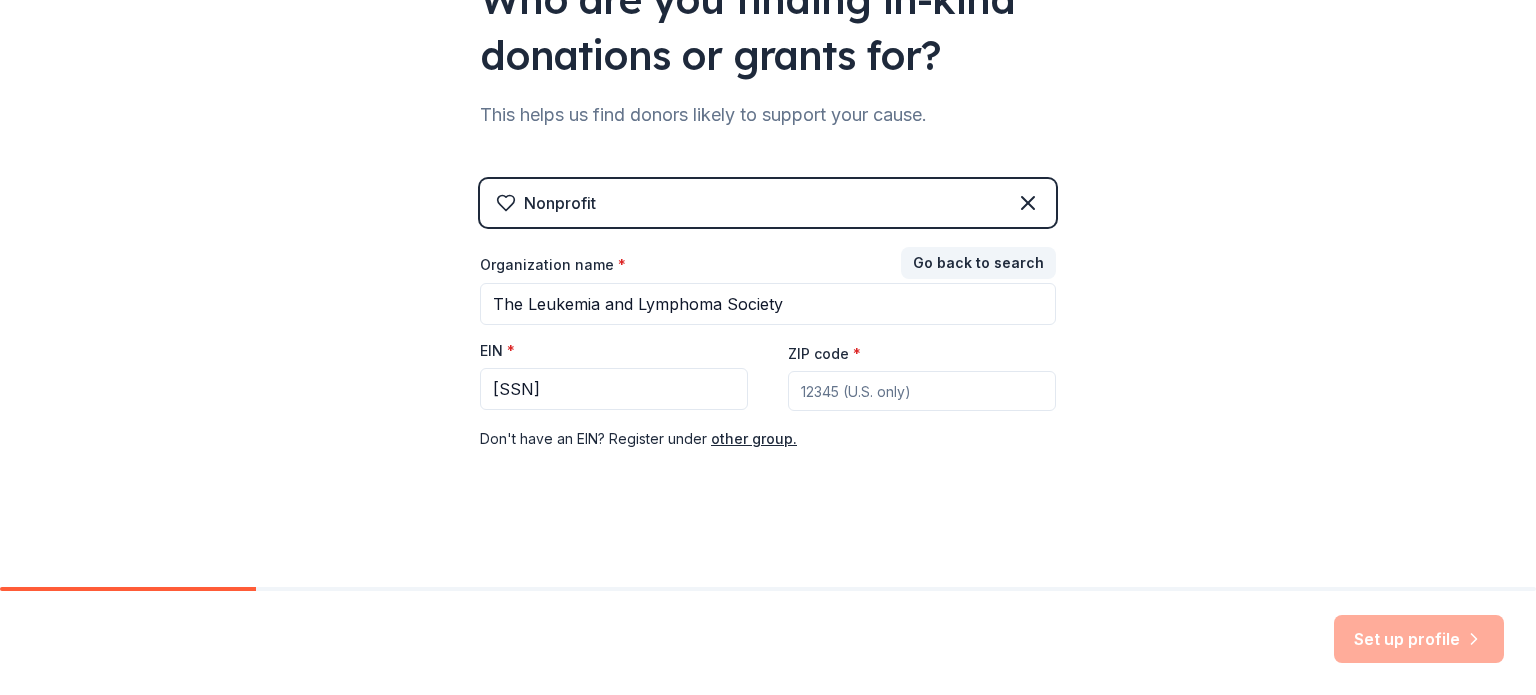 paste 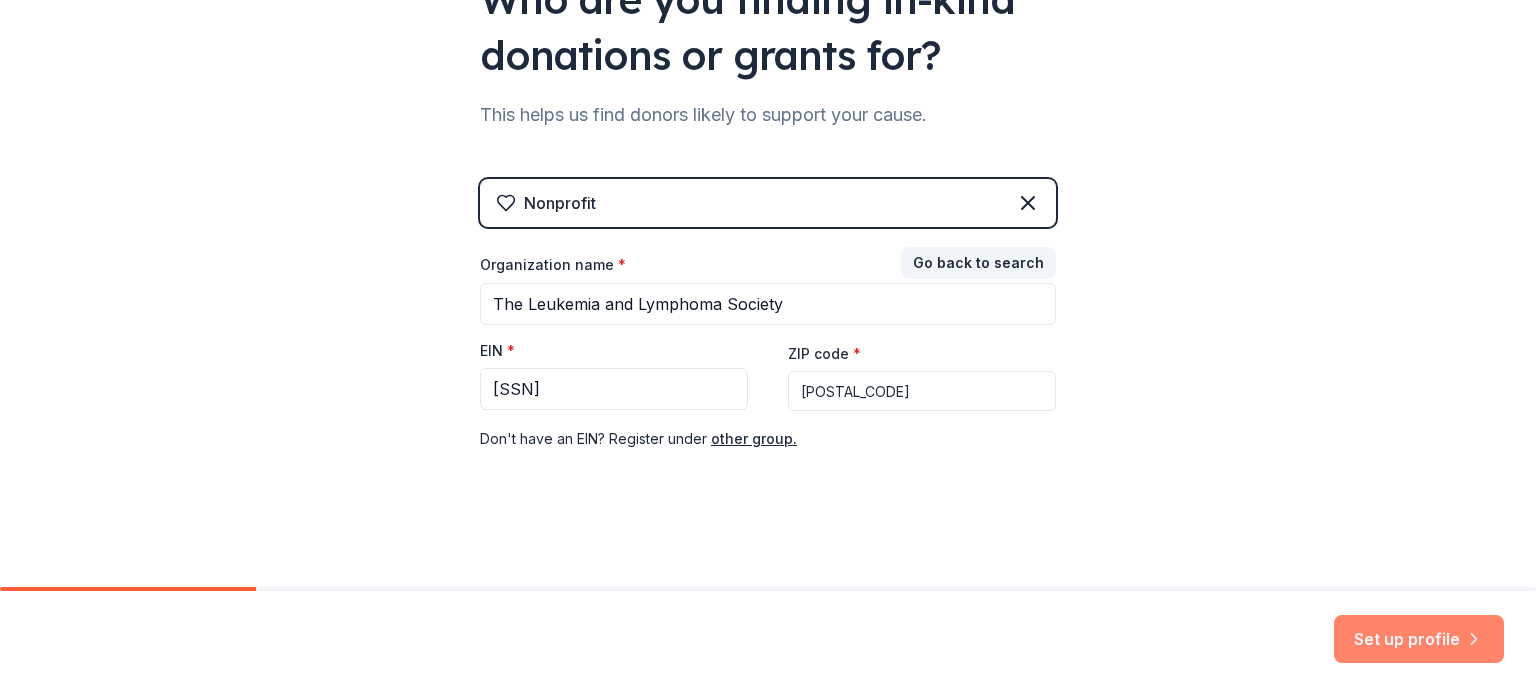 type on "[POSTAL_CODE]" 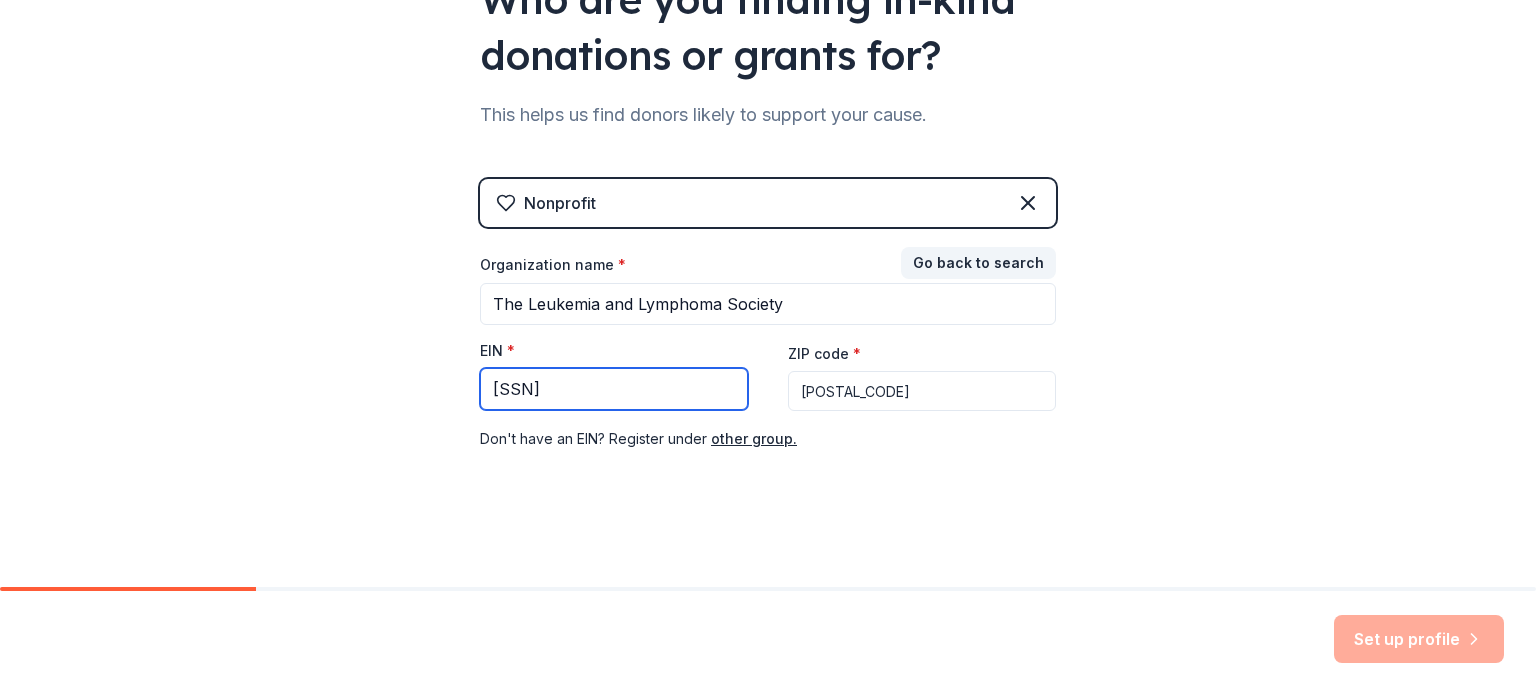click on "[SSN]" at bounding box center (614, 389) 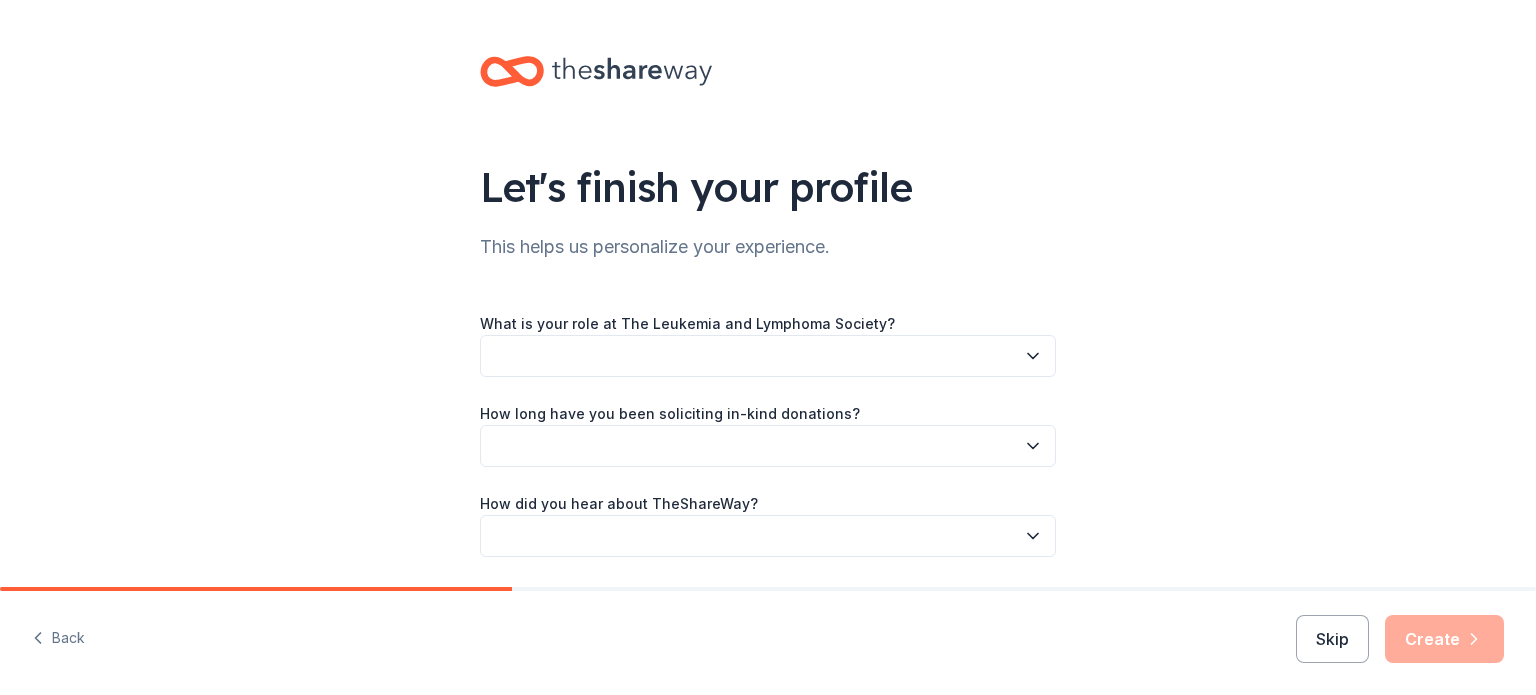 click on "What is your role at The Leukemia and Lymphoma Society?" at bounding box center [768, 344] 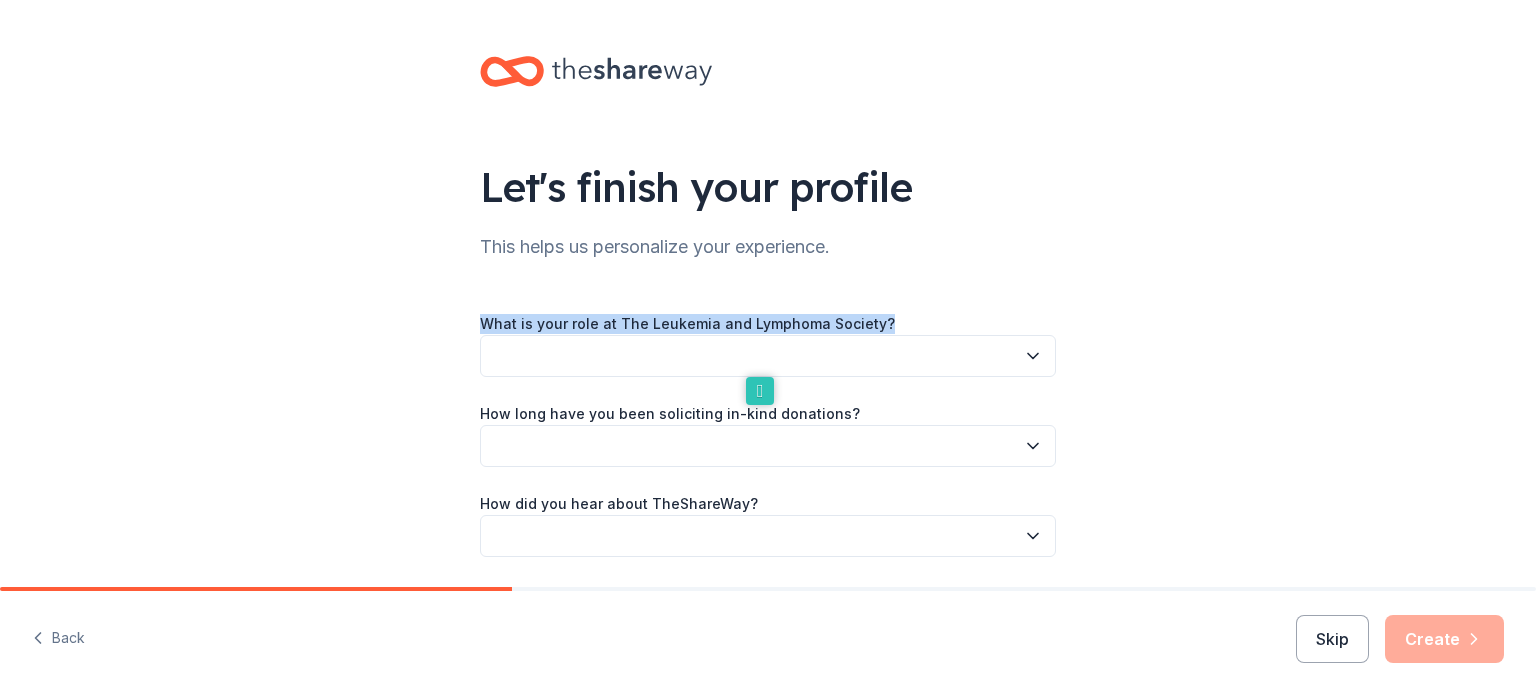click at bounding box center [768, 356] 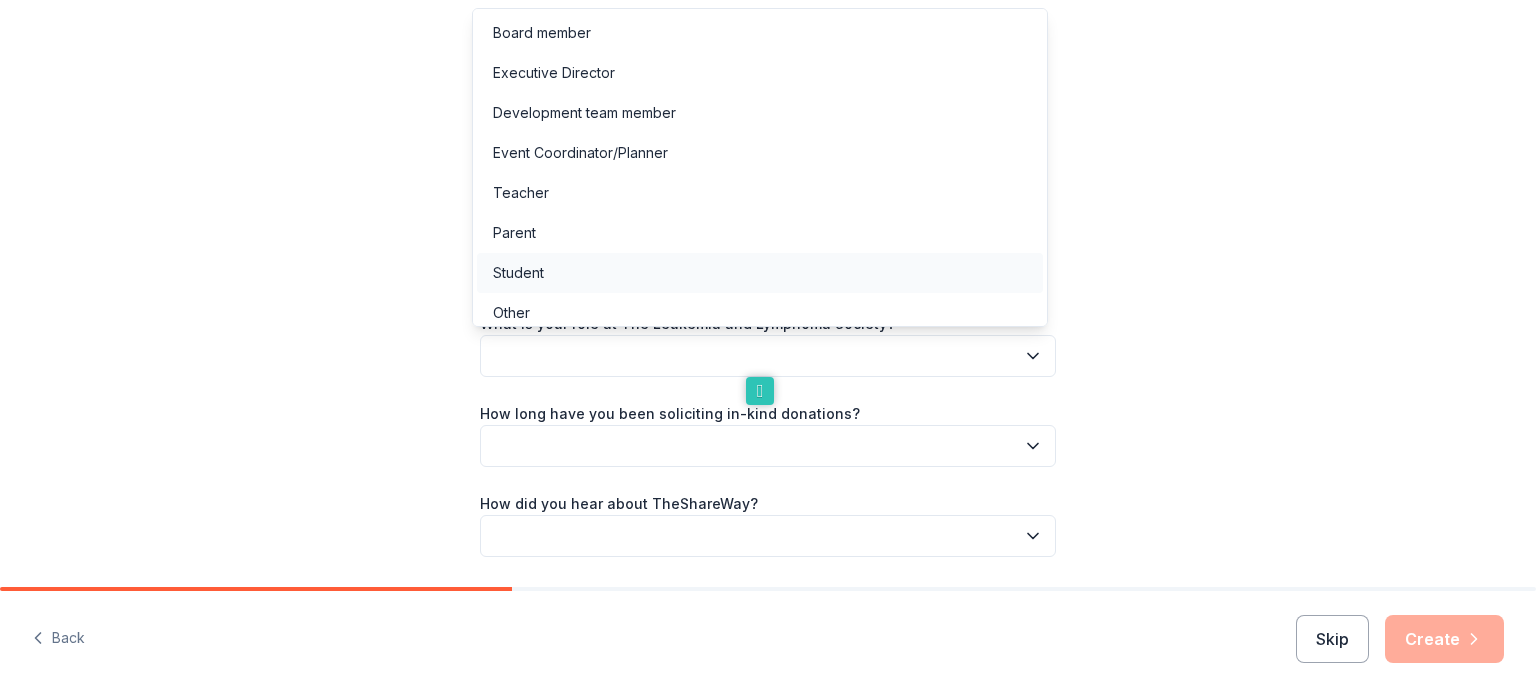 scroll, scrollTop: 10, scrollLeft: 0, axis: vertical 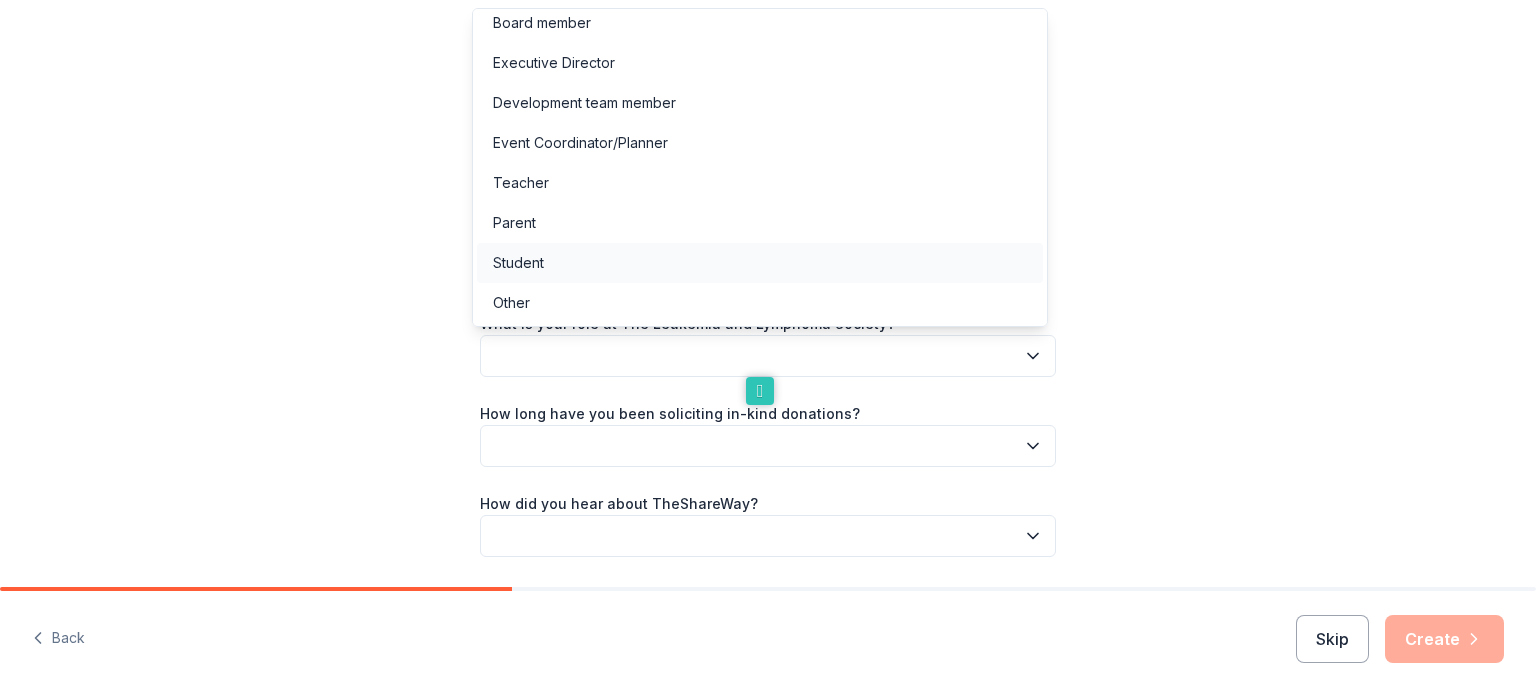 click on "Student" at bounding box center (760, 263) 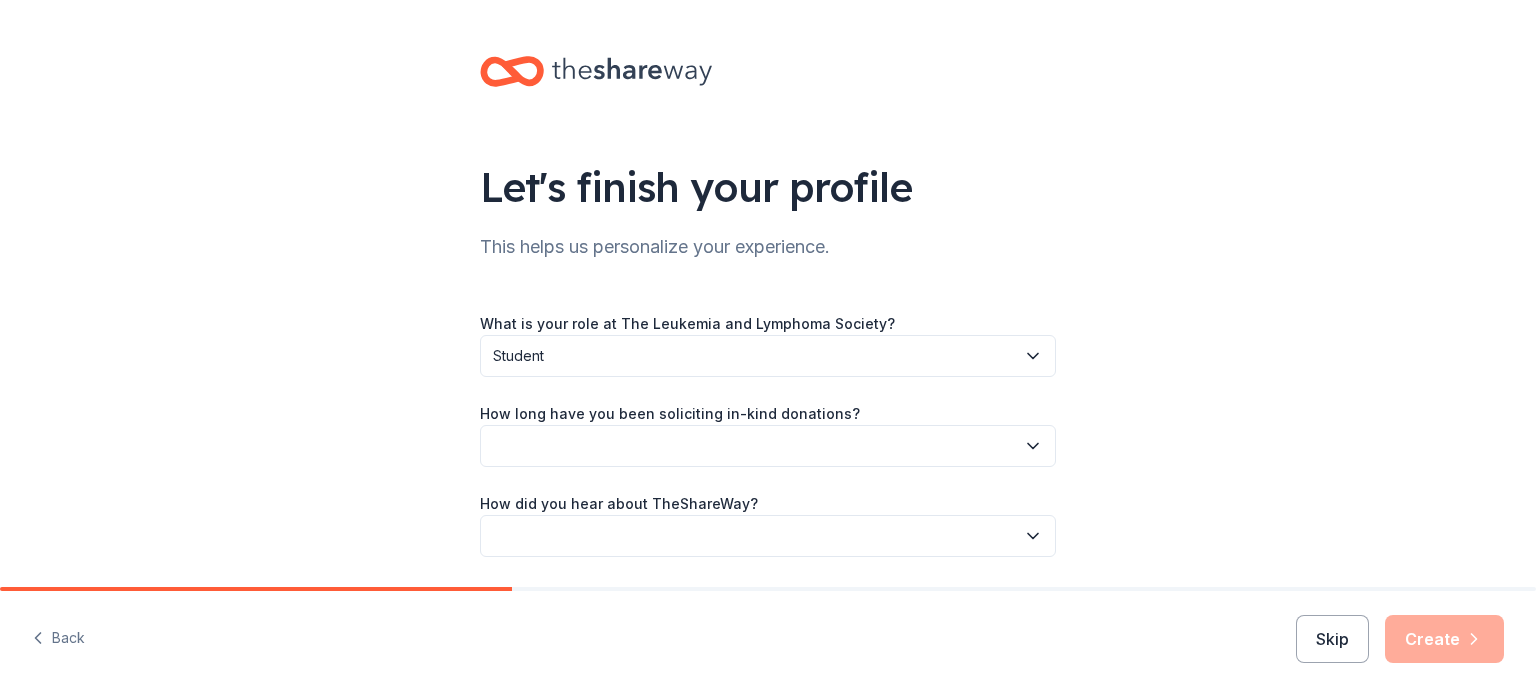 click on "What is your role at The Leukemia and Lymphoma Society? Student How long have you been soliciting in-kind donations? How did you hear about TheShareWay?" at bounding box center [768, 326] 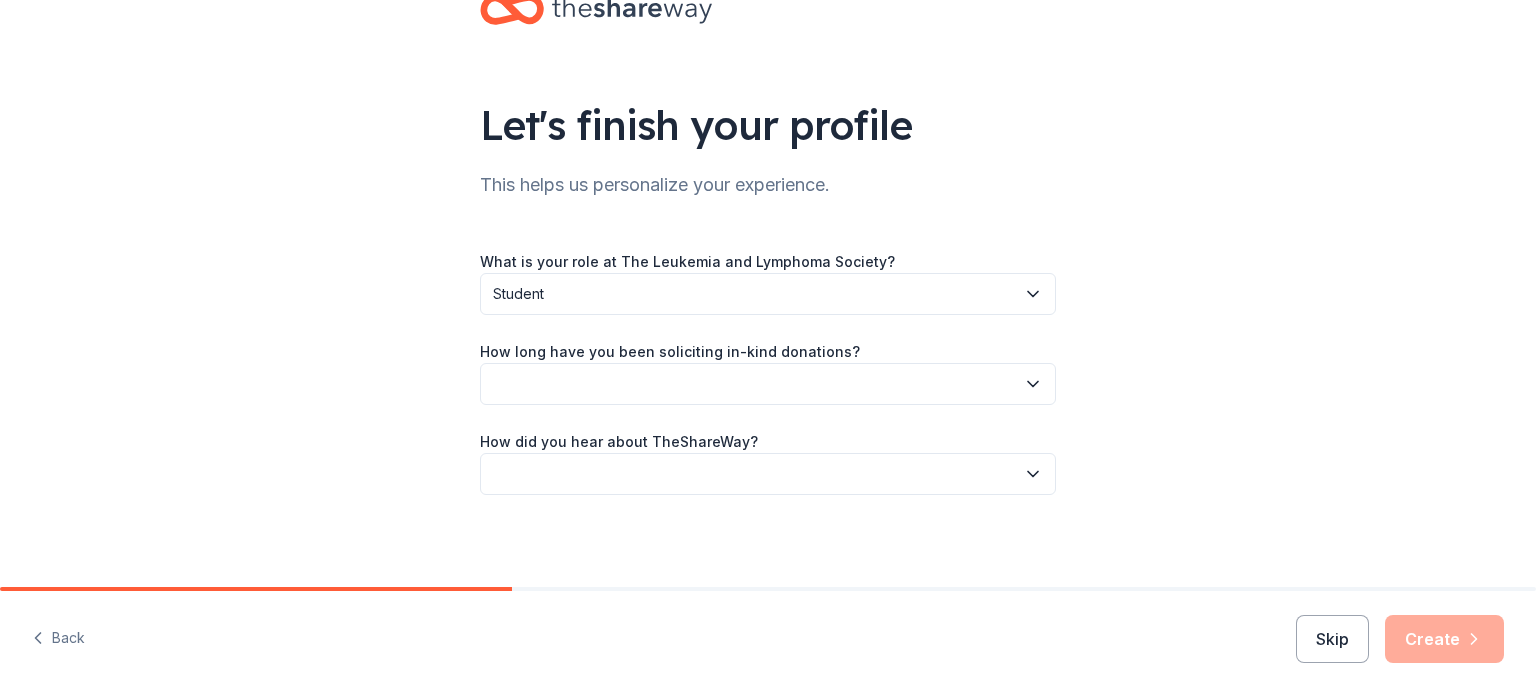 scroll, scrollTop: 65, scrollLeft: 0, axis: vertical 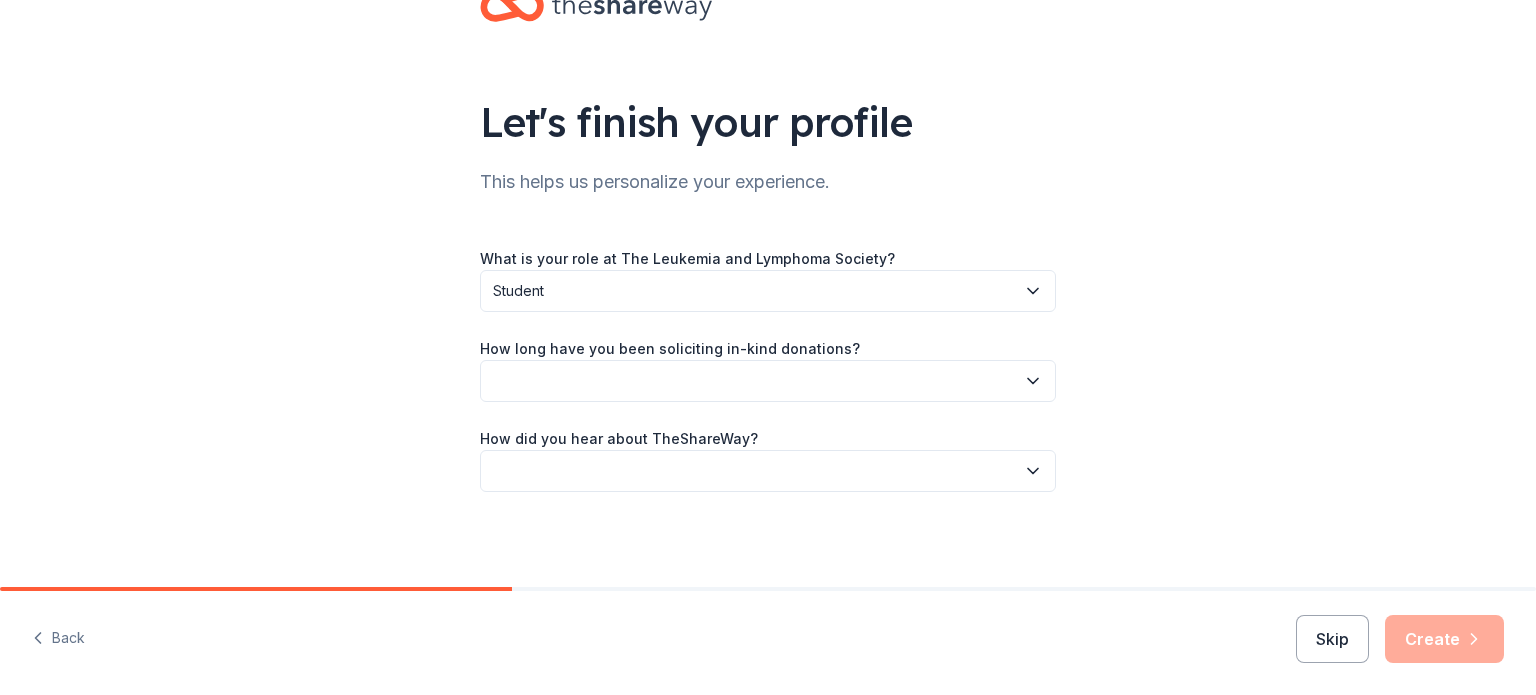 click at bounding box center (768, 381) 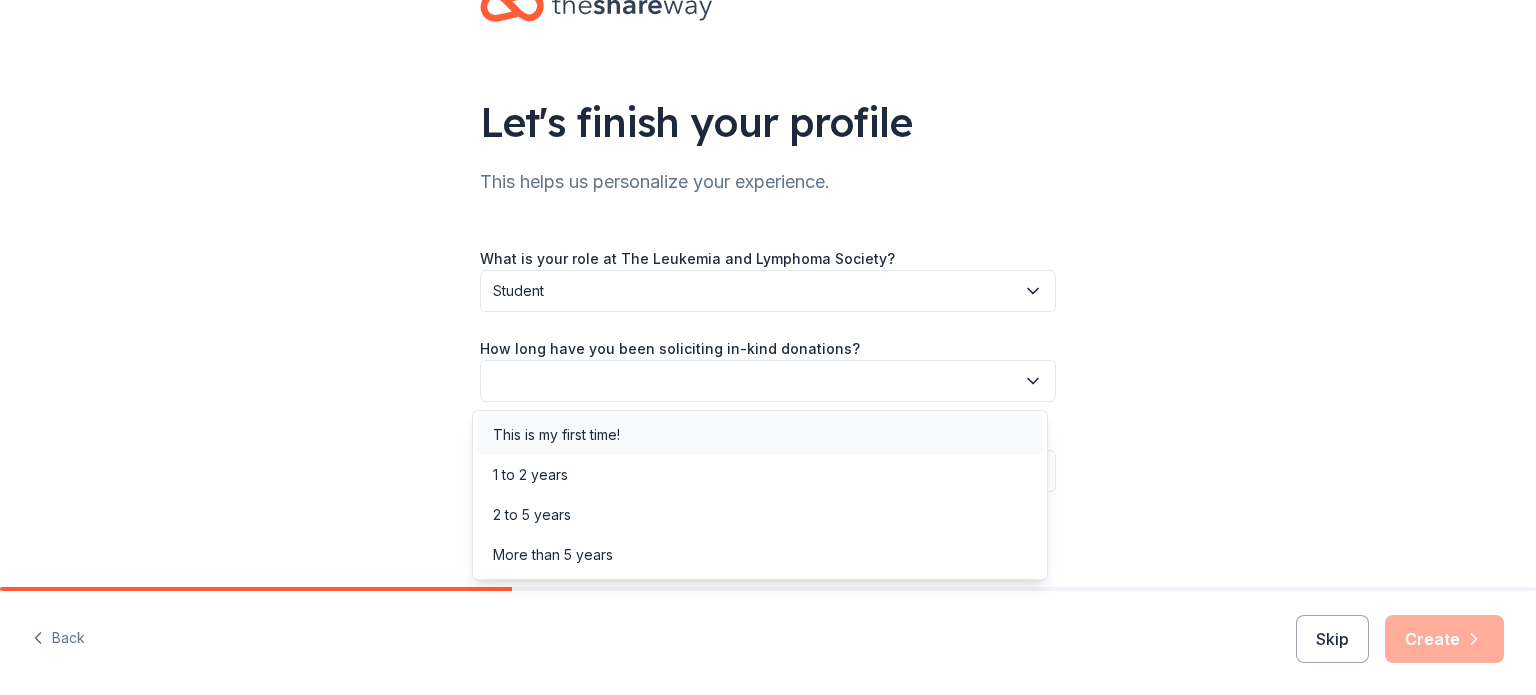 click on "This is my first time!" at bounding box center [760, 435] 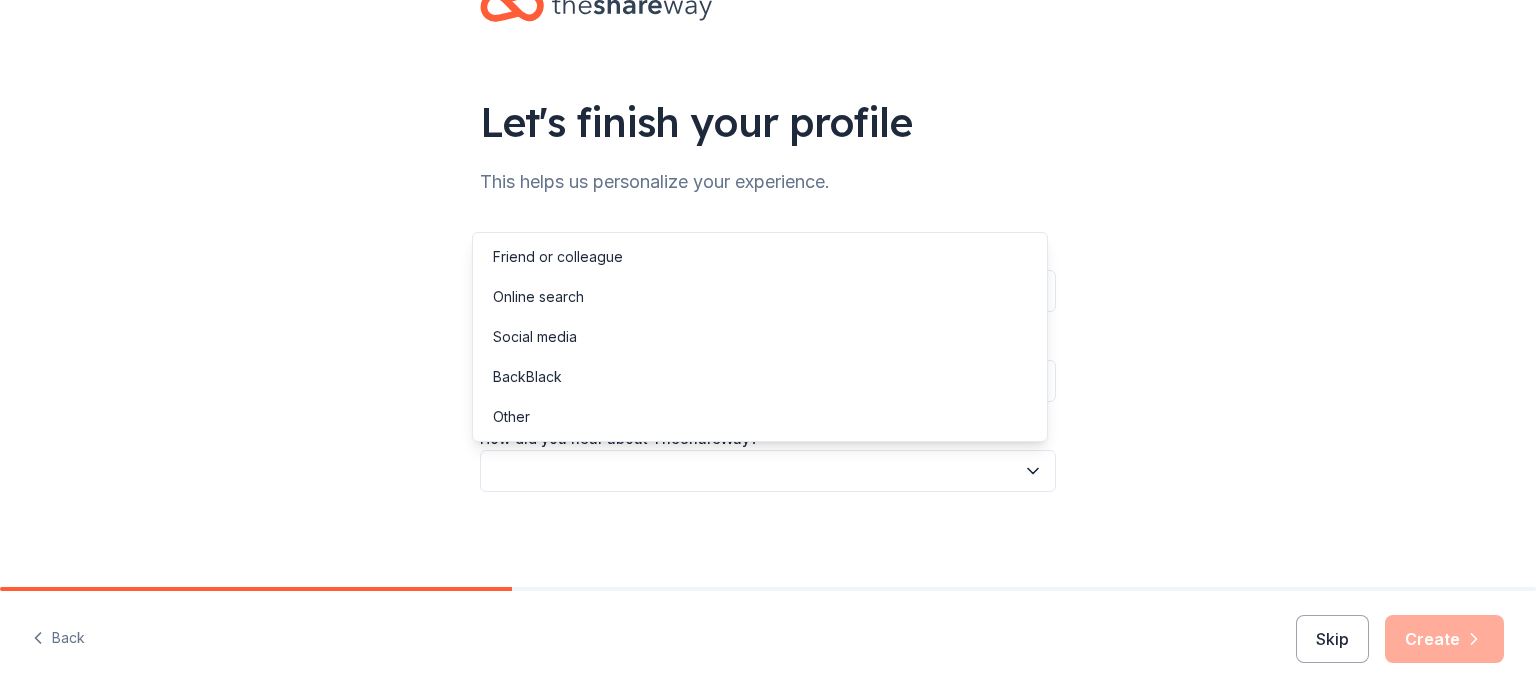 click at bounding box center [768, 471] 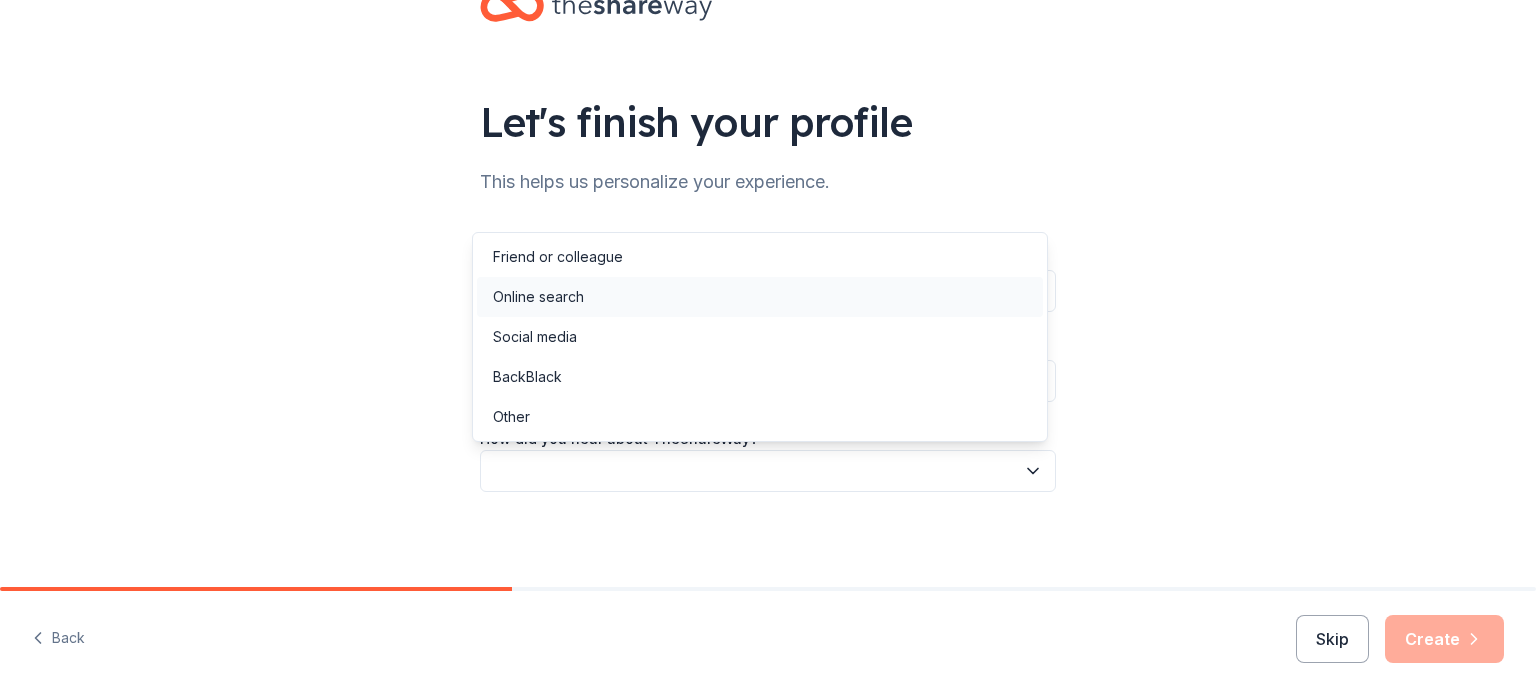 click on "Online search" at bounding box center [760, 297] 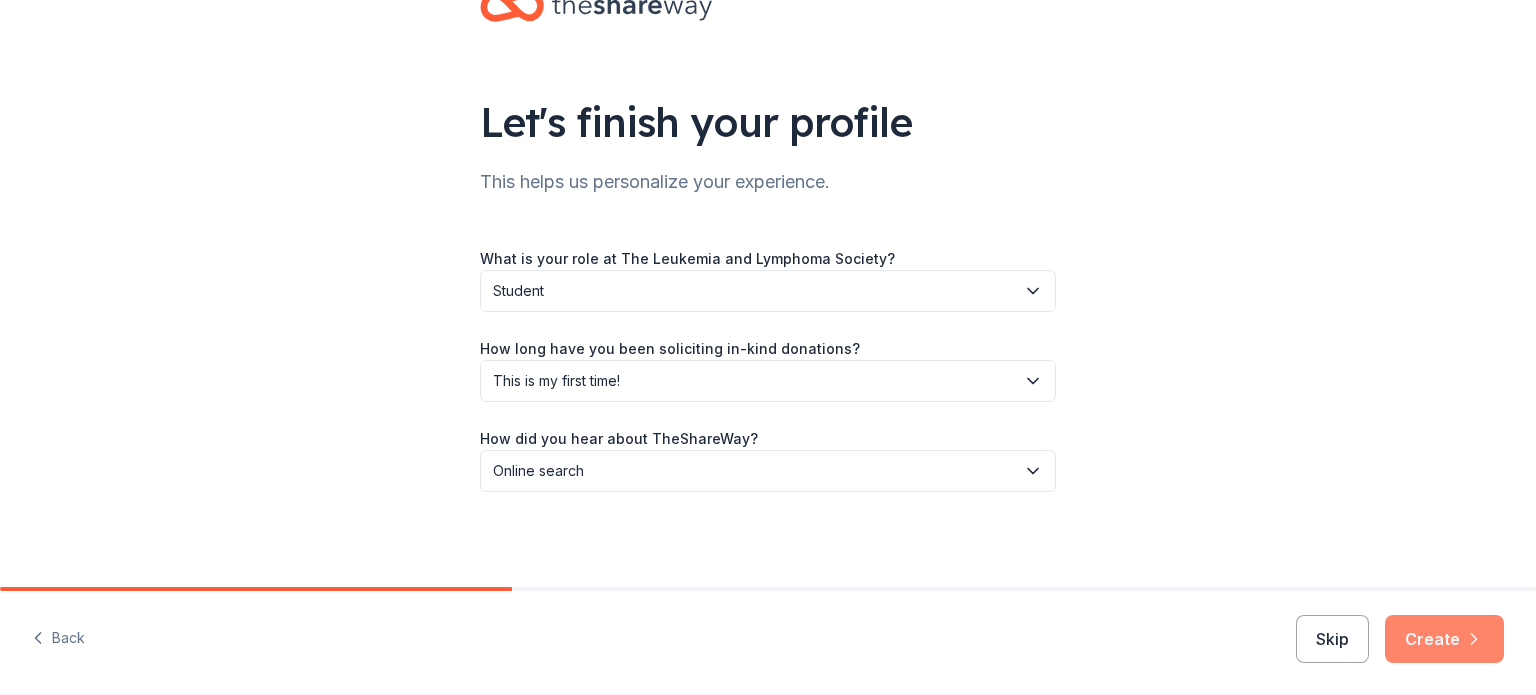 click on "Create" at bounding box center [1444, 639] 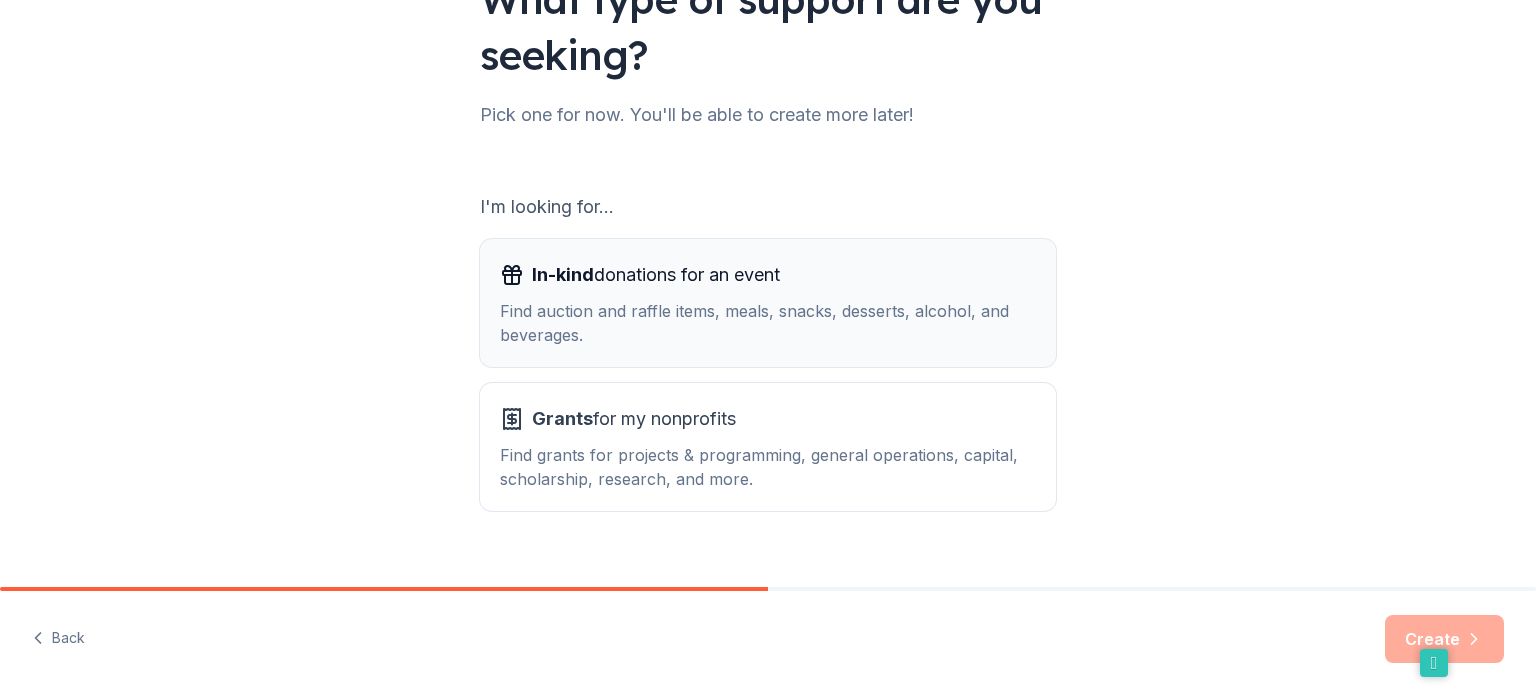 scroll, scrollTop: 200, scrollLeft: 0, axis: vertical 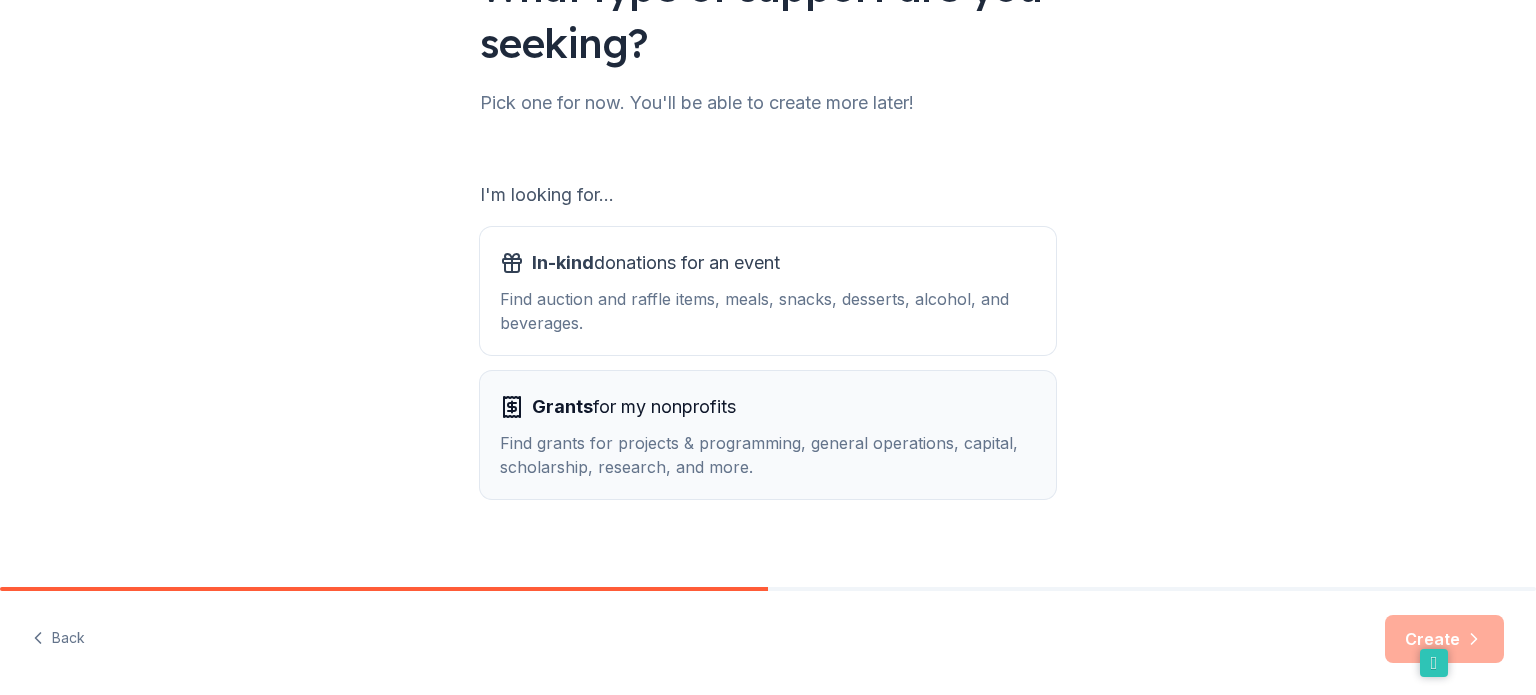 click on "Grants  for my nonprofits" at bounding box center [768, 407] 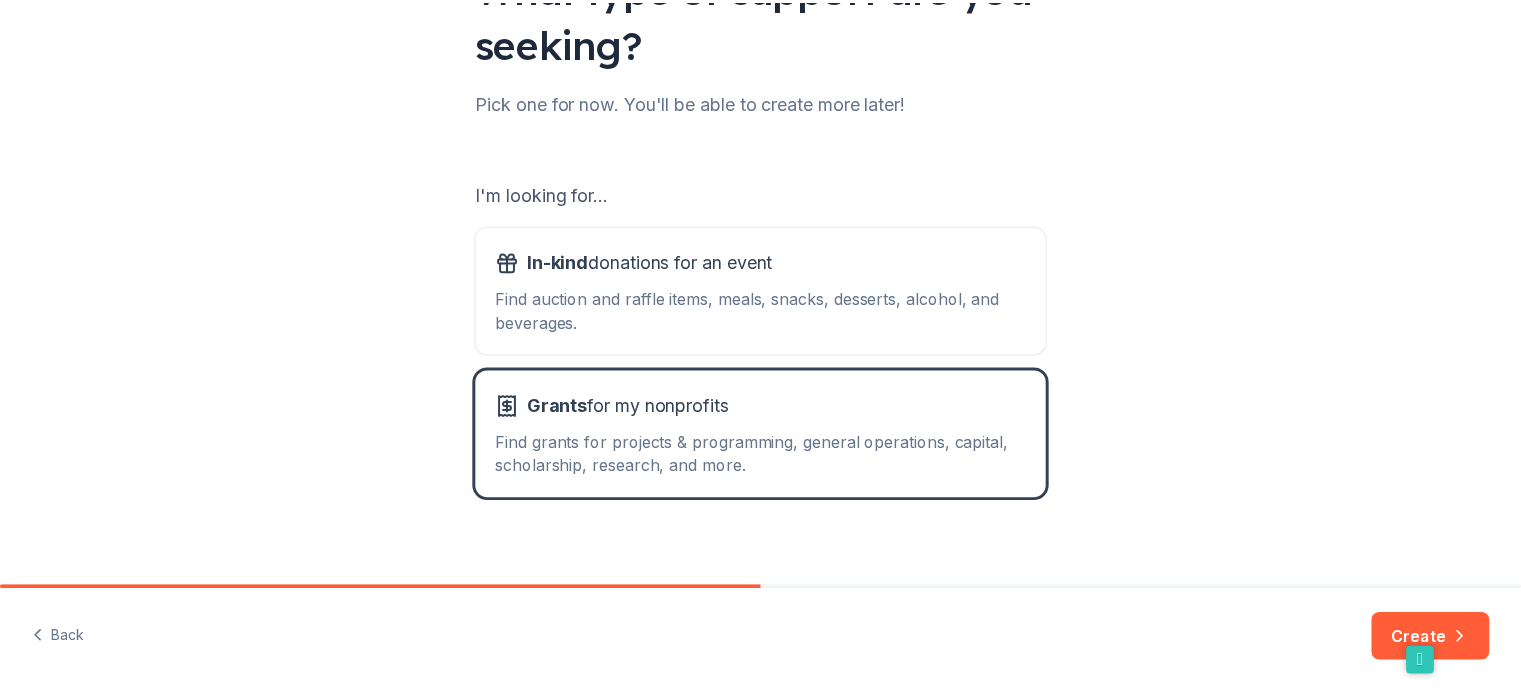 scroll, scrollTop: 220, scrollLeft: 0, axis: vertical 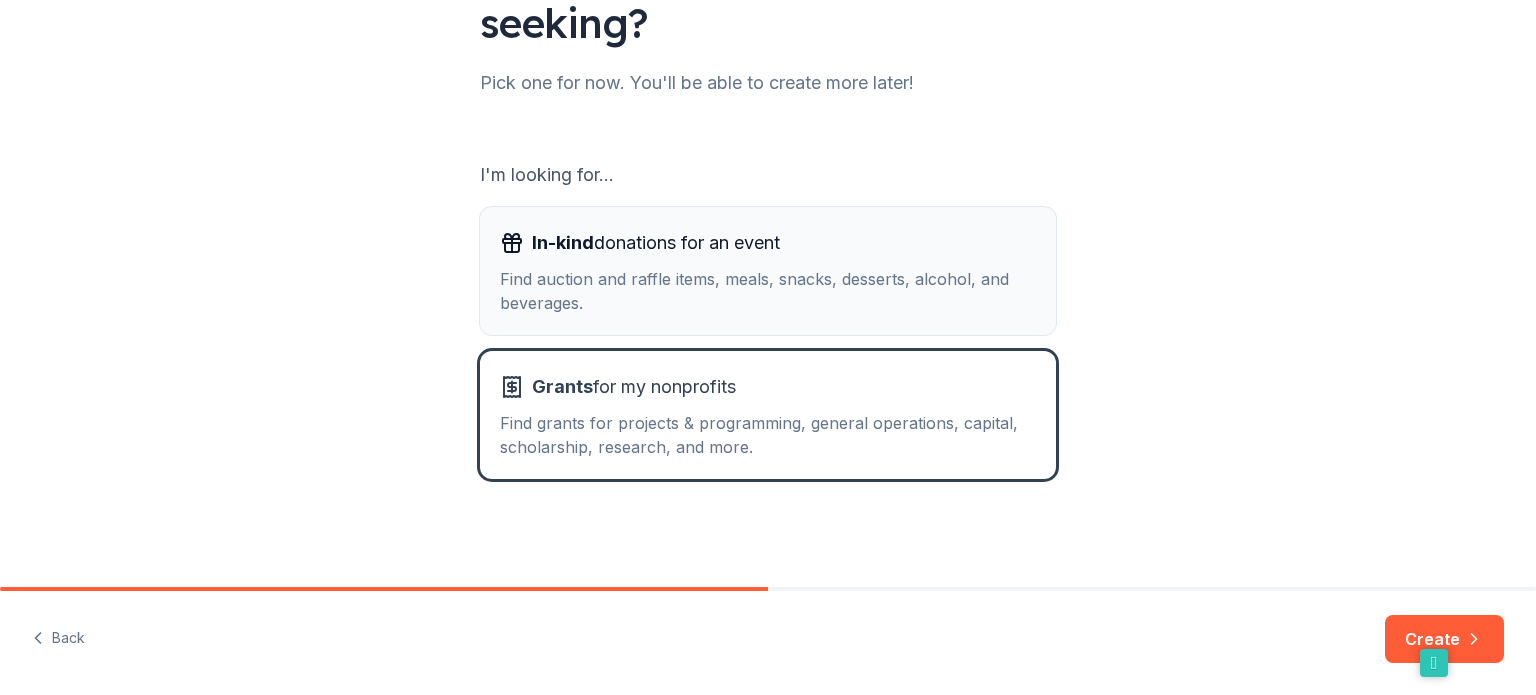 click on "In-kind  donations for an event" at bounding box center [768, 243] 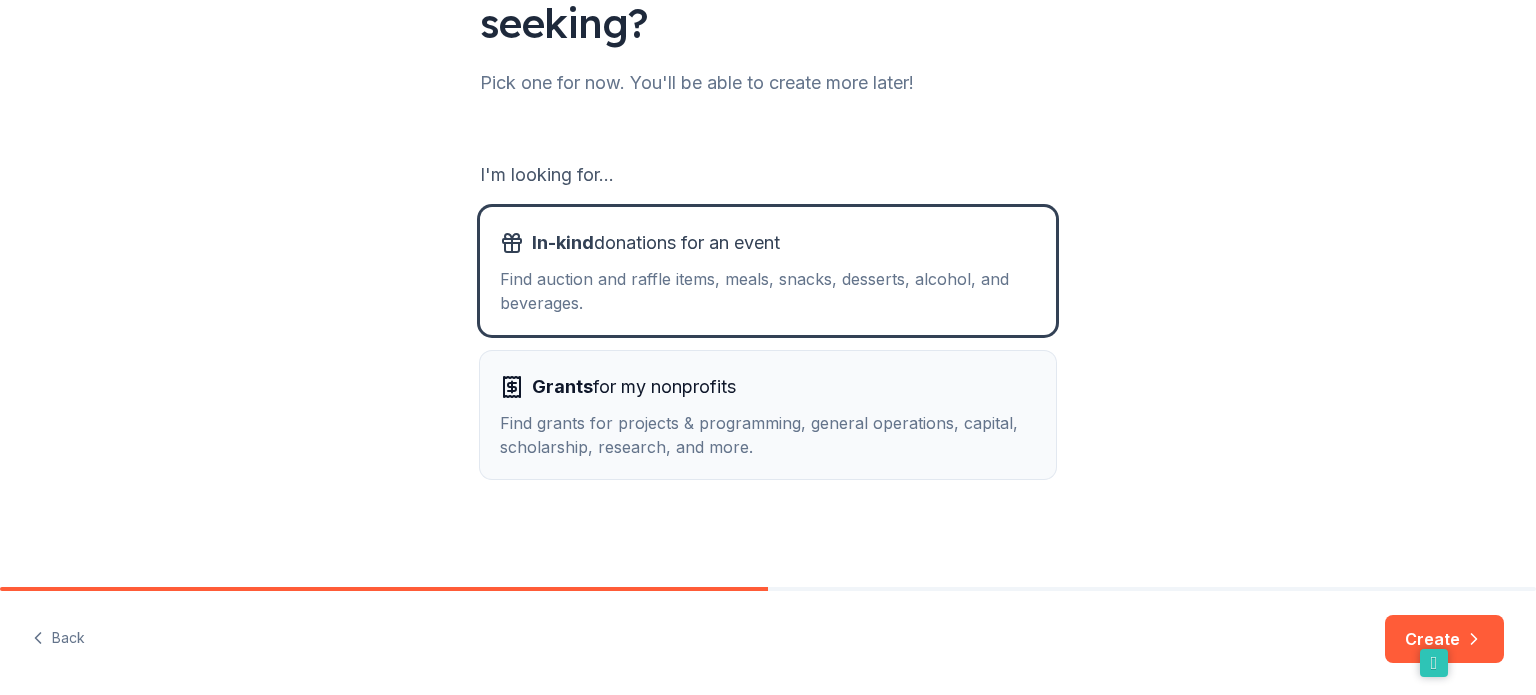 click on "Grants  for my nonprofits" at bounding box center (768, 387) 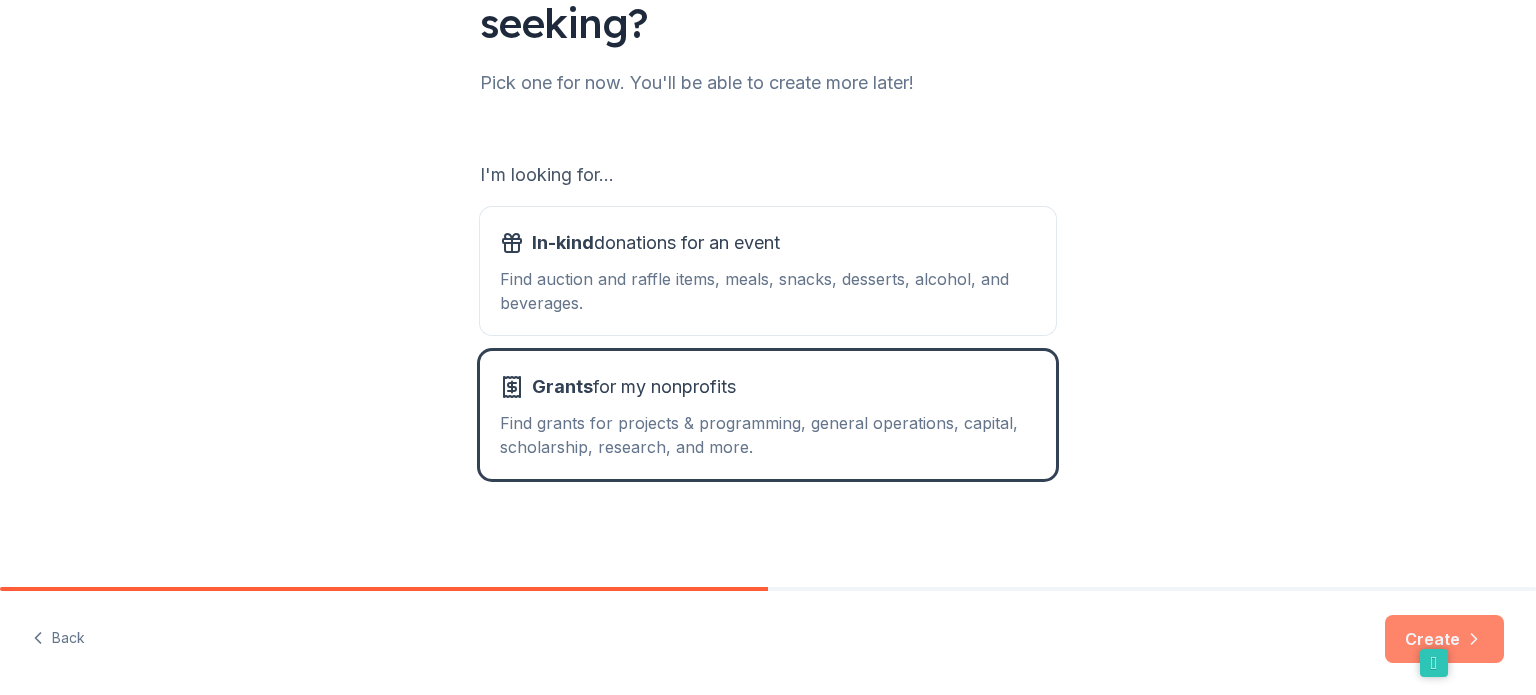 click on "Create" at bounding box center (1444, 639) 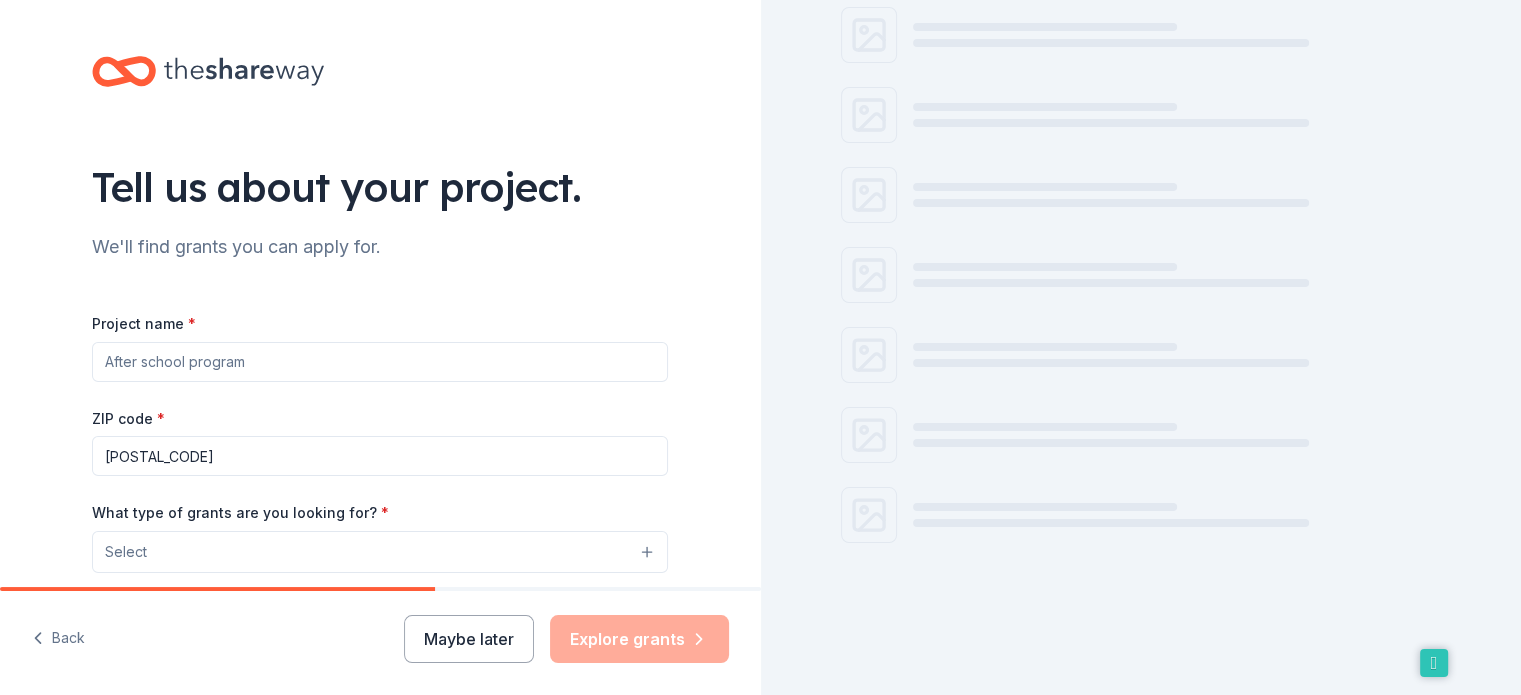 scroll, scrollTop: 192, scrollLeft: 0, axis: vertical 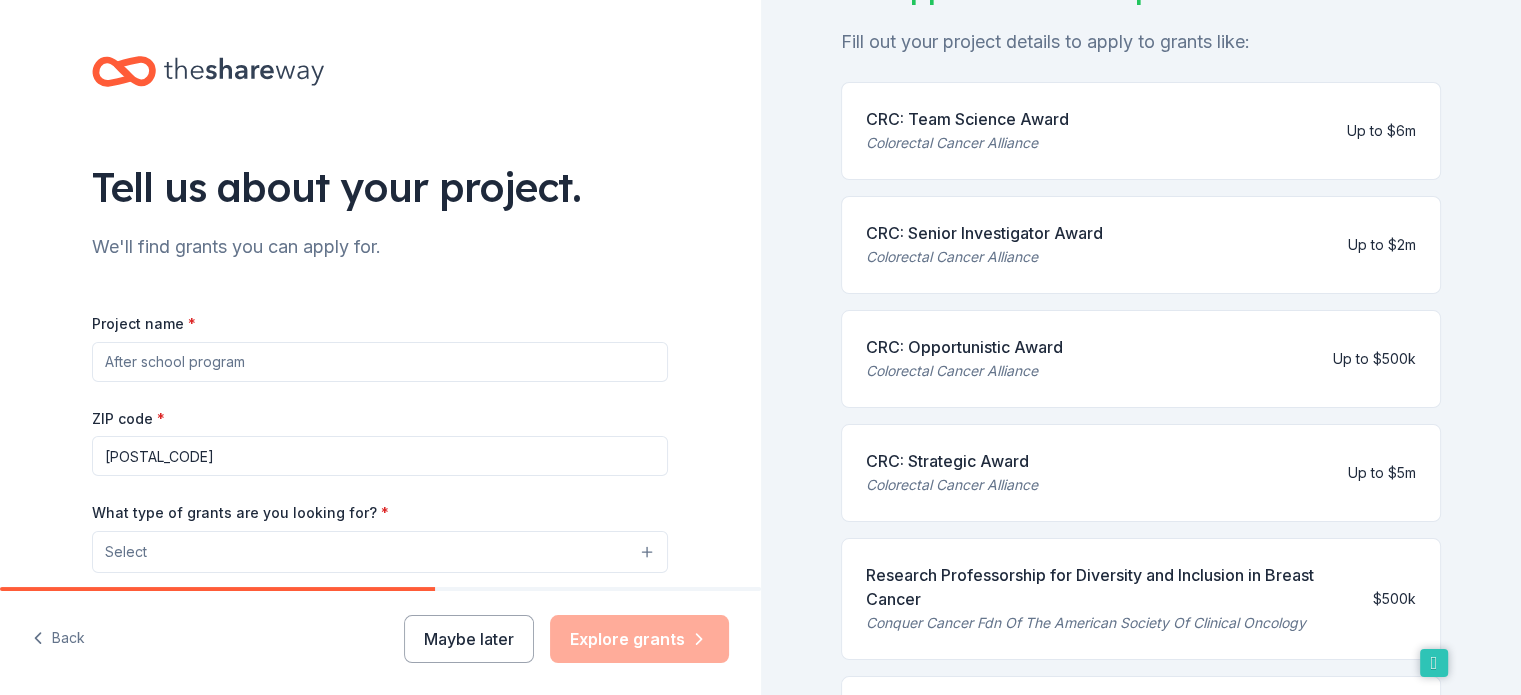 click on "Project name *" at bounding box center (380, 362) 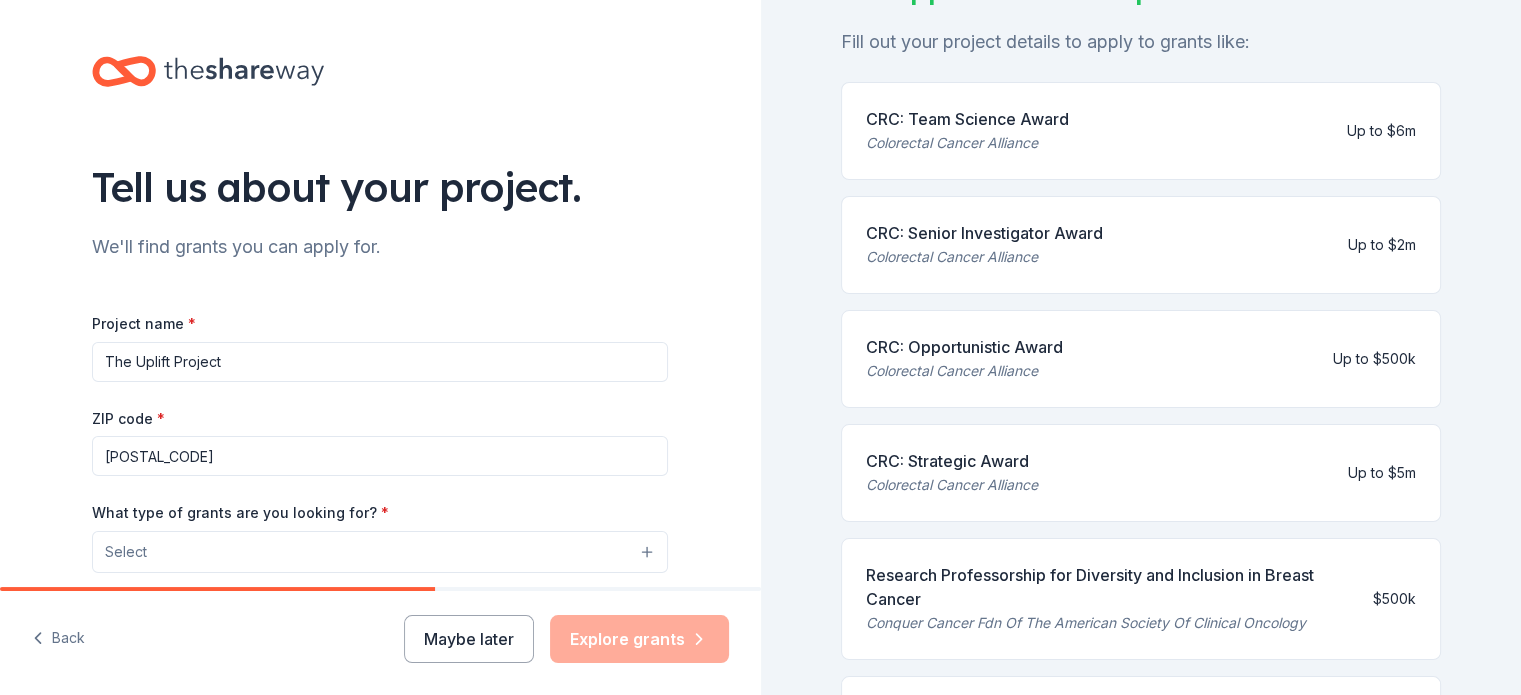 type on "The Uplift Project" 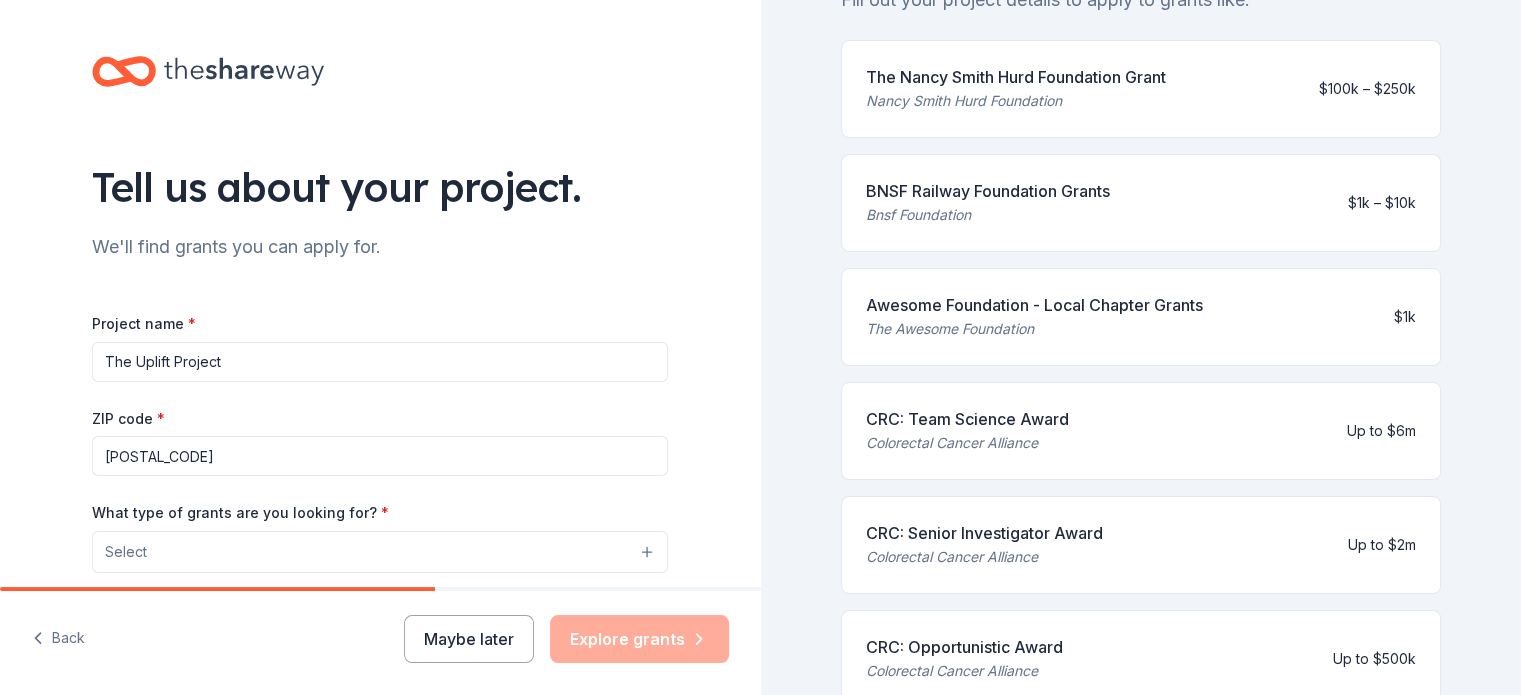 scroll, scrollTop: 292, scrollLeft: 0, axis: vertical 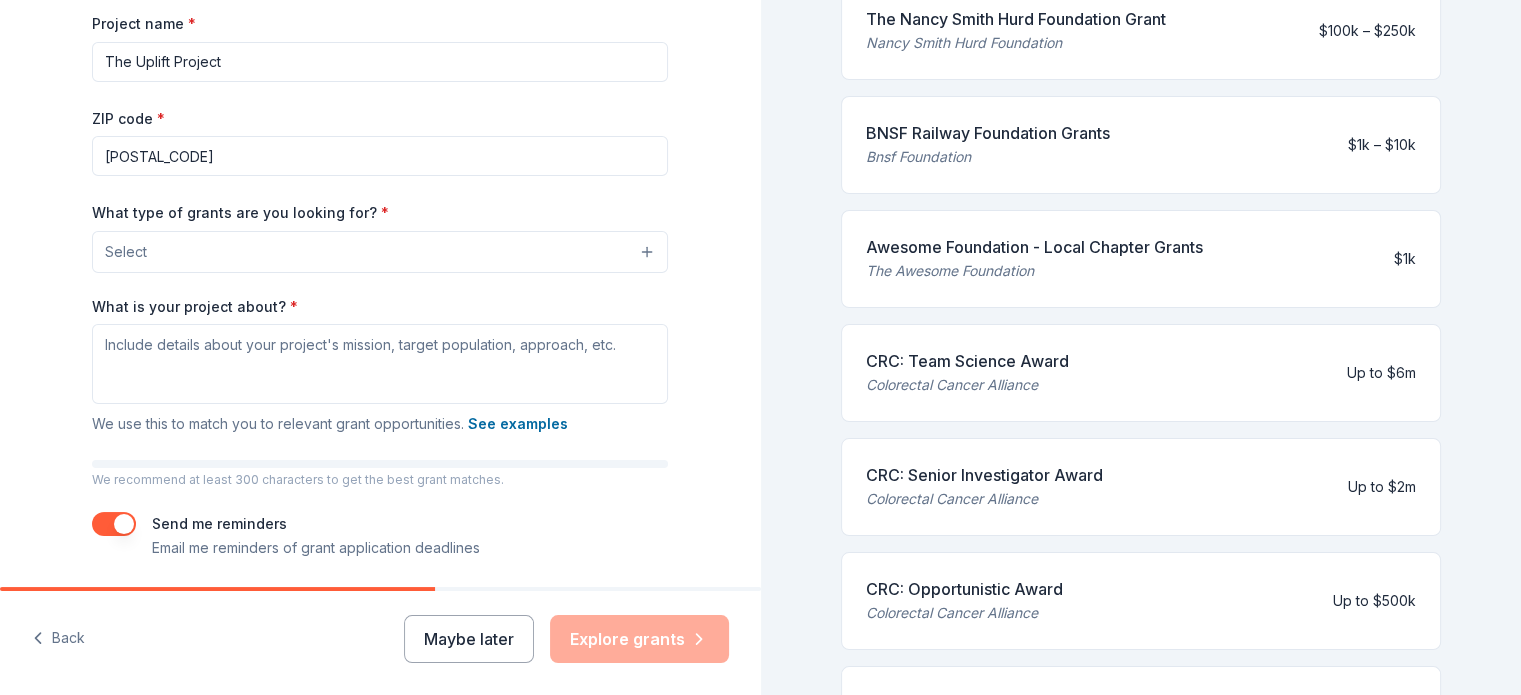 type on "[POSTAL_CODE]" 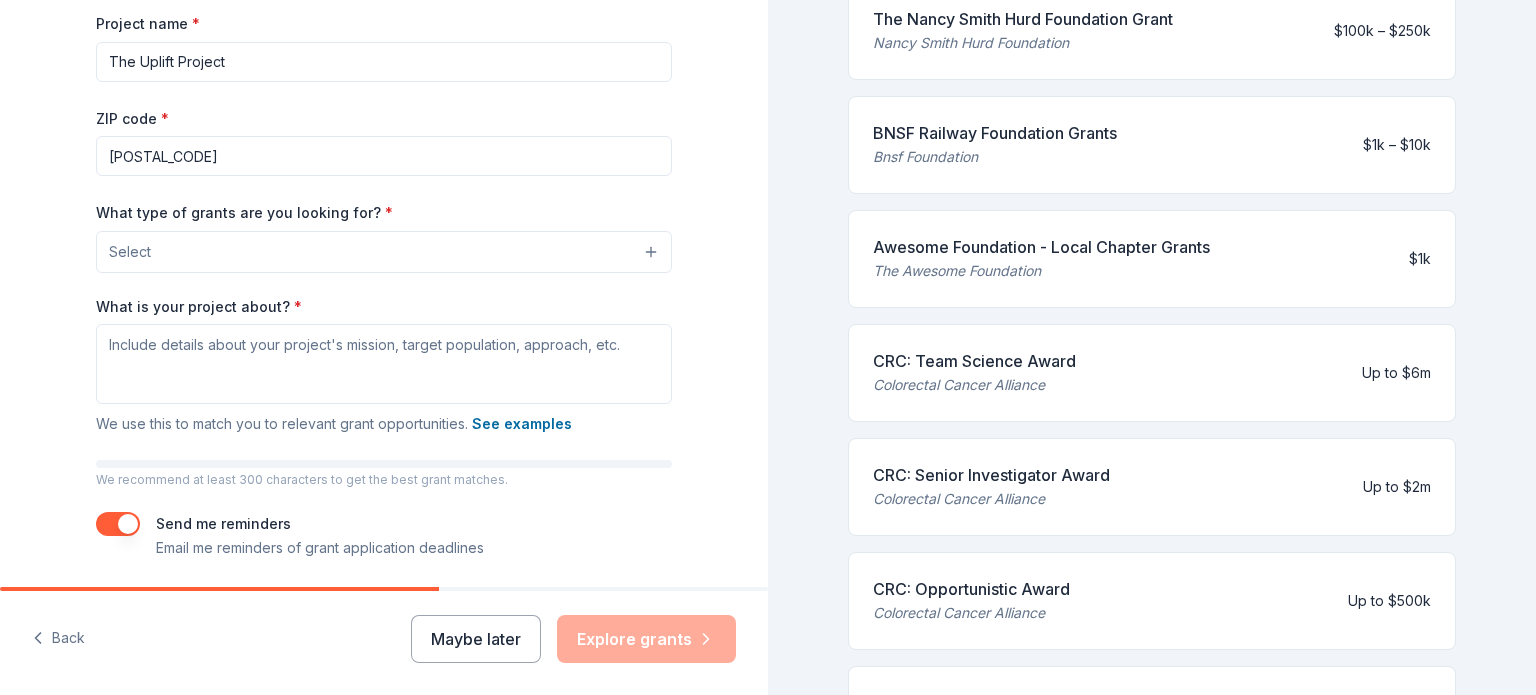 click on "Select" at bounding box center [384, 252] 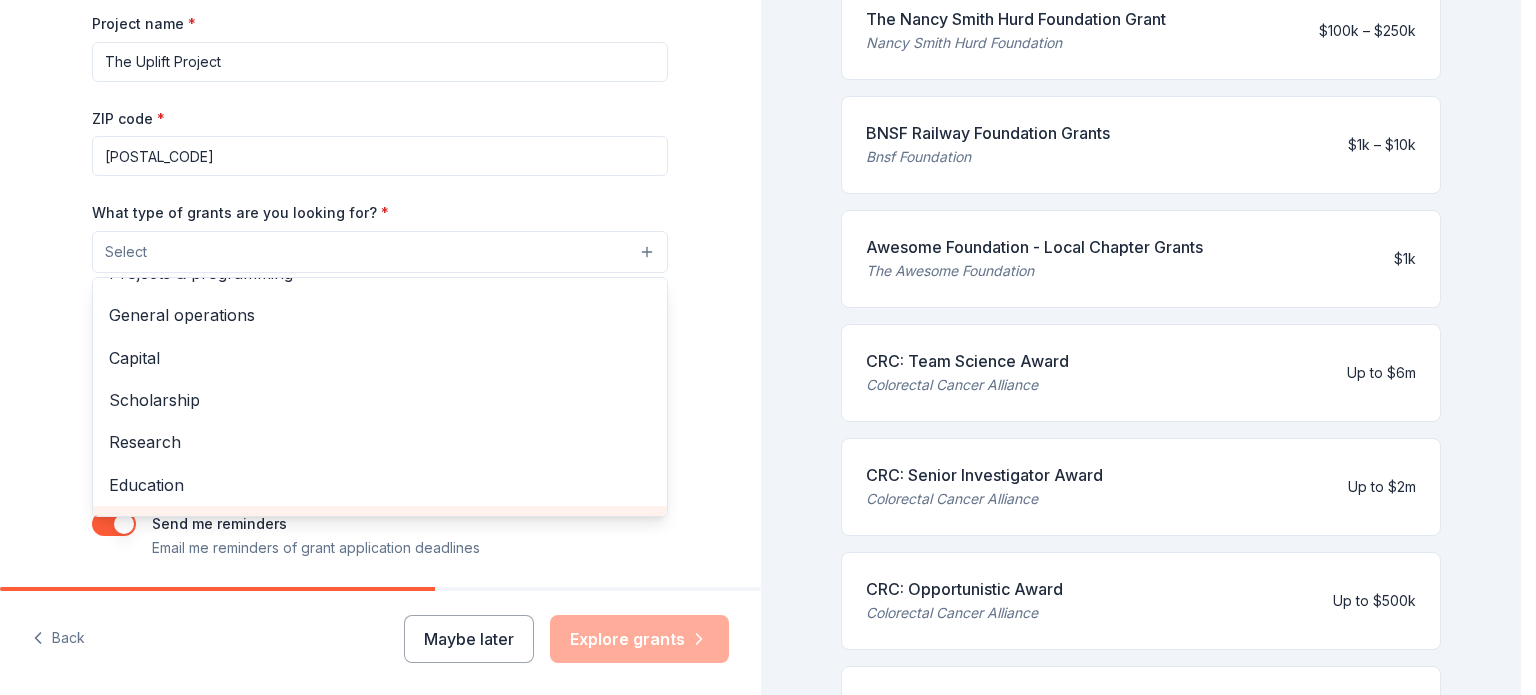 scroll, scrollTop: 0, scrollLeft: 0, axis: both 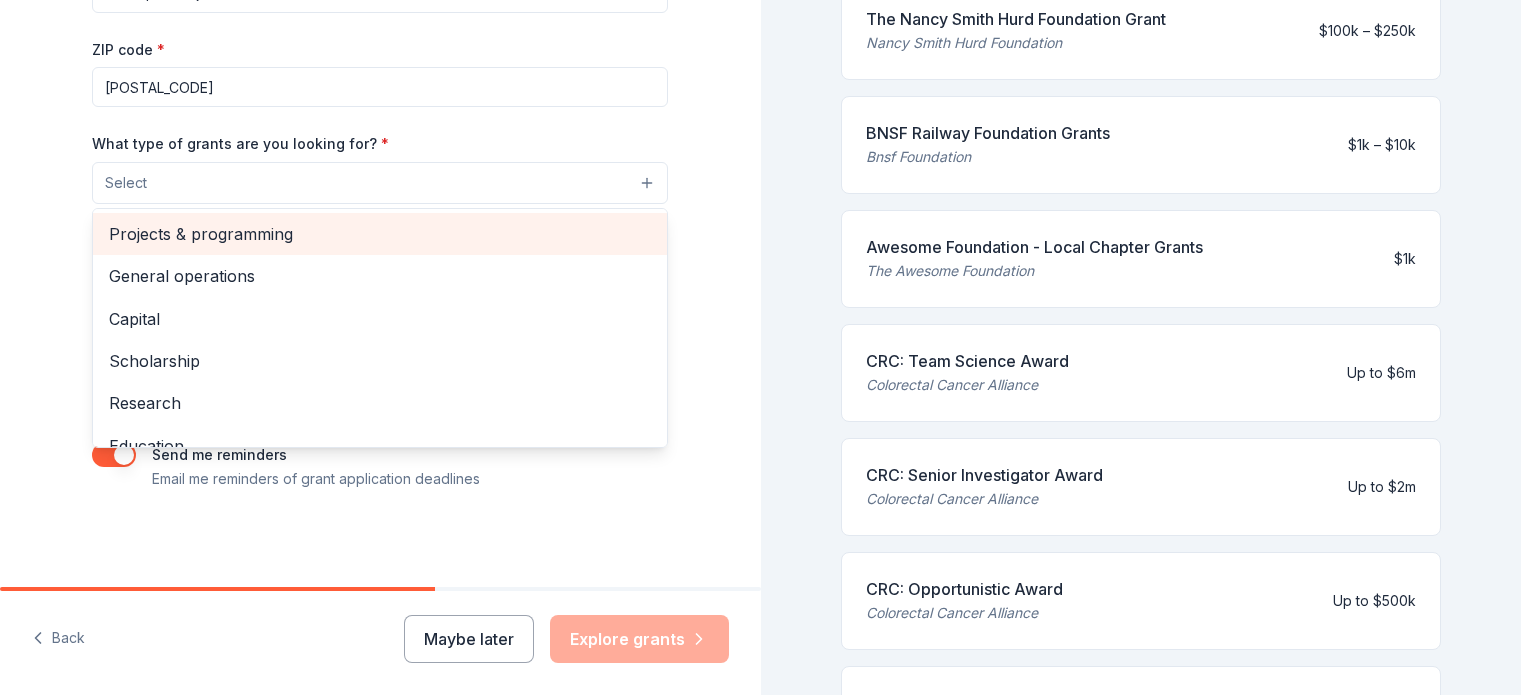 click on "Projects & programming" at bounding box center [380, 234] 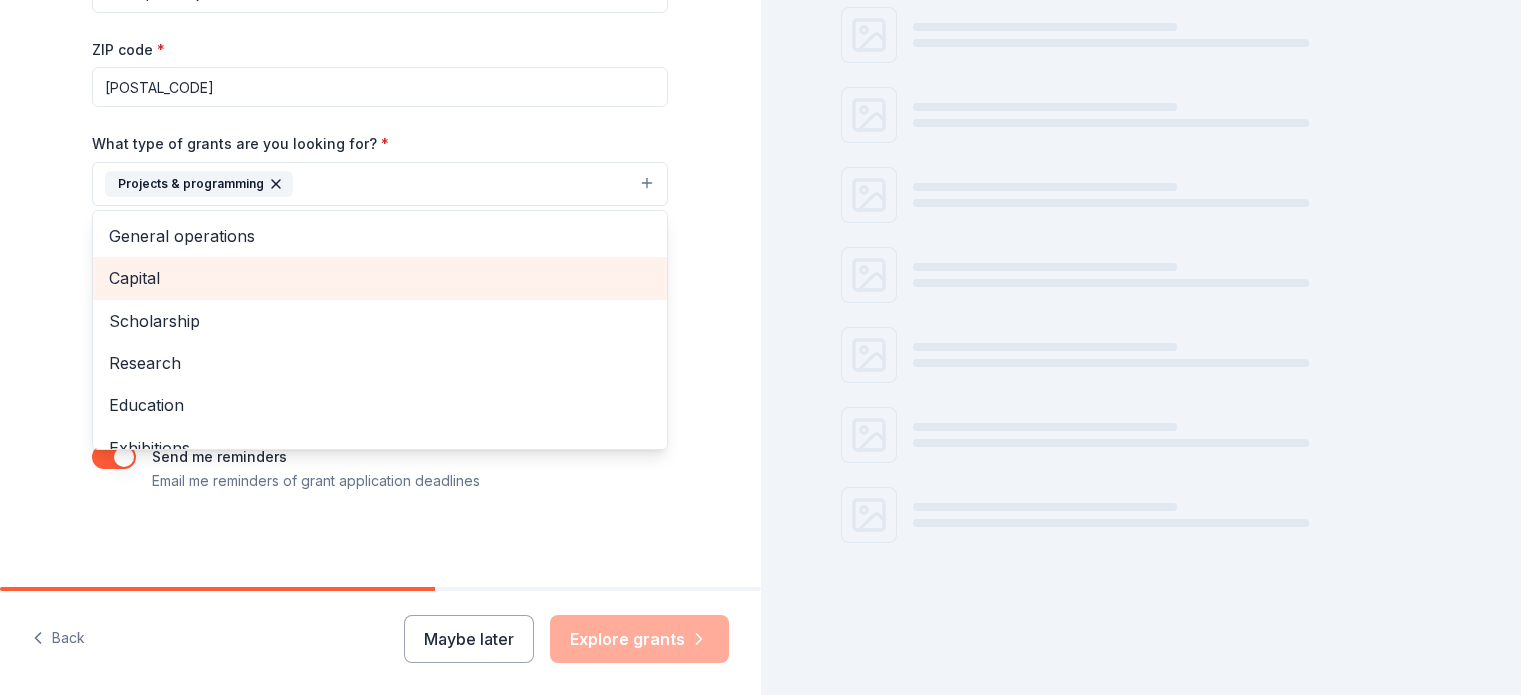 scroll, scrollTop: 292, scrollLeft: 0, axis: vertical 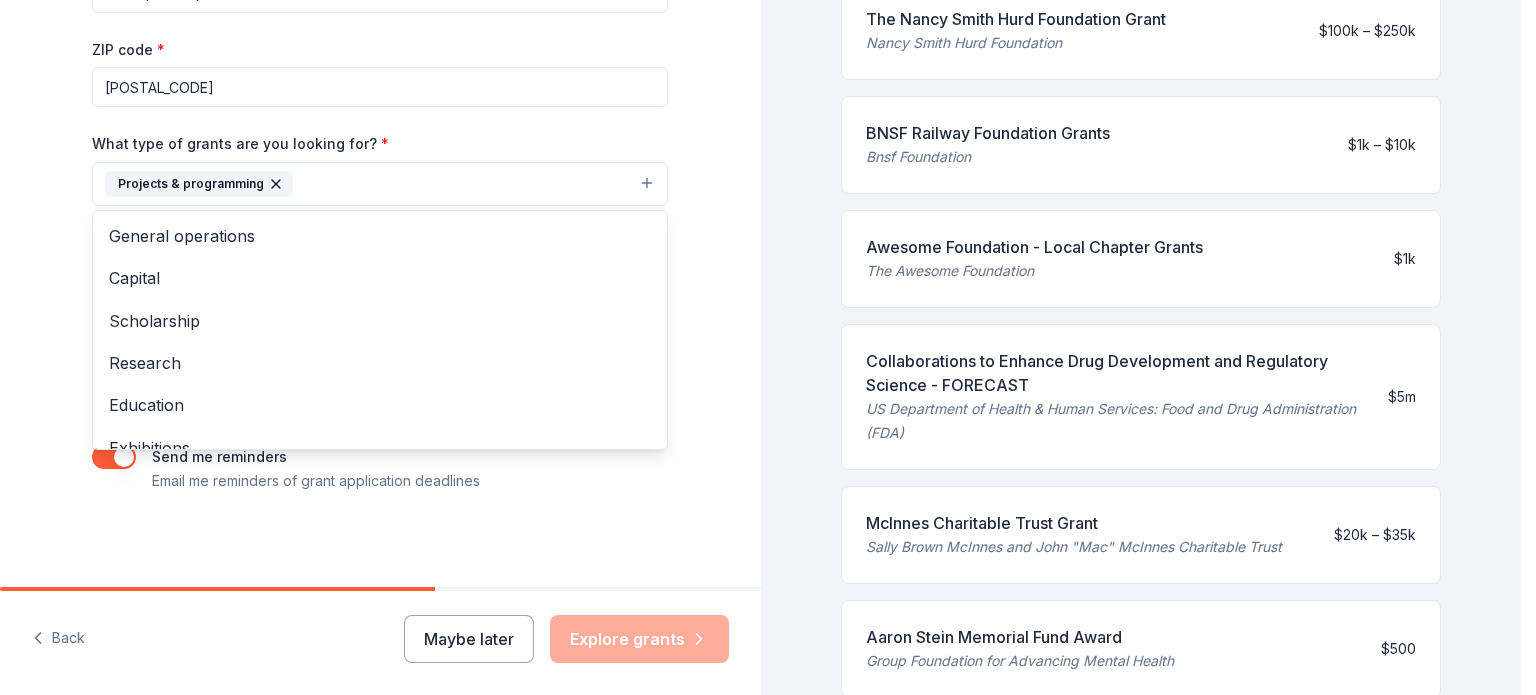 click on "Tell us about your project. We'll find grants you can apply for. Project name * The Uplift Project ZIP code * [ZIP] What type of grants are you looking for? * Projects & programming General operations Capital Scholarship Research Education Exhibitions Conference Training and capacity building Fellowship Other What is your project about? * We use this to match you to relevant grant opportunities. See examples We recommend at least 300 characters to get the best grant matches. Send me reminders Email me reminders of grant application deadlines Back Maybe later Explore grants 244 applications are open Fill out your project details to apply to grants like: The Nancy Smith Hurd Foundation Grant Nancy Smith Hurd Foundation $100k – $250k BNSF Railway Foundation Grants Bnsf Foundation $1k – $10k Awesome Foundation - Local Chapter Grants The Awesome Foundation $1k Collaborations to Enhance Drug Development and Regulatory Science - FORECAST $5m McInnes Charitable Trust Grant $20k – $35k $500 Up to $20k ;" at bounding box center [768, 347] 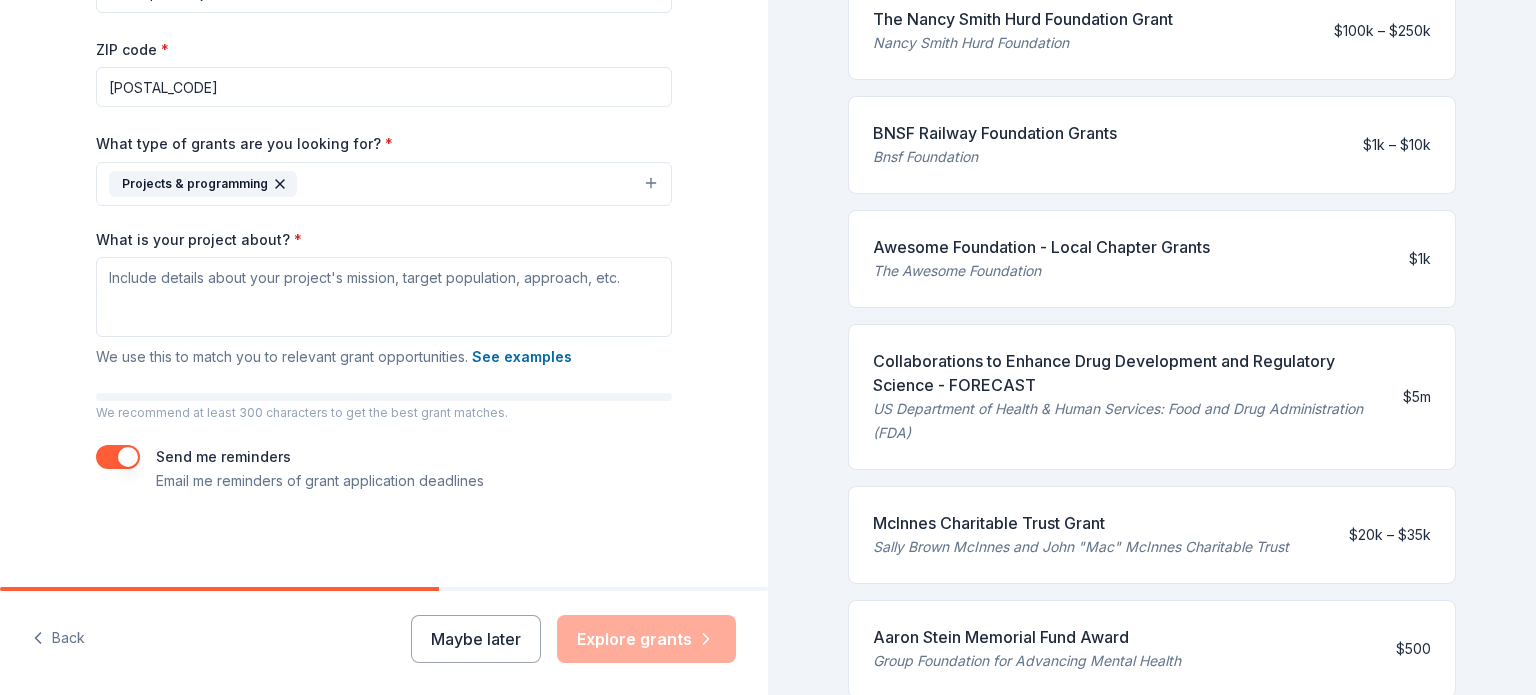click 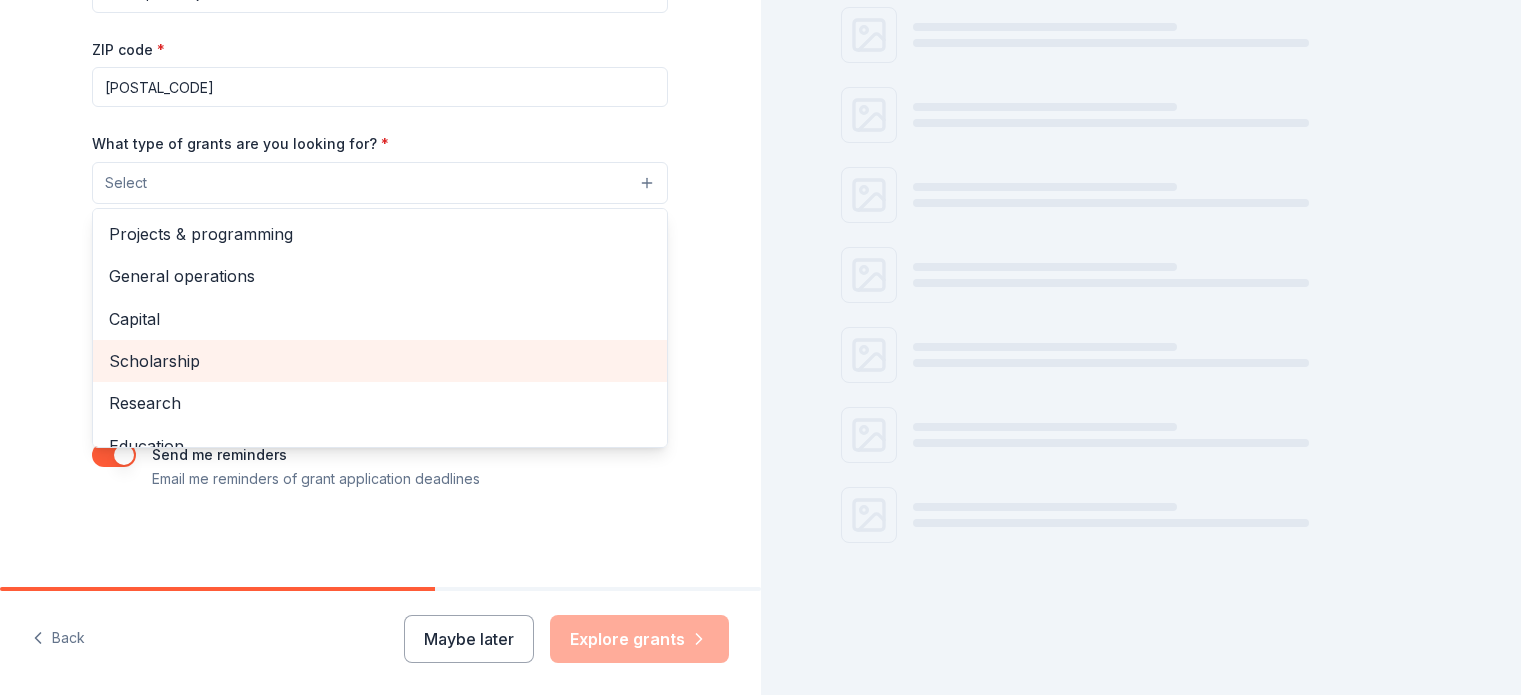 scroll, scrollTop: 219, scrollLeft: 0, axis: vertical 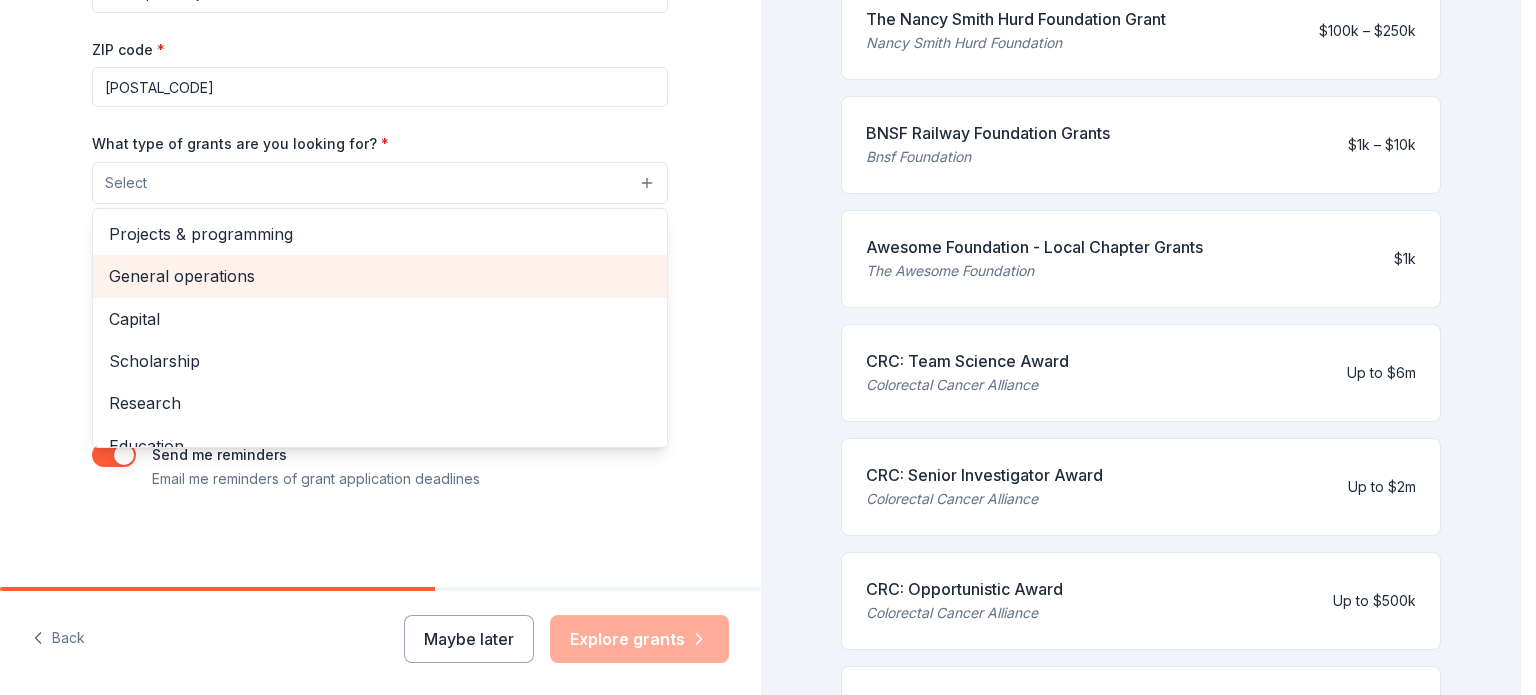 click on "Projects & programming" at bounding box center (380, 234) 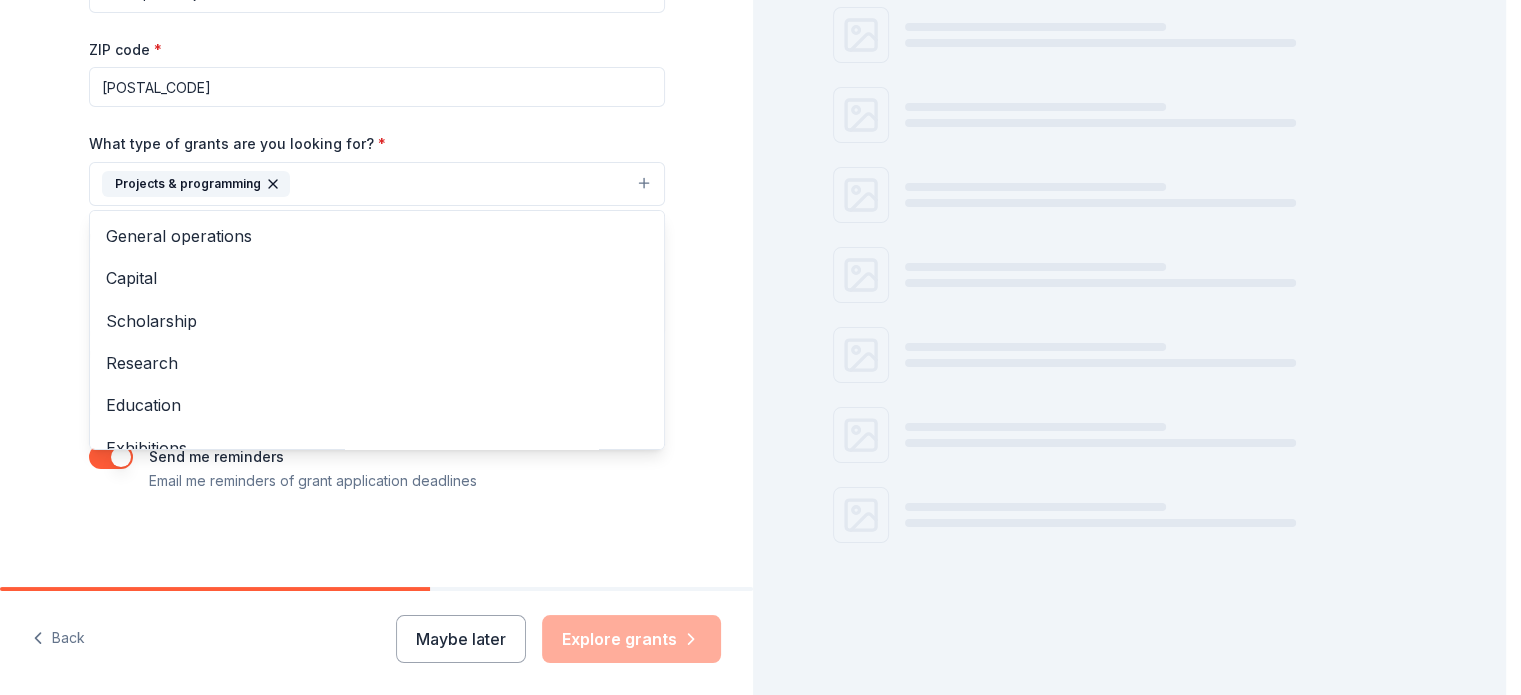 click on "Projects & programming" at bounding box center [377, 184] 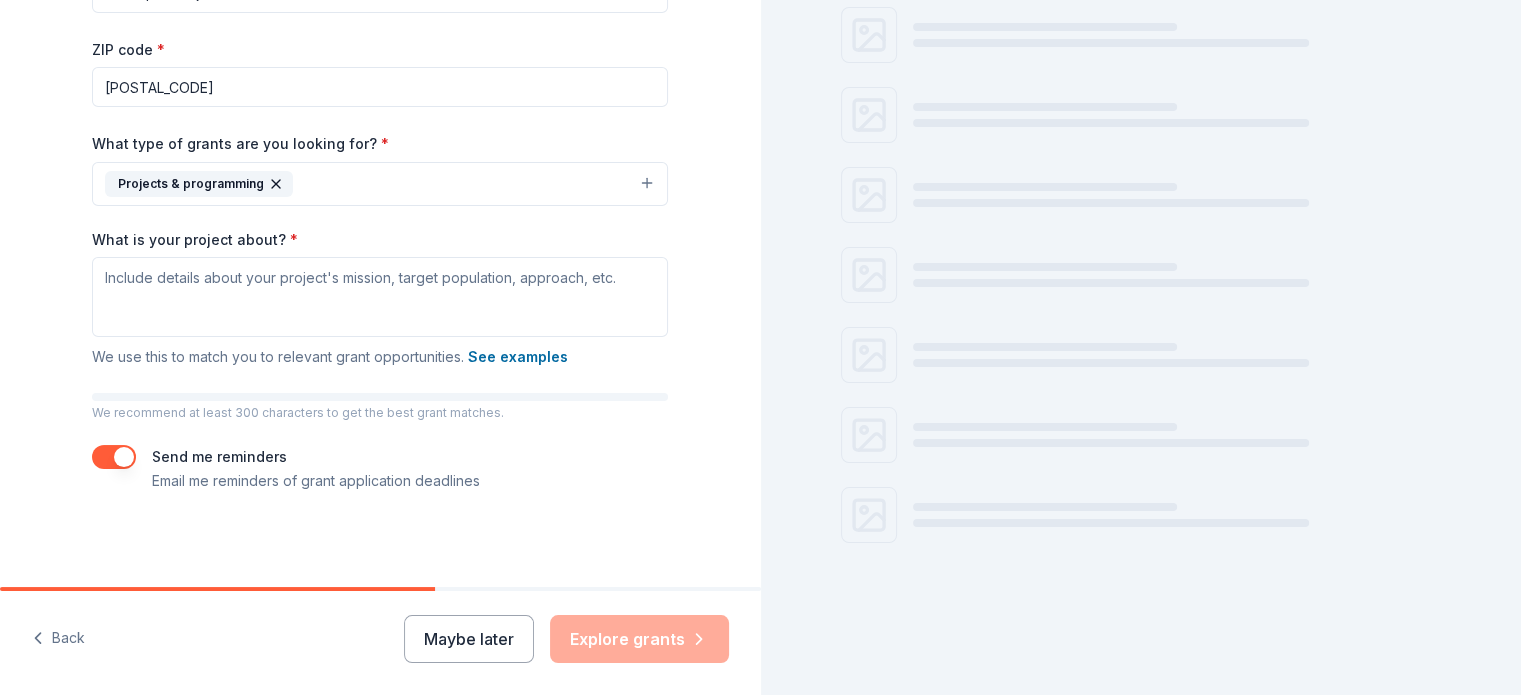 click on "Projects & programming" at bounding box center (380, 184) 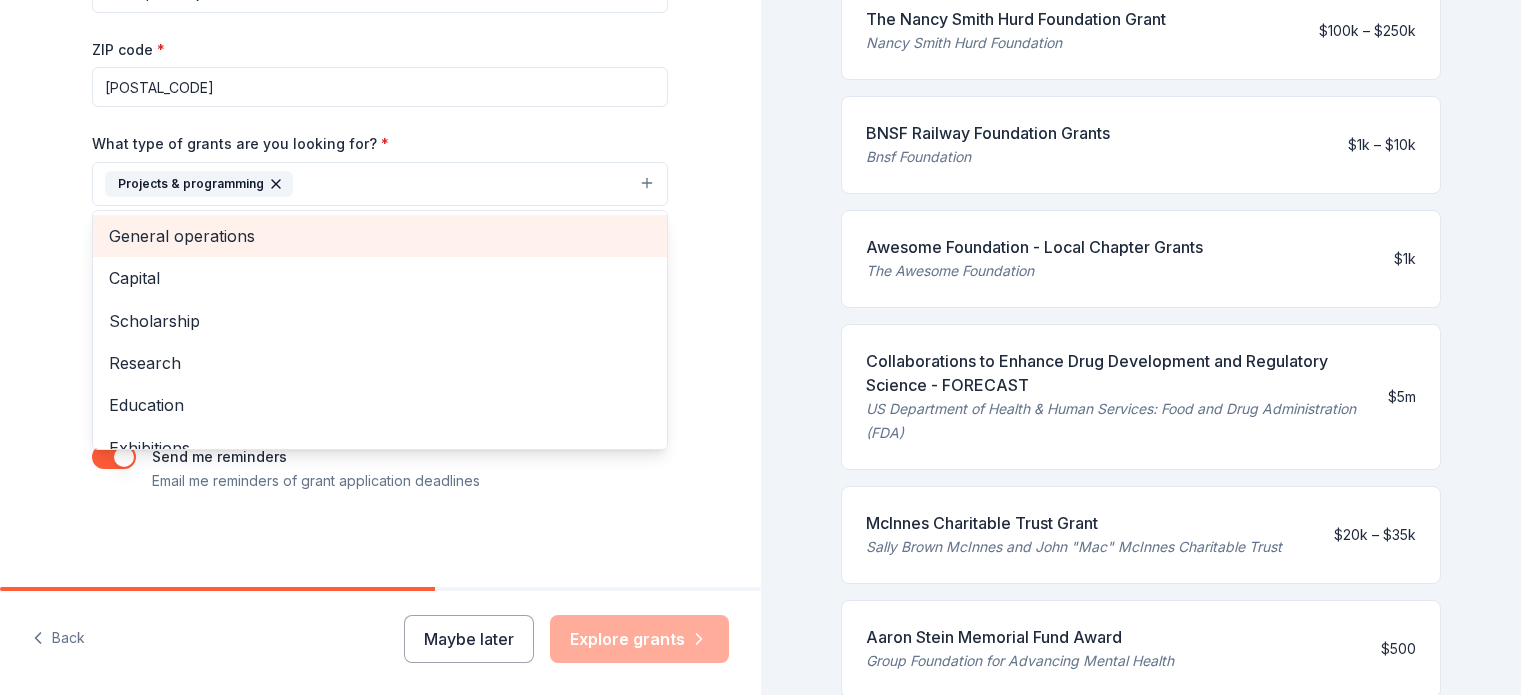 click on "General operations" at bounding box center [380, 236] 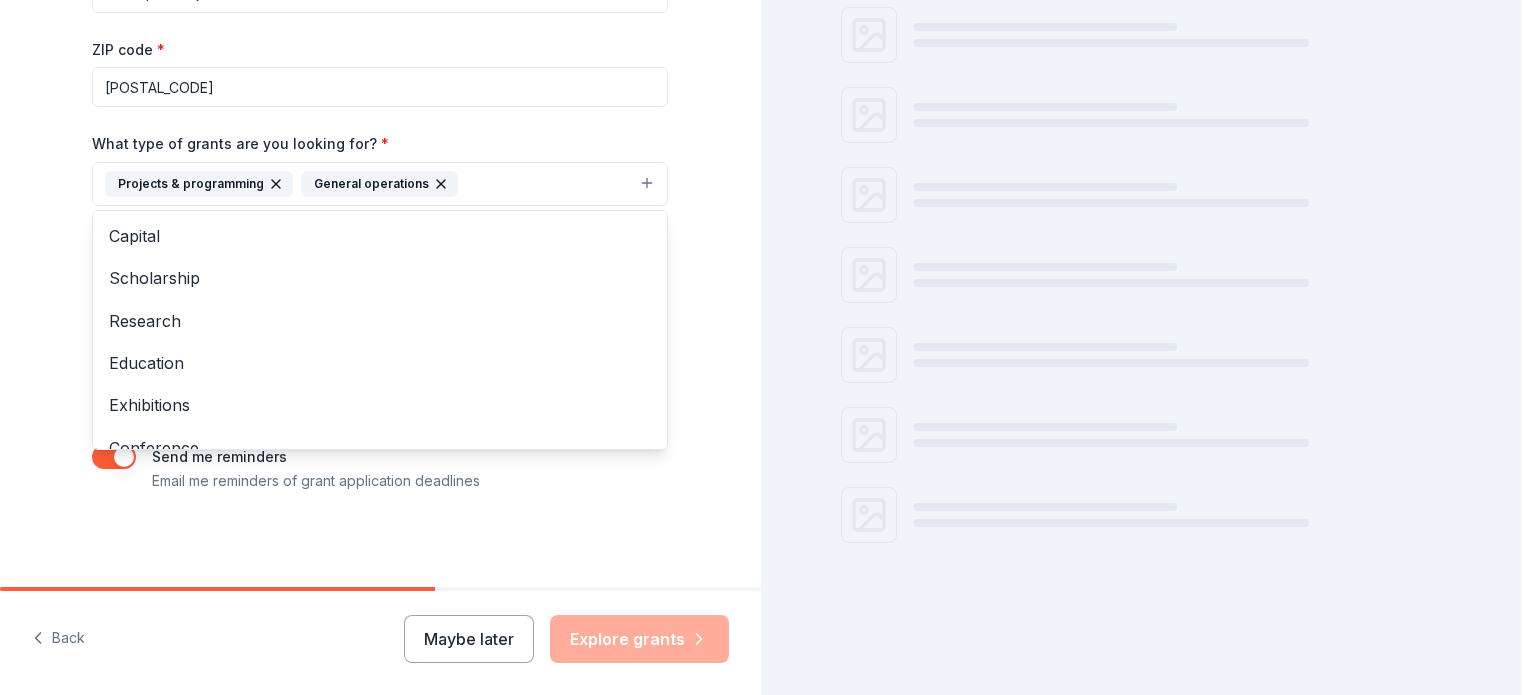 scroll, scrollTop: 292, scrollLeft: 0, axis: vertical 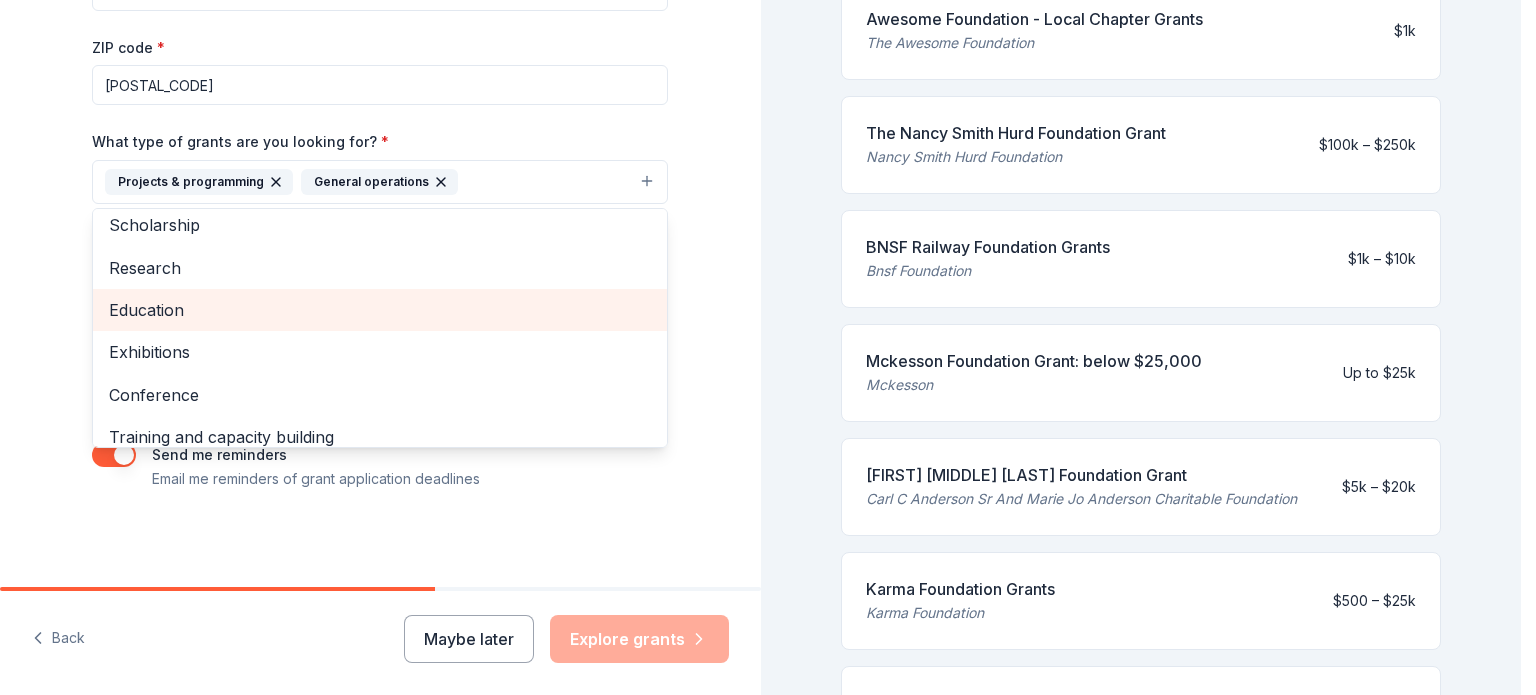 click on "Education" at bounding box center (380, 310) 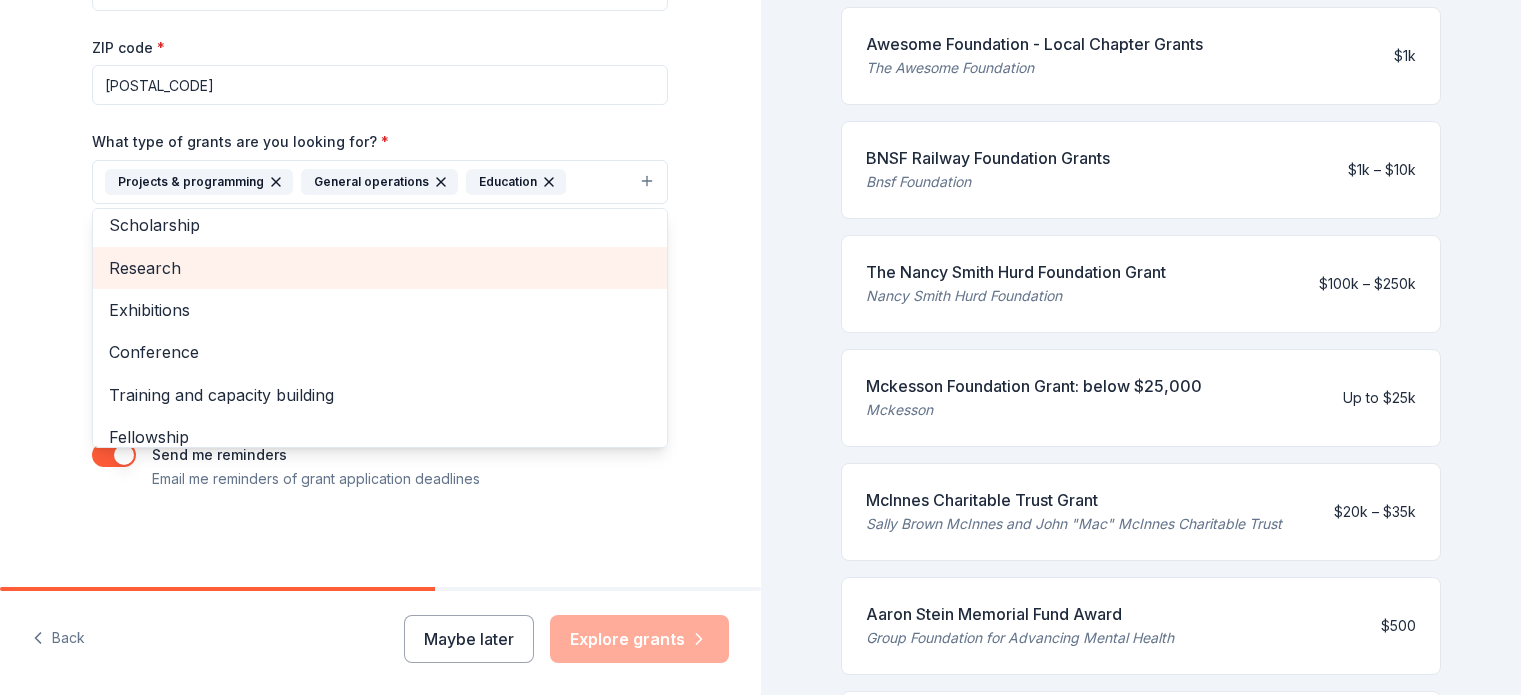 click on "Research" at bounding box center (380, 268) 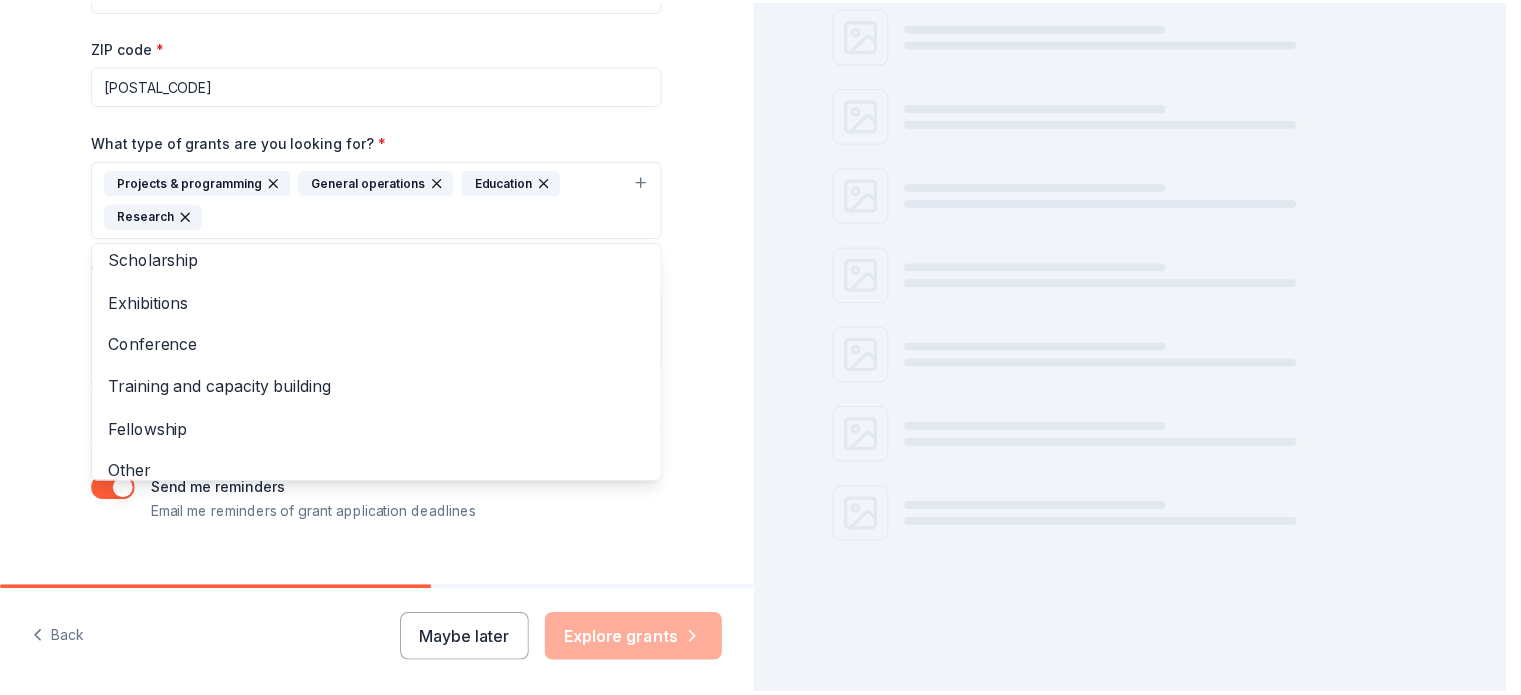 scroll, scrollTop: 292, scrollLeft: 0, axis: vertical 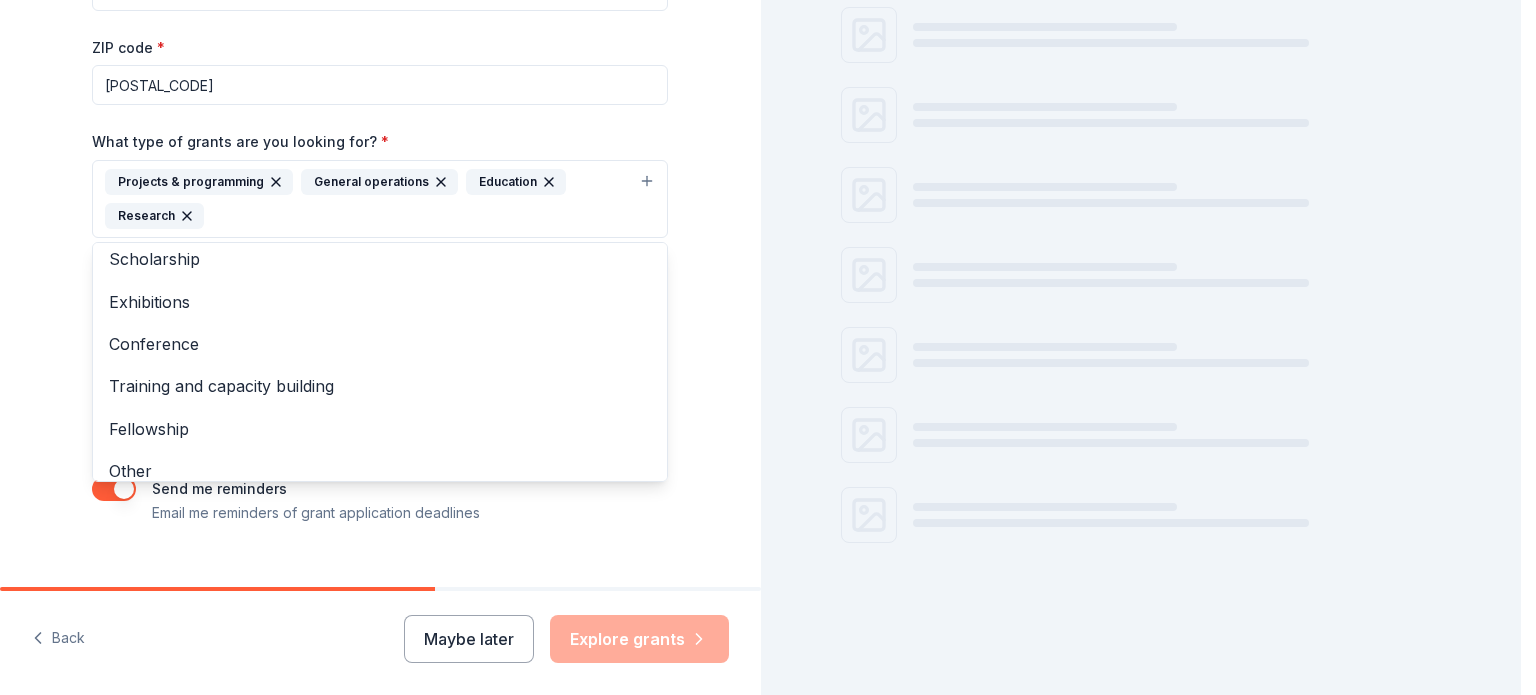 click on "Projects & programming General operations Education Research" at bounding box center [380, 199] 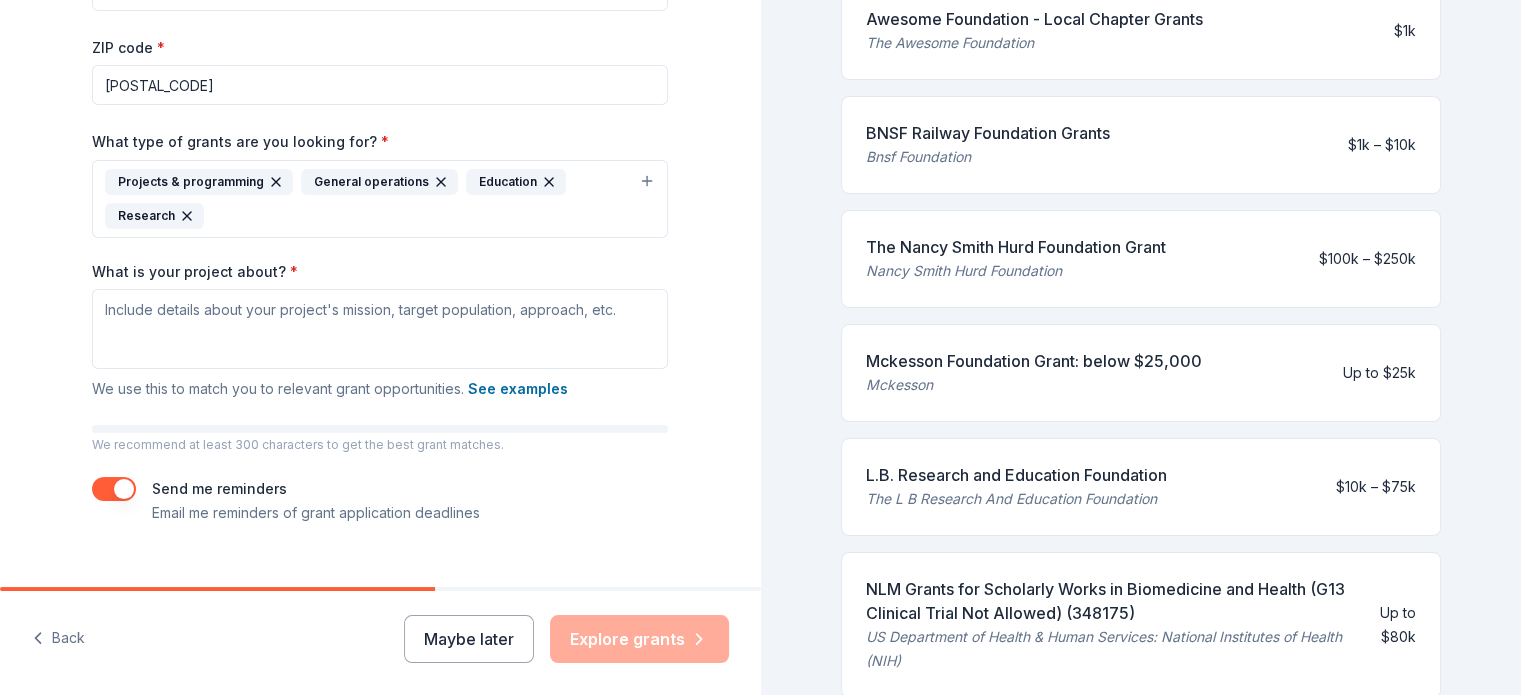 click on "What is your project about? *" at bounding box center (195, 272) 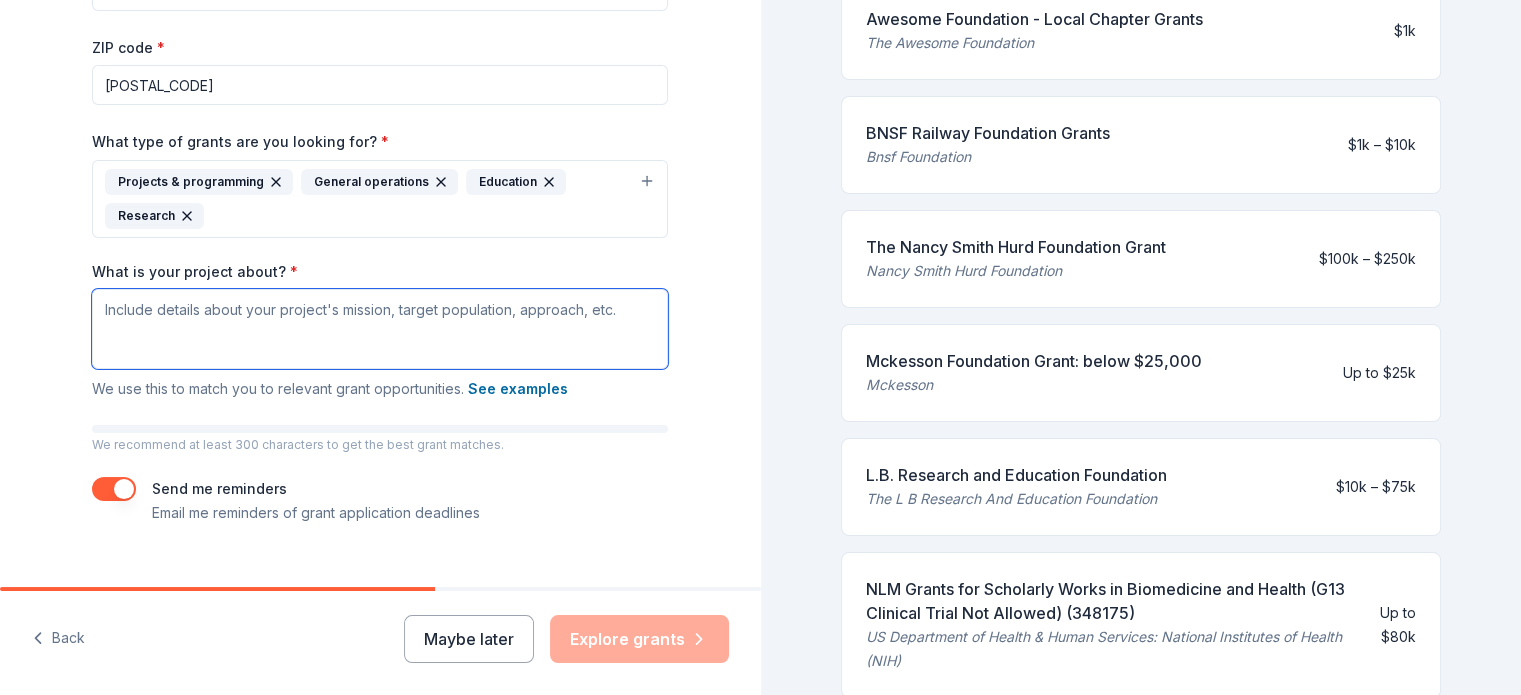 click on "What is your project about? *" at bounding box center (380, 329) 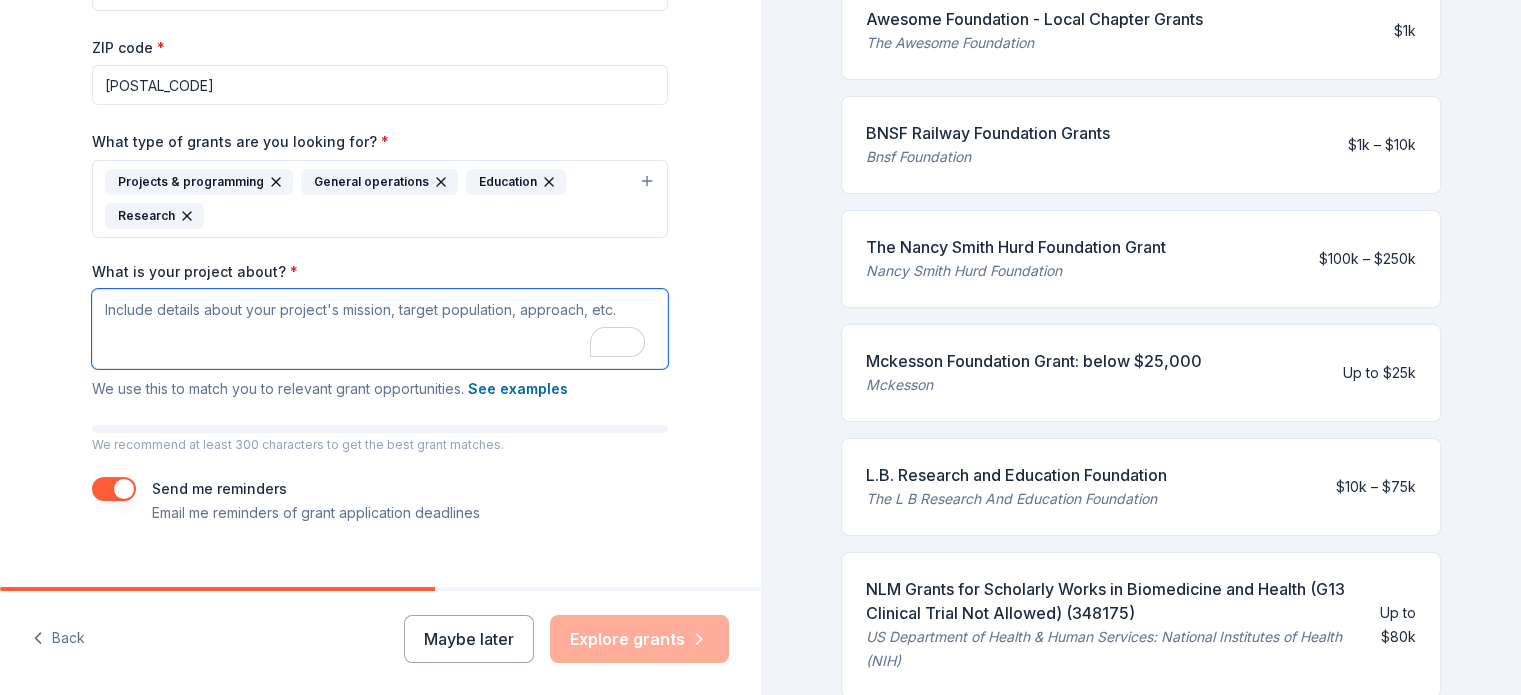 scroll, scrollTop: 371, scrollLeft: 0, axis: vertical 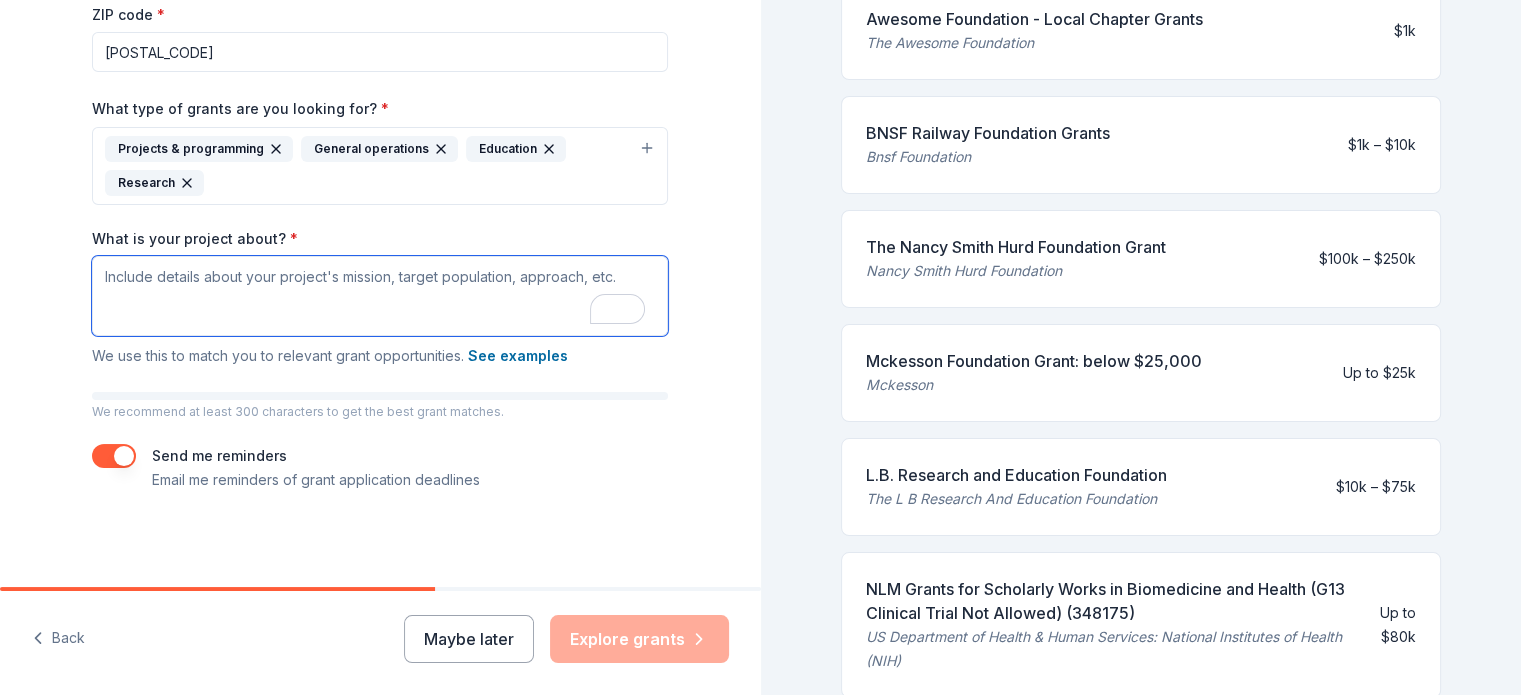 paste on "The Uplift Project is a student-led initiative participating in the Leukemia & Lymphoma Society’s Student Visionaries of the Year program, dedicated to raising $50,000 between January 16 and March 7, 2026, to support patients and families affected by blood cancer. Our mission is to fund life-saving research, provide critical patient services, and raise awareness of the urgent need for cures. We engage our community through gala events, corporate partnerships, grassroots donations, and social media campaigns. Our target population includes individuals battling leukemia, lymphoma, and other blood cancers, as well as their caregivers. Every dollar raised directly supports research breakthroughs, financial assistance, education, and patient advocacy, bringing hope and tangible resources to those in need." 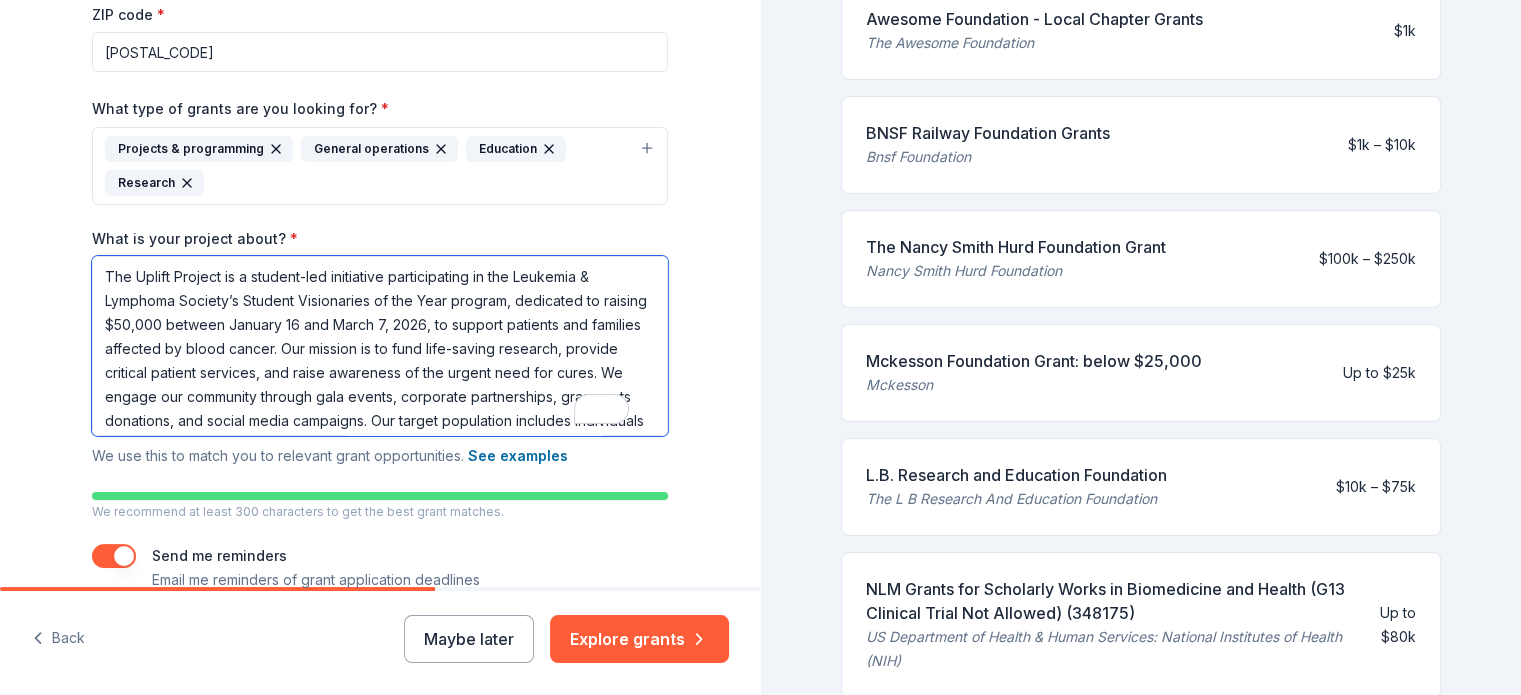 scroll, scrollTop: 137, scrollLeft: 0, axis: vertical 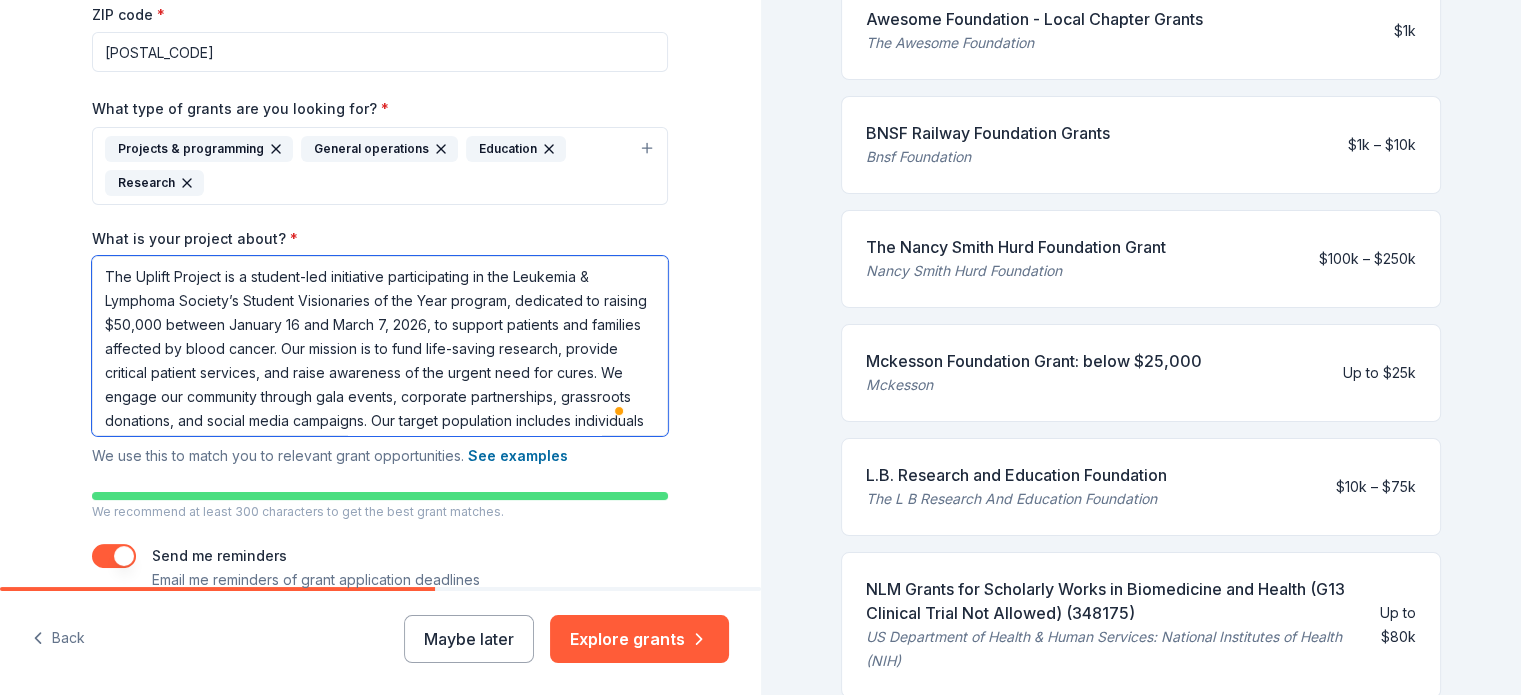 click on "The Uplift Project is a student-led initiative participating in the Leukemia & Lymphoma Society’s Student Visionaries of the Year program, dedicated to raising $50,000 between January 16 and March 7, 2026, to support patients and families affected by blood cancer. Our mission is to fund life-saving research, provide critical patient services, and raise awareness of the urgent need for cures. We engage our community through gala events, corporate partnerships, grassroots donations, and social media campaigns. Our target population includes individuals battling leukemia, lymphoma, and other blood cancers, as well as their caregivers. Every dollar raised directly supports research breakthroughs, financial assistance, education, and patient advocacy, bringing hope and tangible resources to those in need." at bounding box center (380, 346) 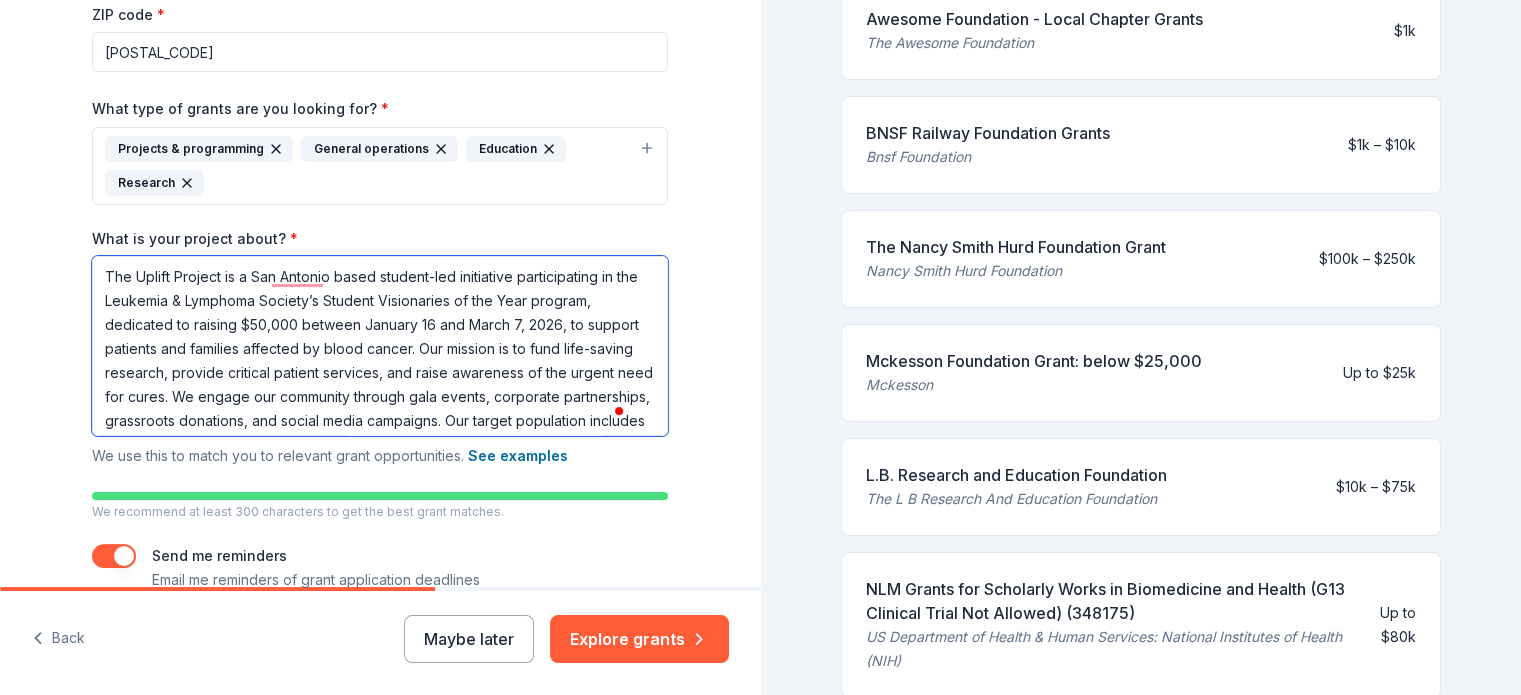 scroll, scrollTop: 444, scrollLeft: 0, axis: vertical 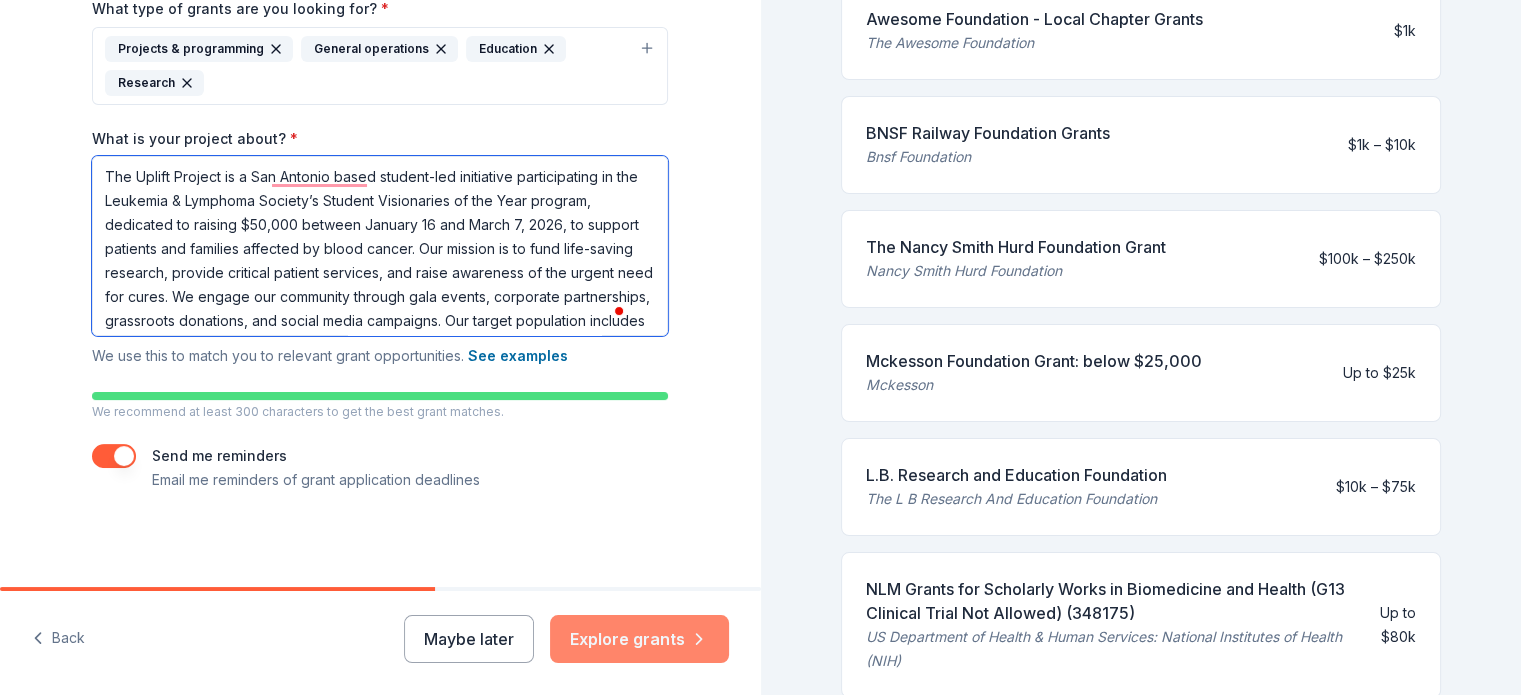 type on "The Uplift Project is a San Antonio based student-led initiative participating in the Leukemia & Lymphoma Society’s Student Visionaries of the Year program, dedicated to raising $50,000 between January 16 and March 7, 2026, to support patients and families affected by blood cancer. Our mission is to fund life-saving research, provide critical patient services, and raise awareness of the urgent need for cures. We engage our community through gala events, corporate partnerships, grassroots donations, and social media campaigns. Our target population includes individuals battling leukemia, lymphoma, and other blood cancers, as well as their caregivers. Every dollar raised directly supports research breakthroughs, financial assistance, education, and patient advocacy, bringing hope and tangible resources to those in need." 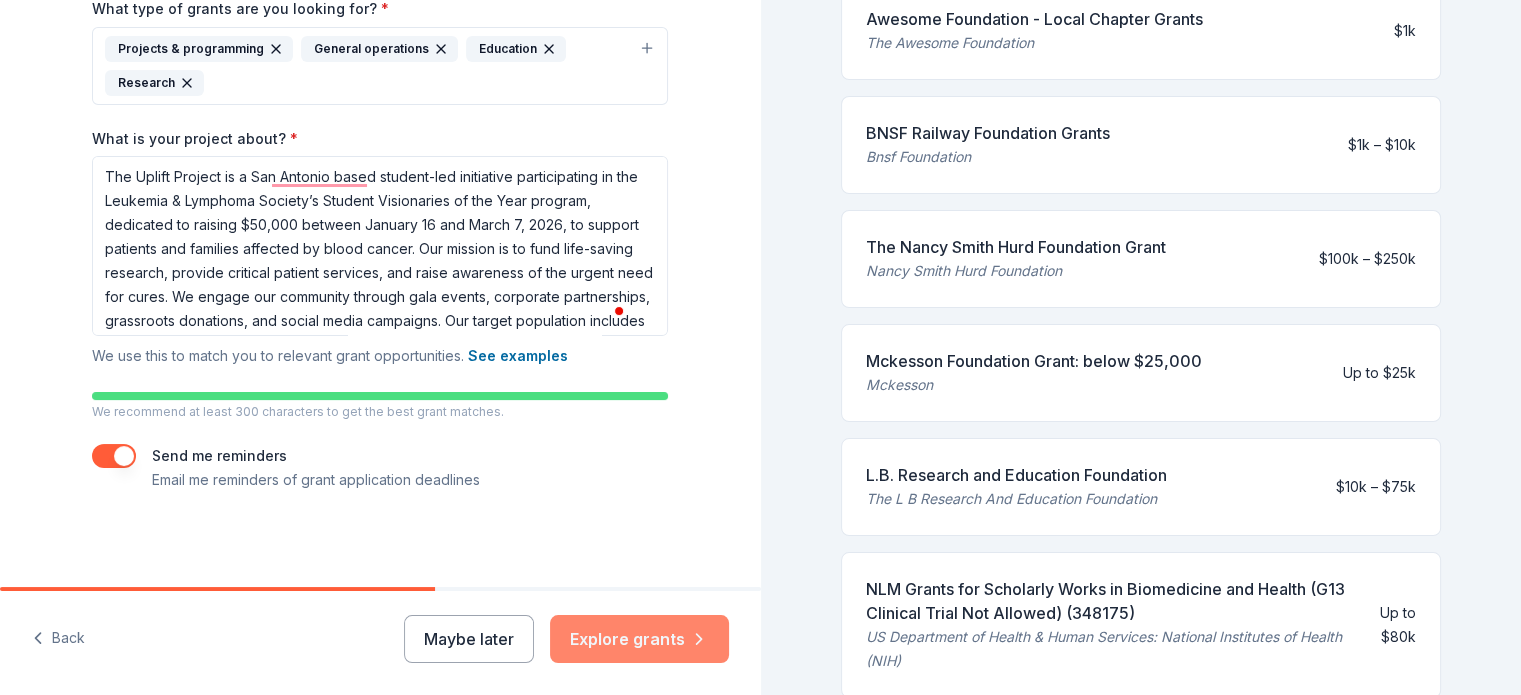 click on "Explore grants" at bounding box center [639, 639] 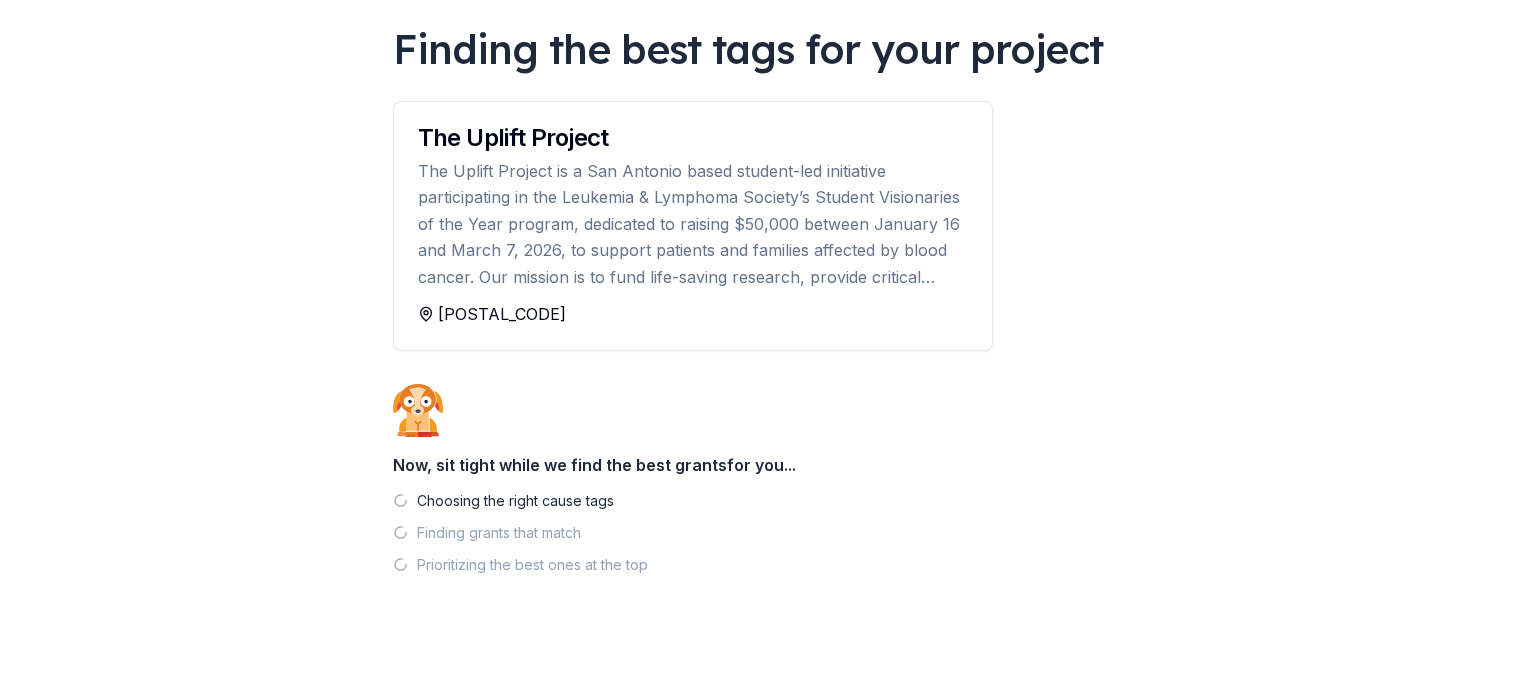 scroll, scrollTop: 160, scrollLeft: 0, axis: vertical 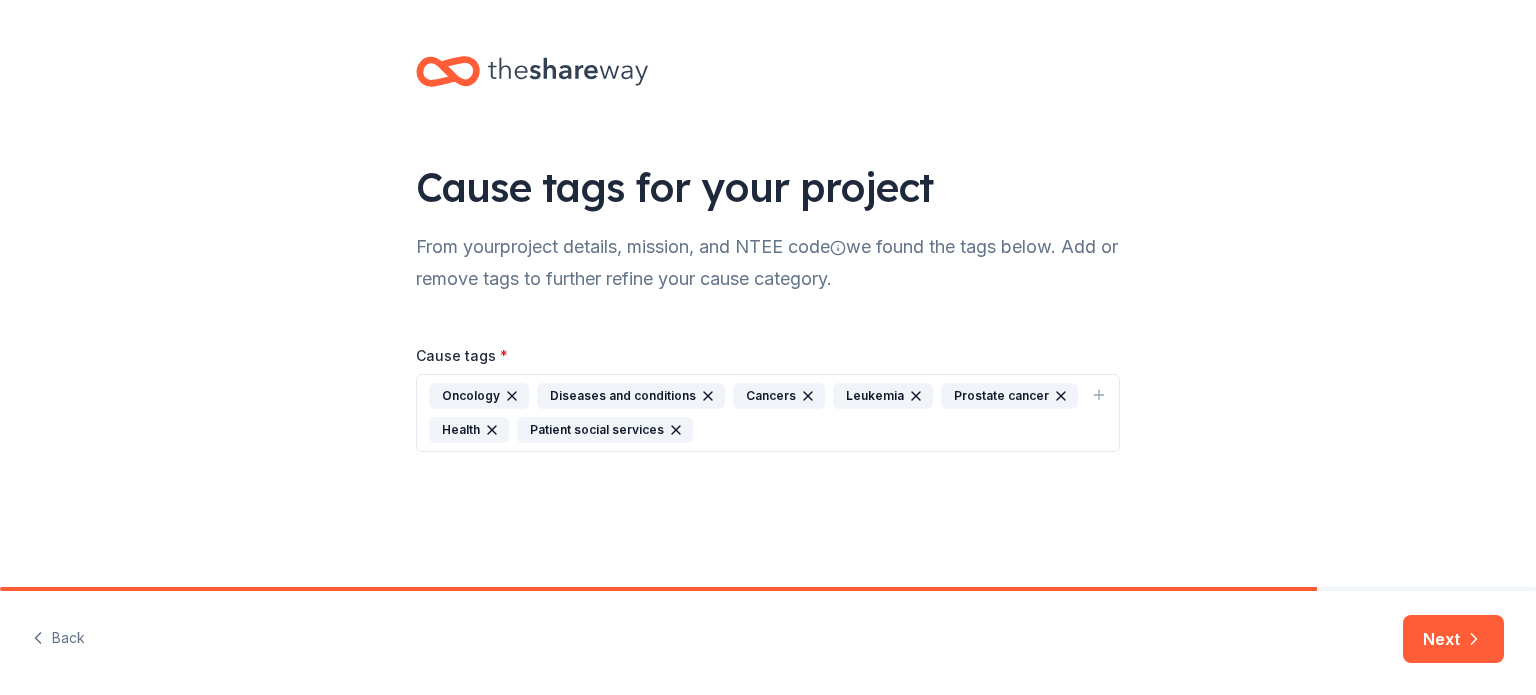 click 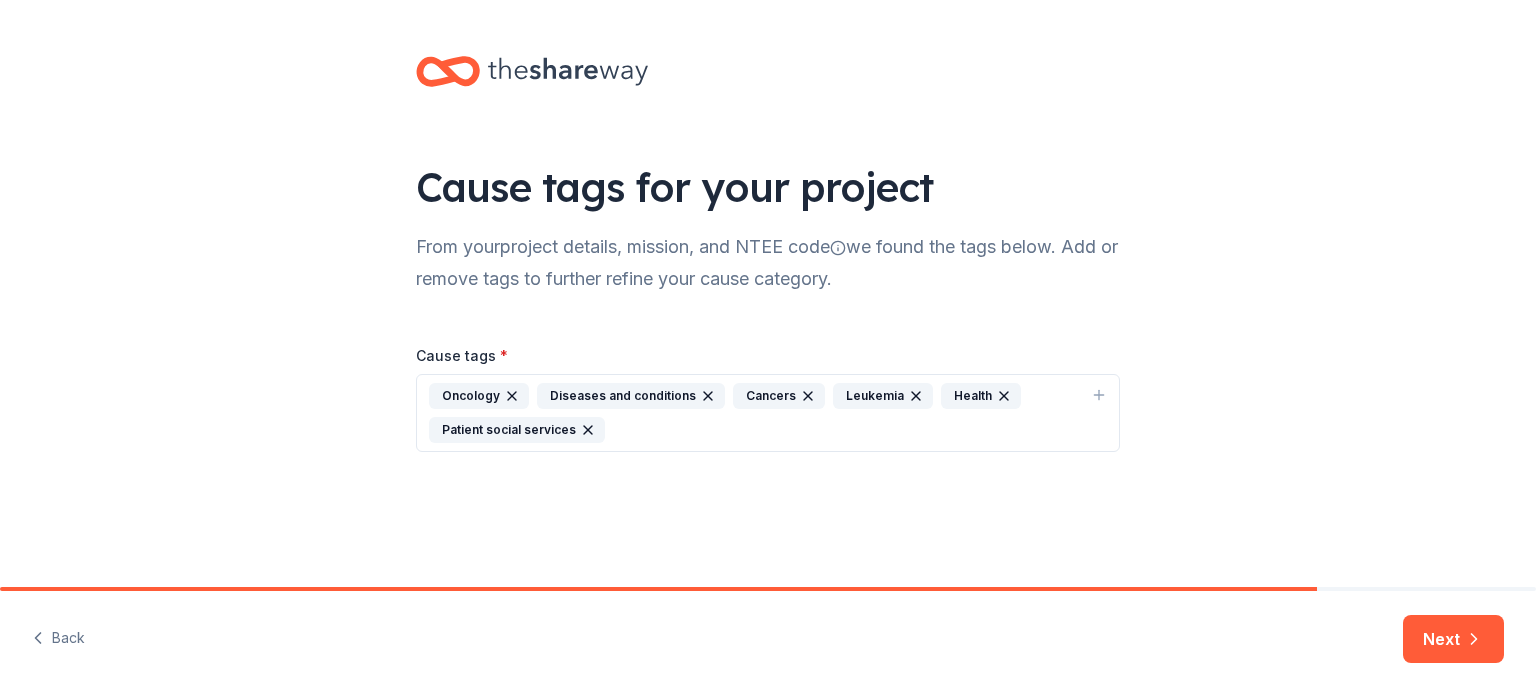click 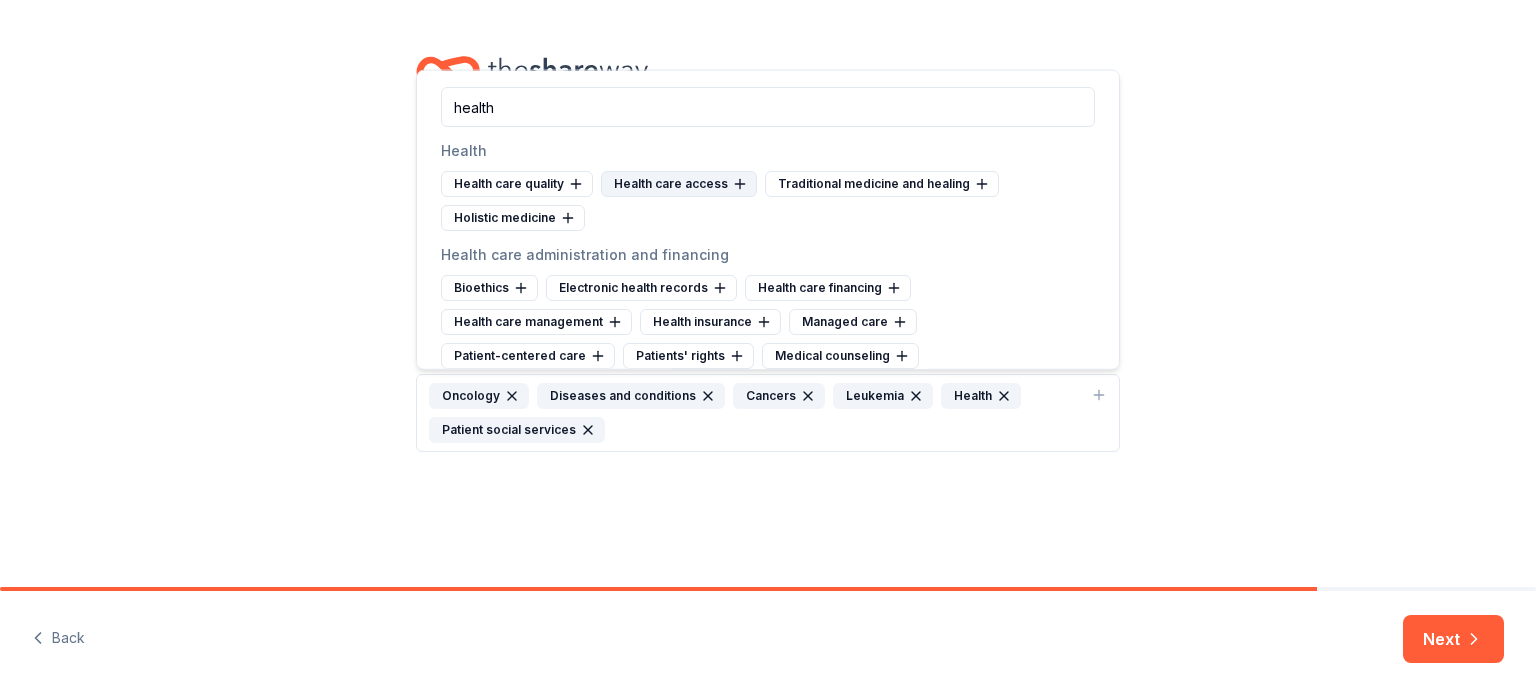 type on "health" 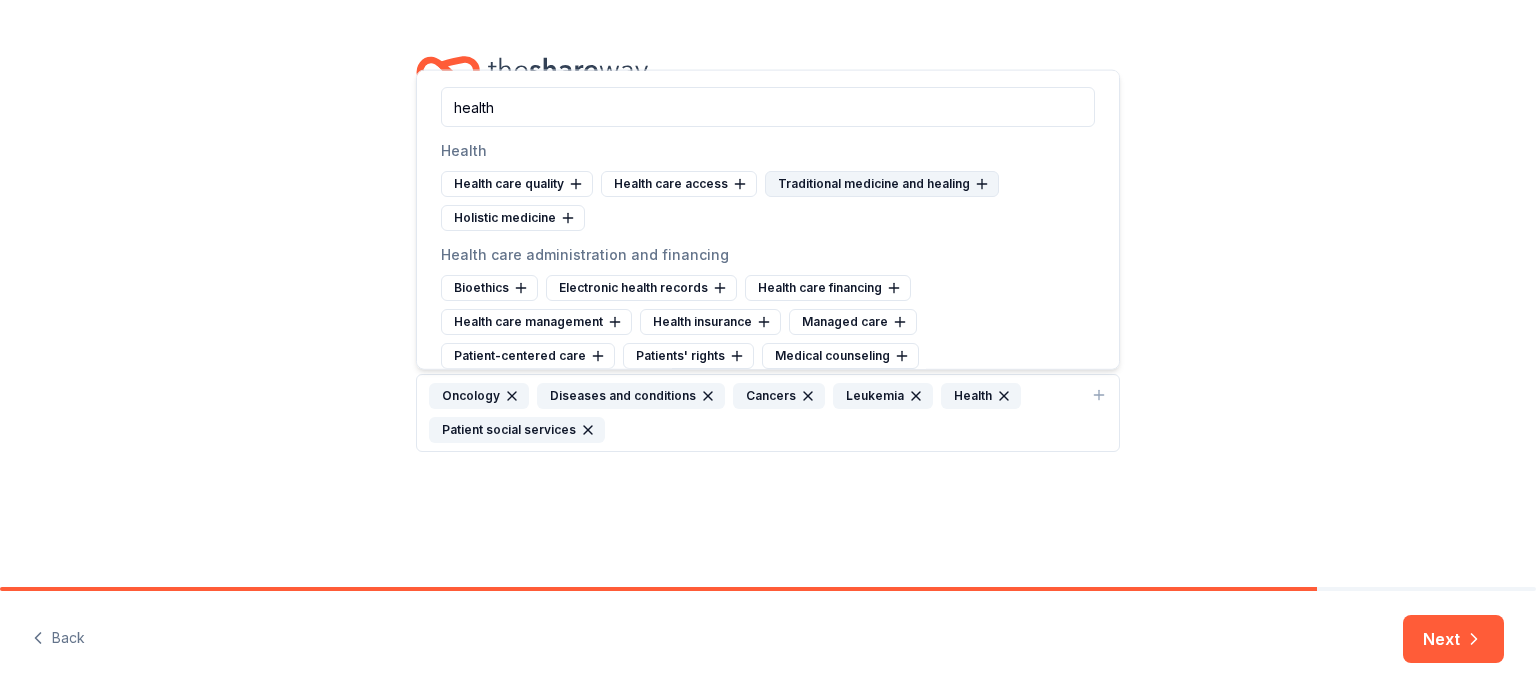 click on "Traditional medicine and healing" at bounding box center [882, 184] 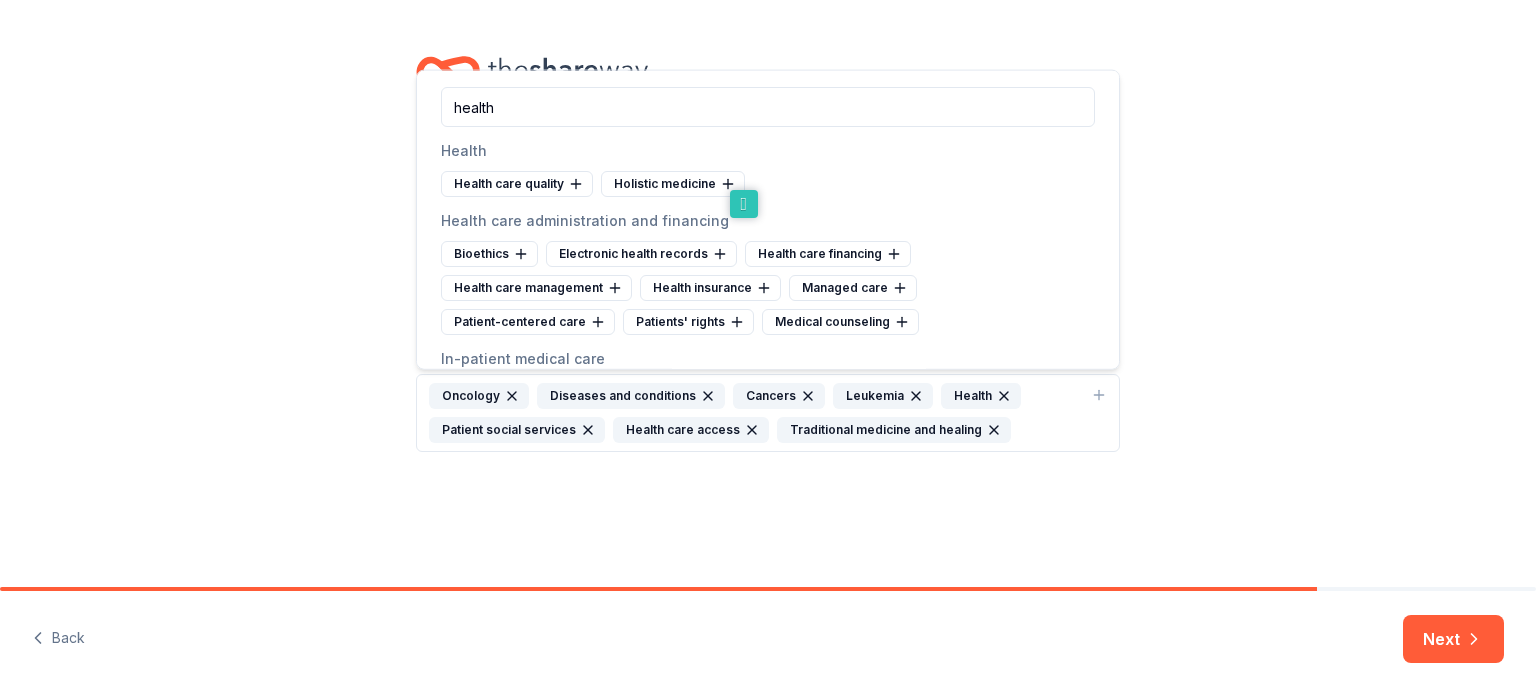 click on "Traditional medicine and healing" at bounding box center (894, 430) 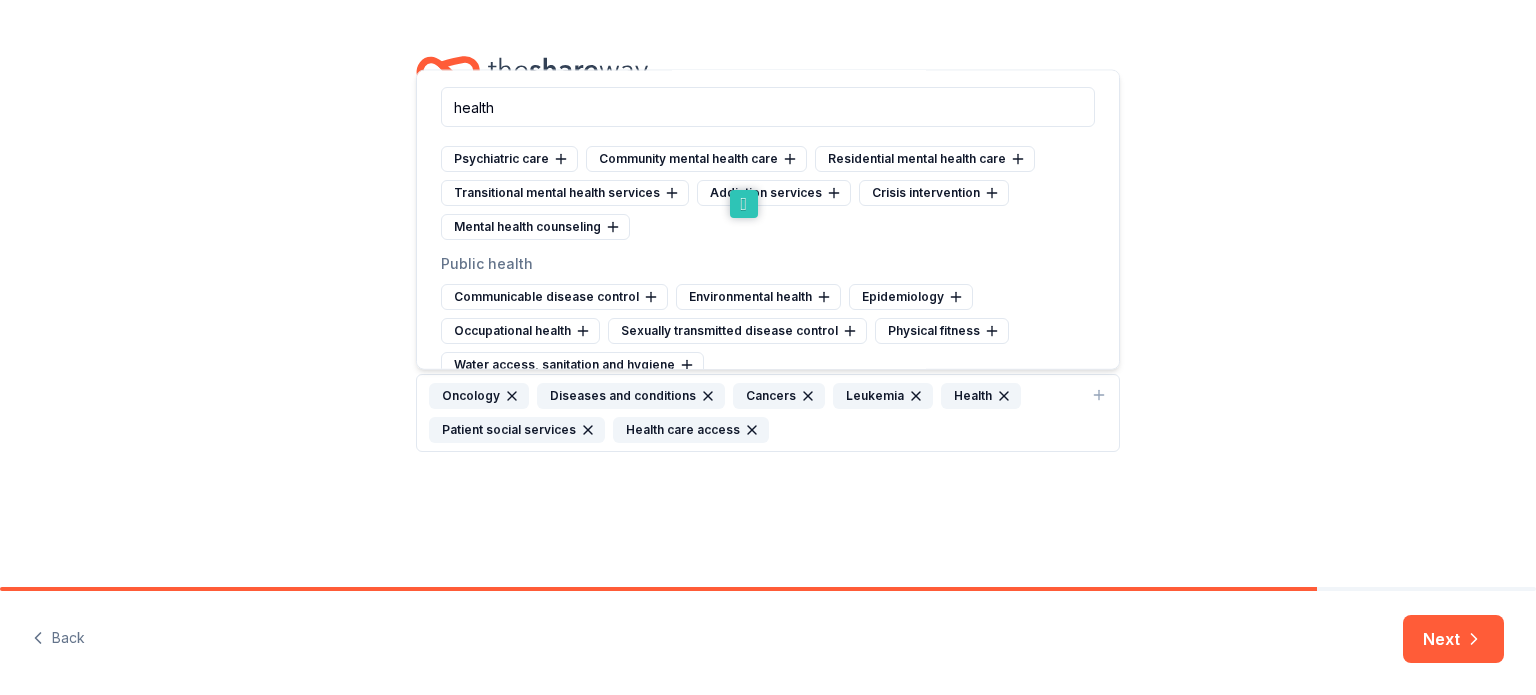scroll, scrollTop: 565, scrollLeft: 0, axis: vertical 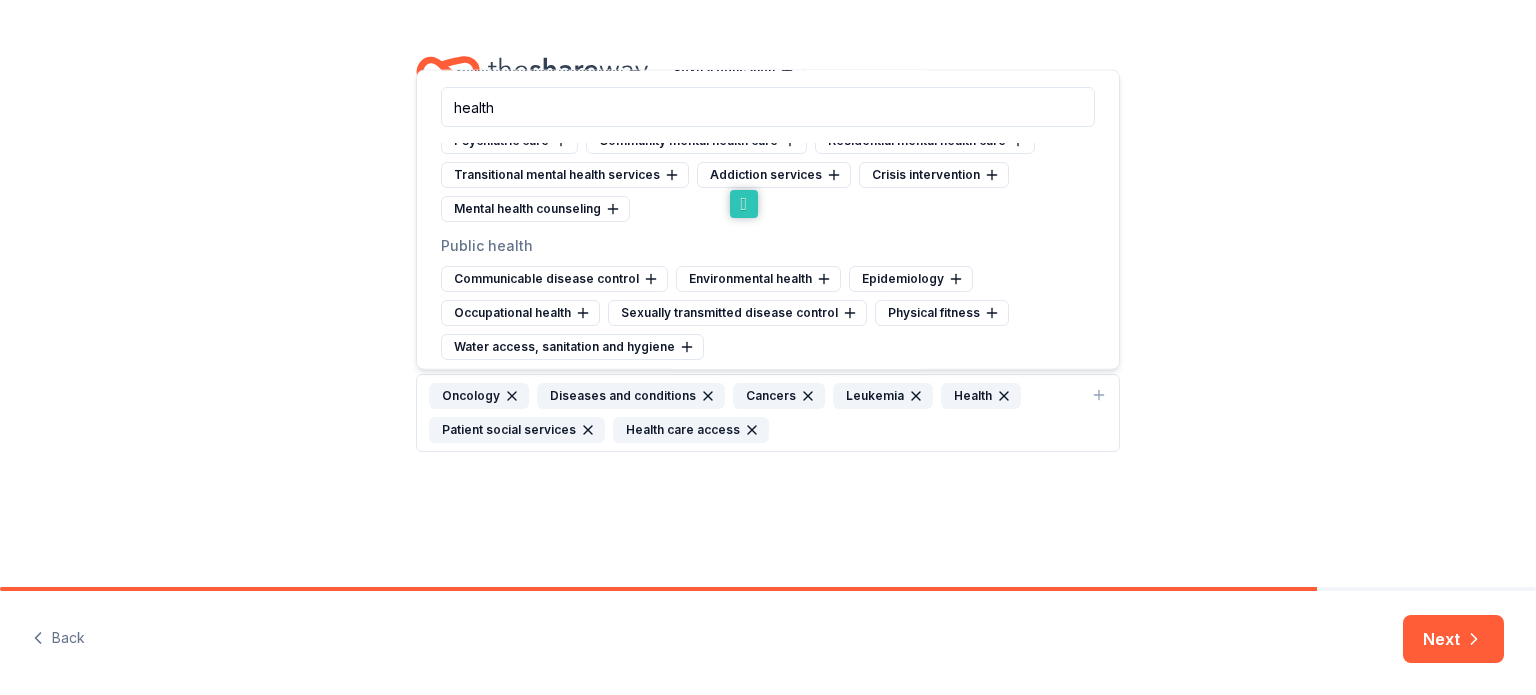 click on "Cause tags for your project From your  project details, mission, and NTEE code   we found the tags below. Add or remove tags to further refine your cause category. Cause tags * Oncology Diseases and conditions Cancers Leukemia Health Patient social services Health care access" at bounding box center [768, 293] 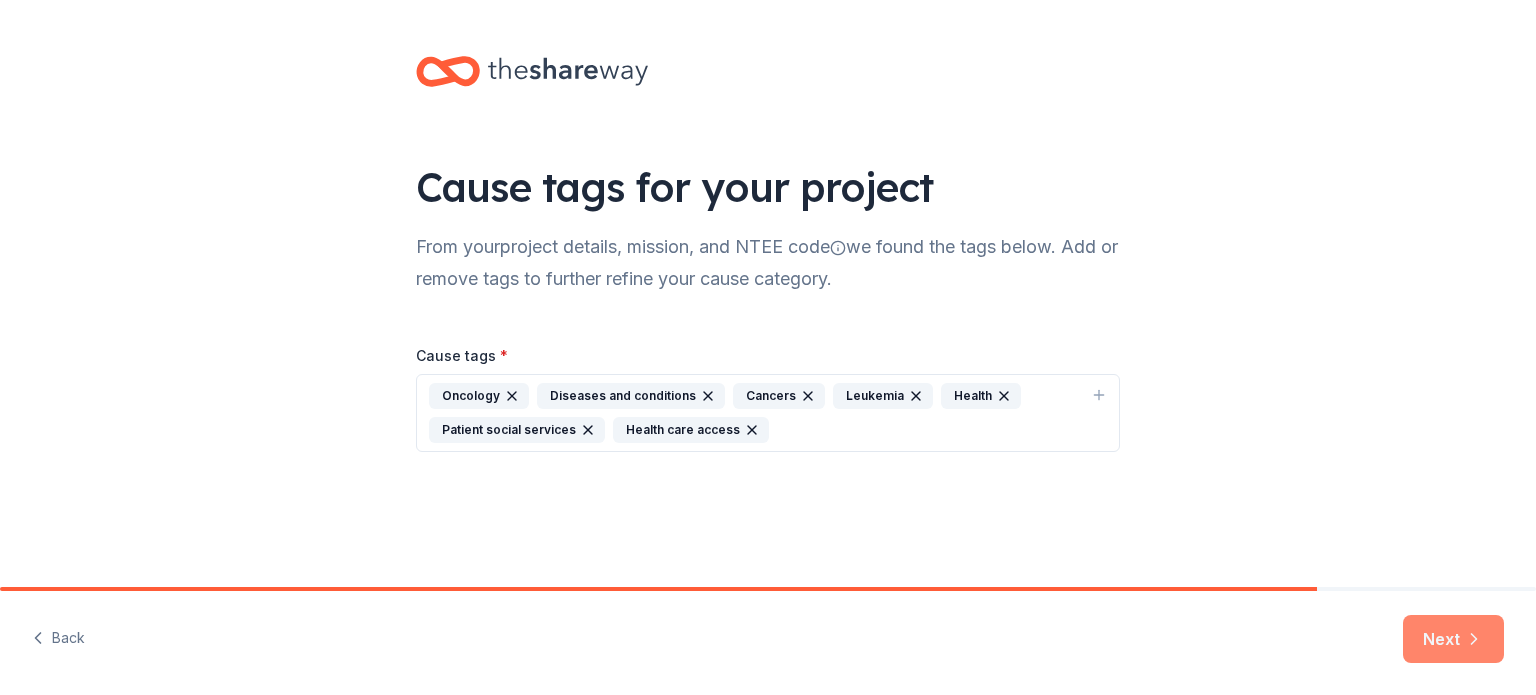 click on "Next" at bounding box center (1453, 639) 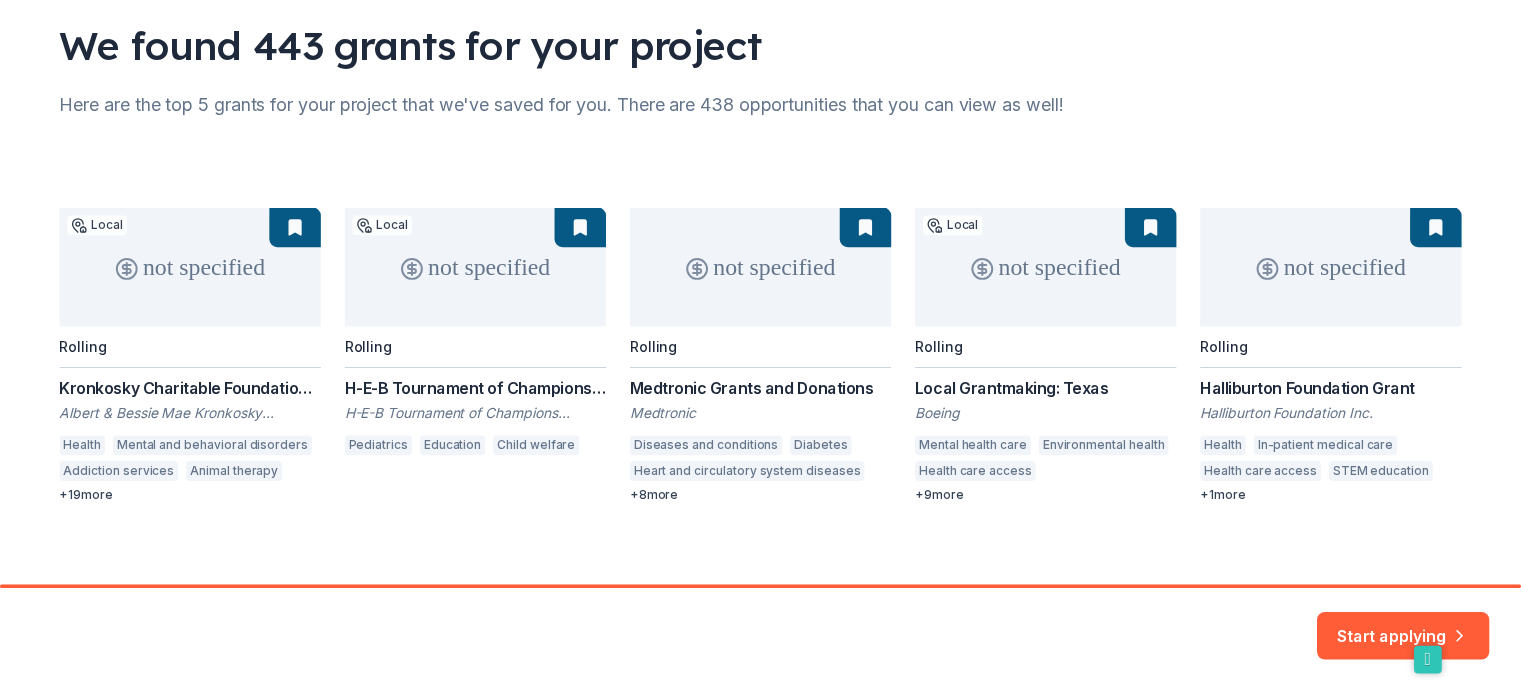 scroll, scrollTop: 158, scrollLeft: 0, axis: vertical 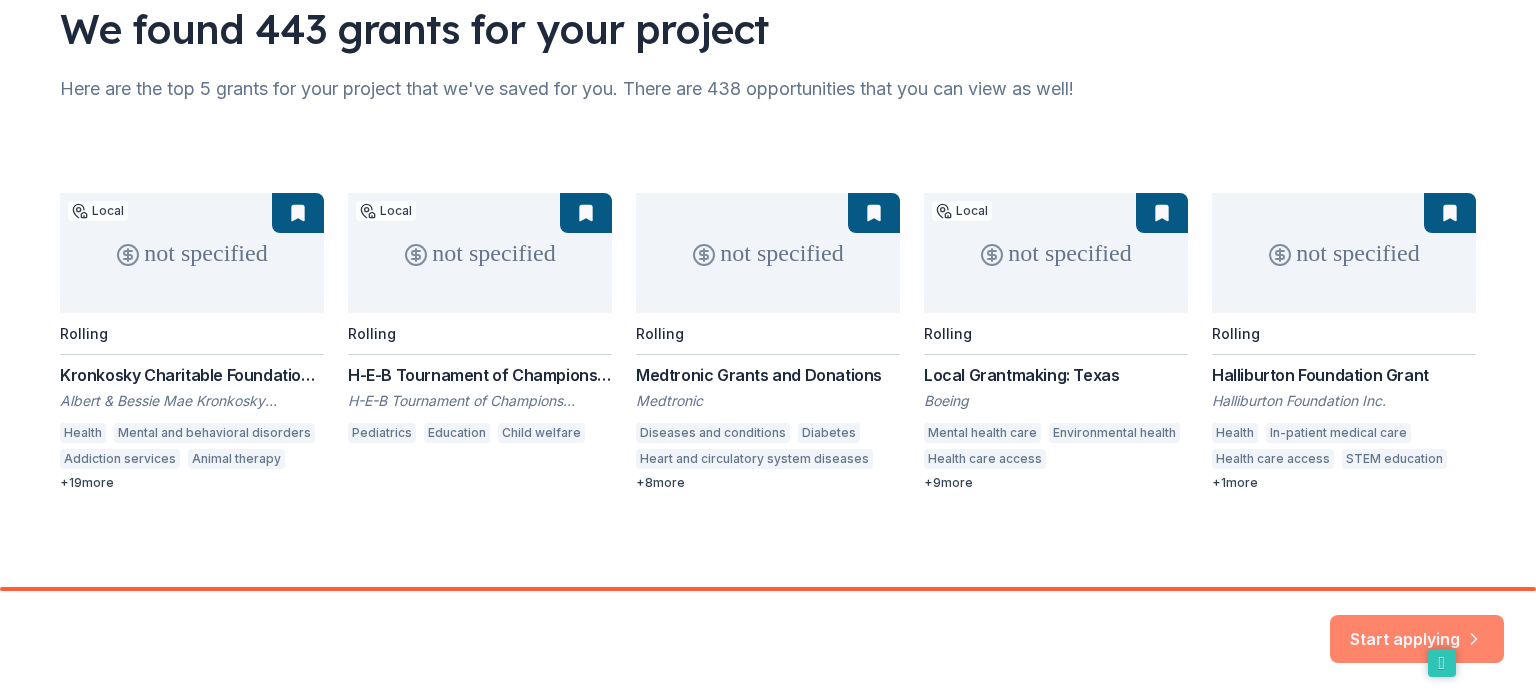click on "Start applying" at bounding box center (1417, 627) 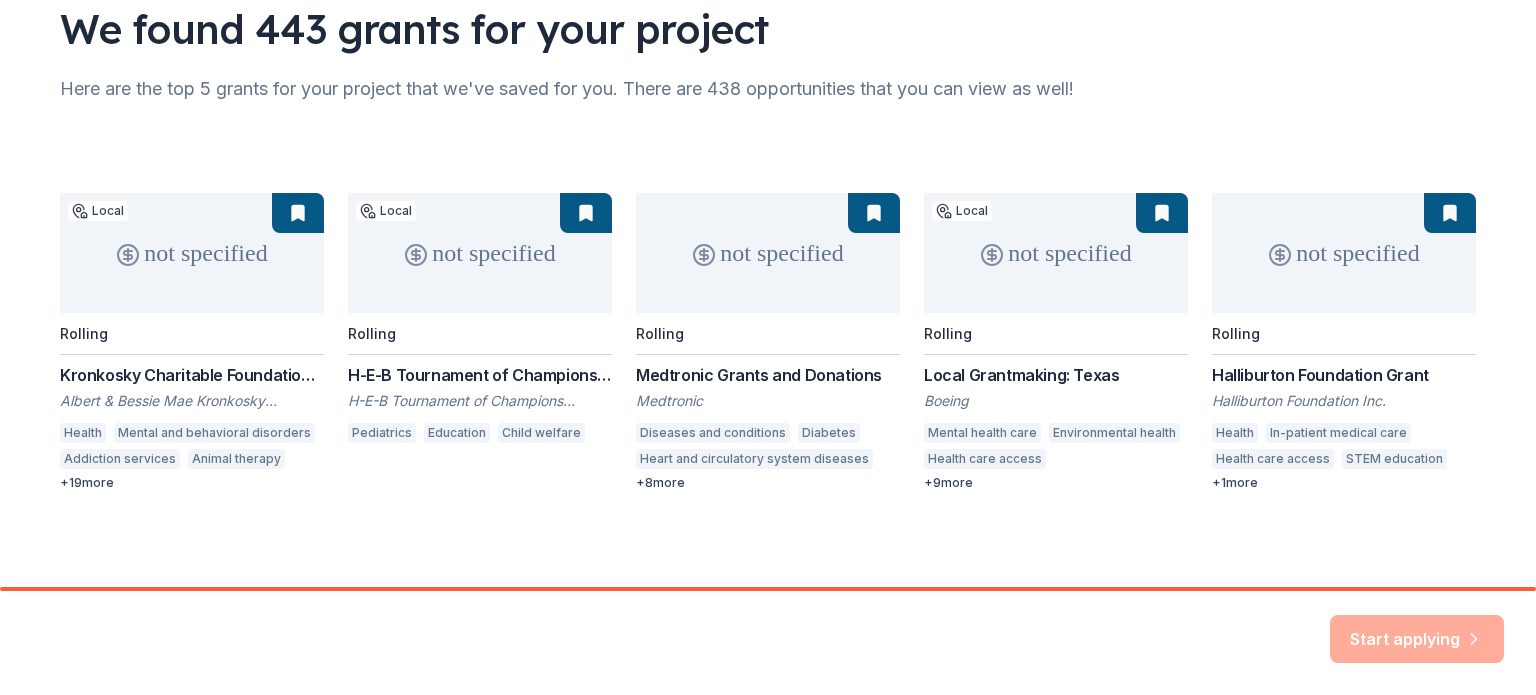 click on "Start applying" at bounding box center (768, 643) 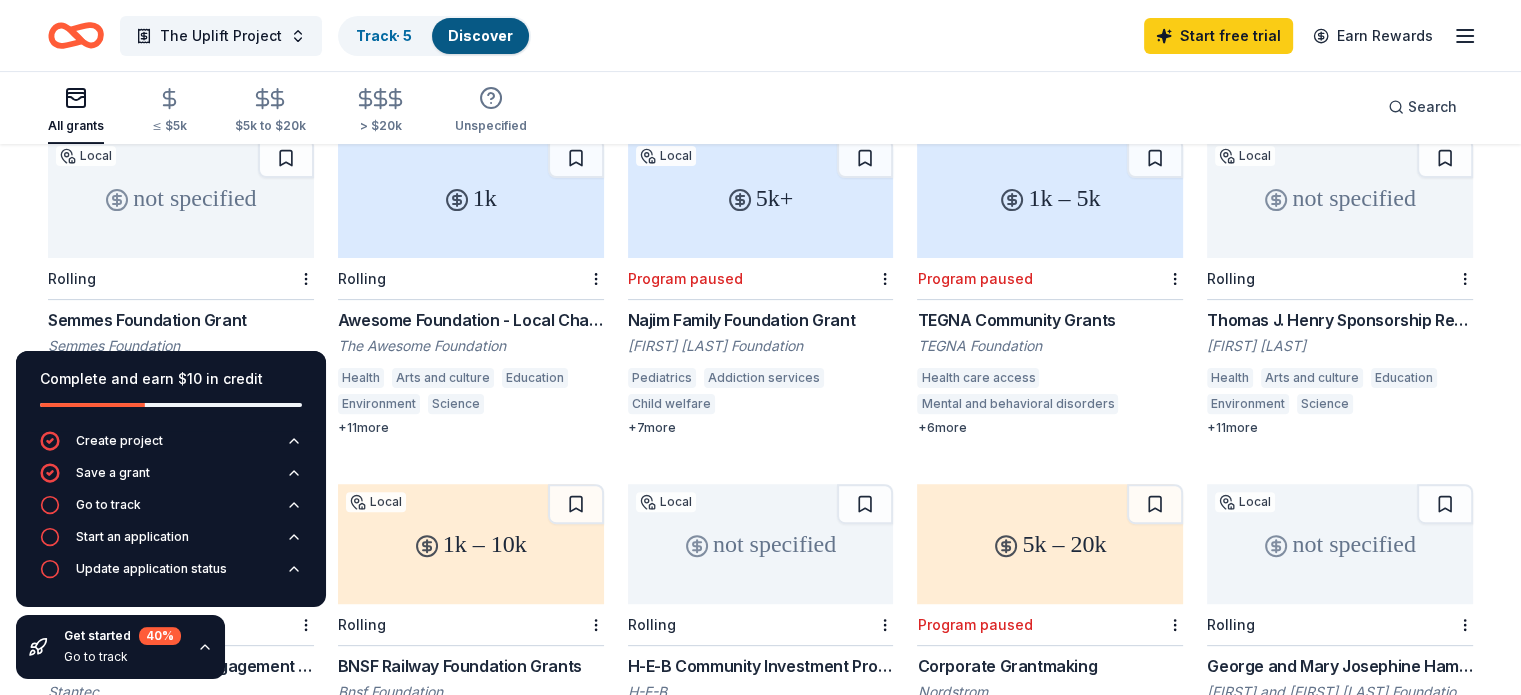 scroll, scrollTop: 600, scrollLeft: 0, axis: vertical 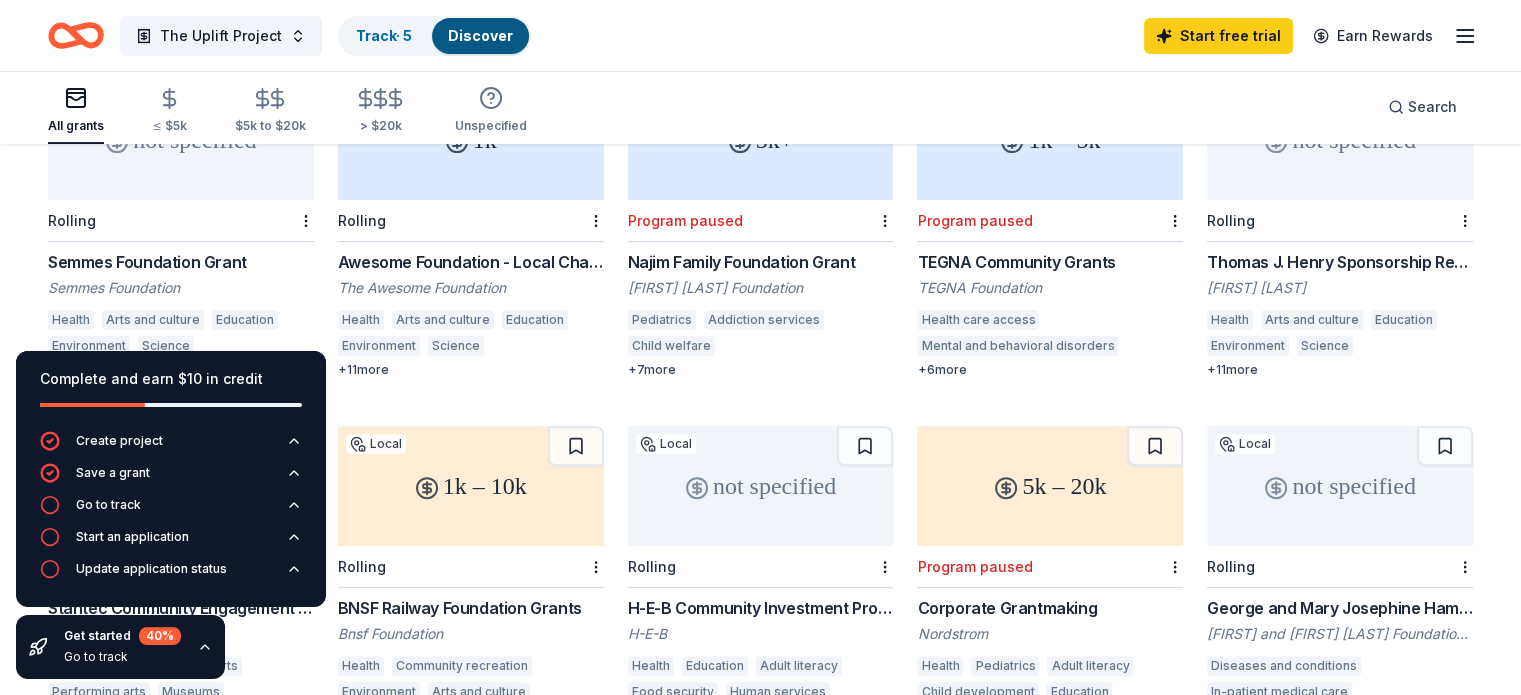 click on "Go to track" at bounding box center (122, 657) 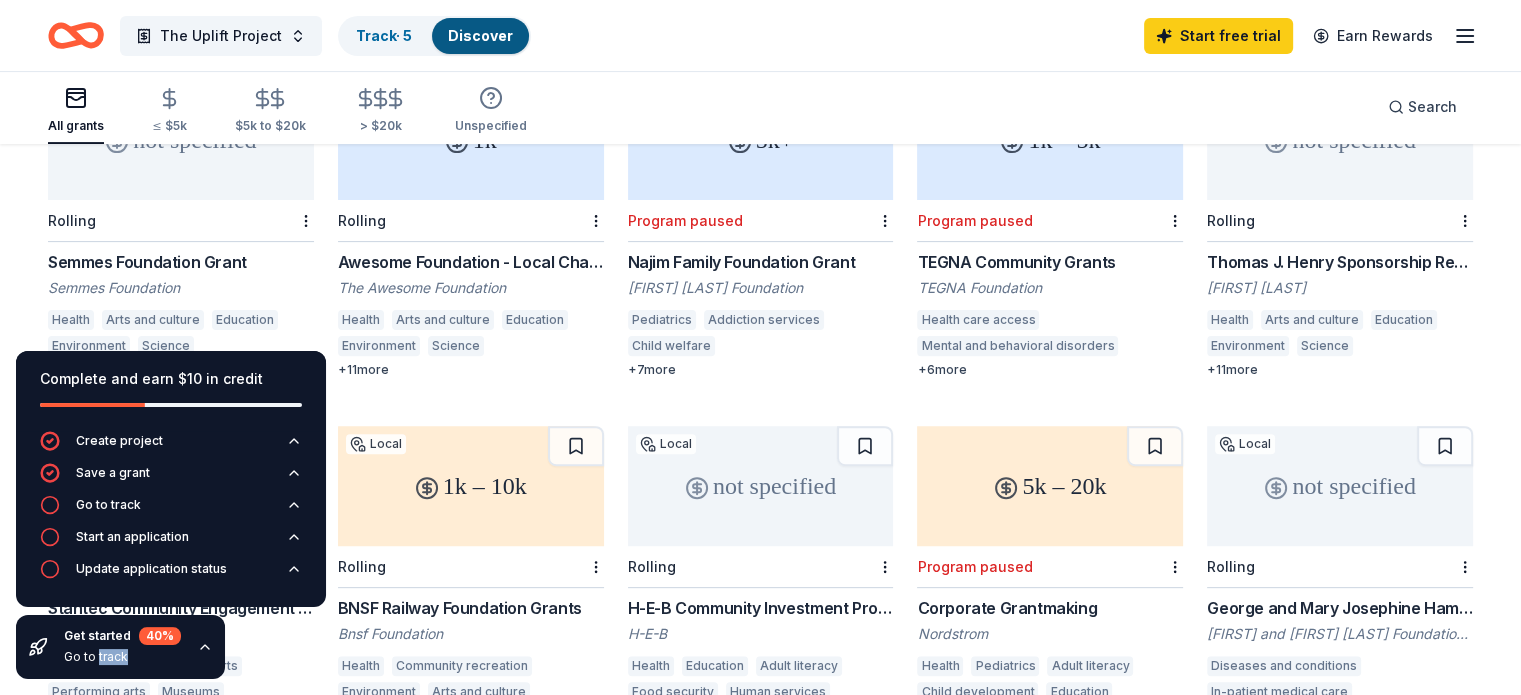 click on "Go to track" at bounding box center [122, 657] 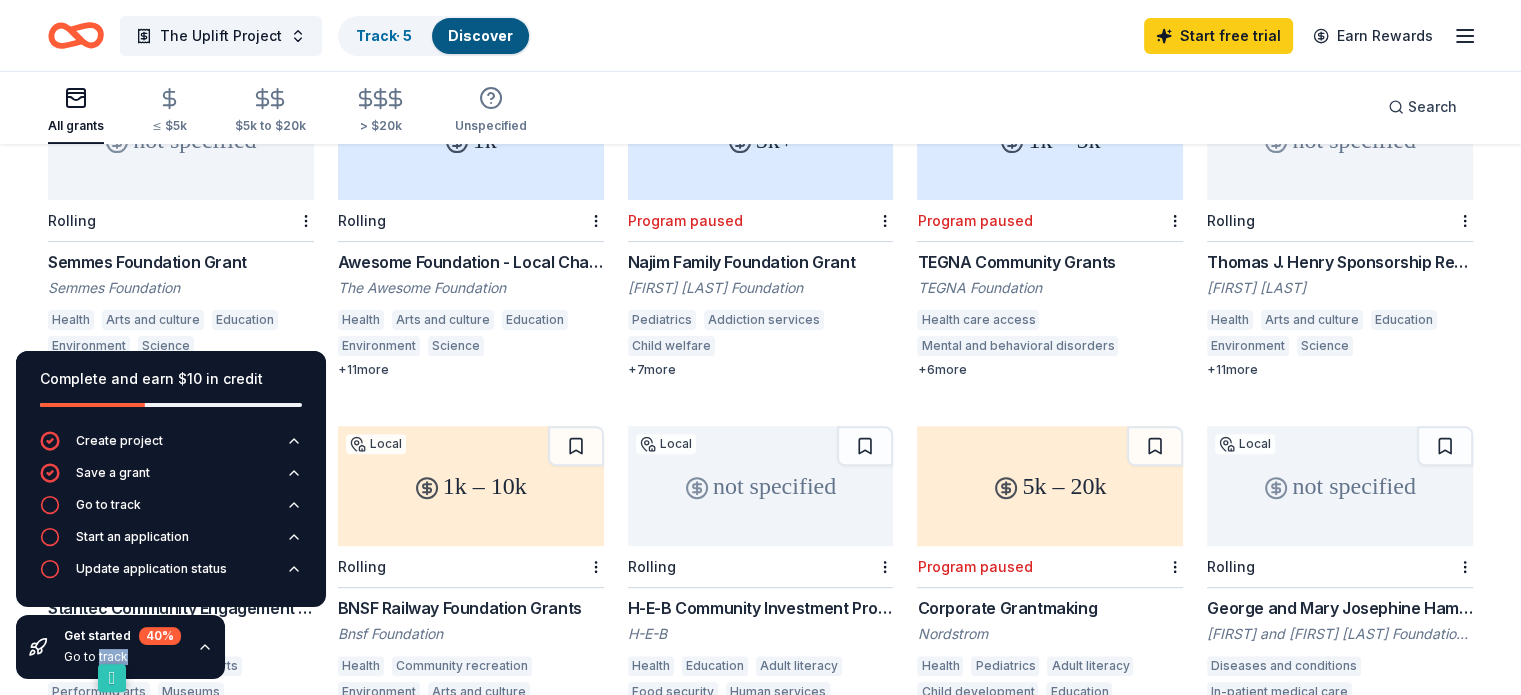 click on "Get started 40 % Go to track" at bounding box center [120, 647] 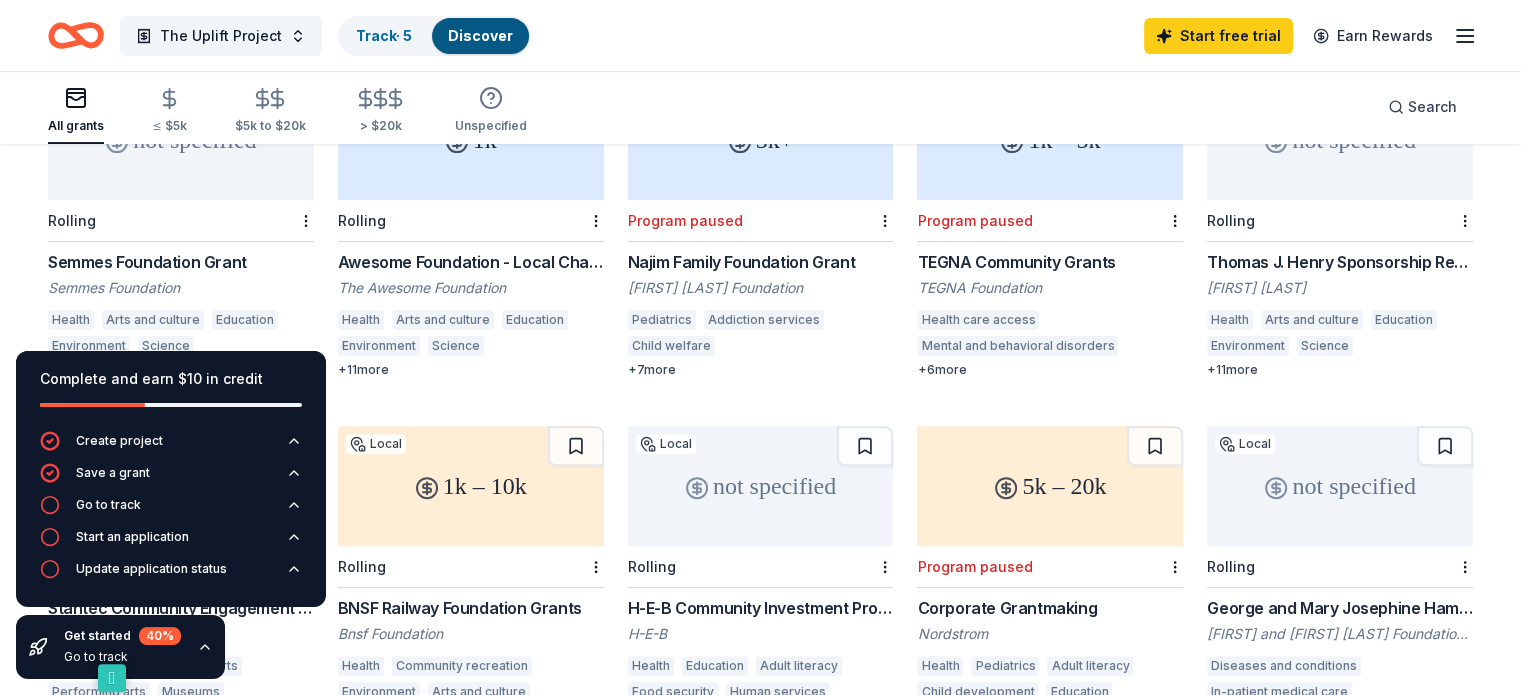 click on "Get started 40 % Go to track" at bounding box center (120, 647) 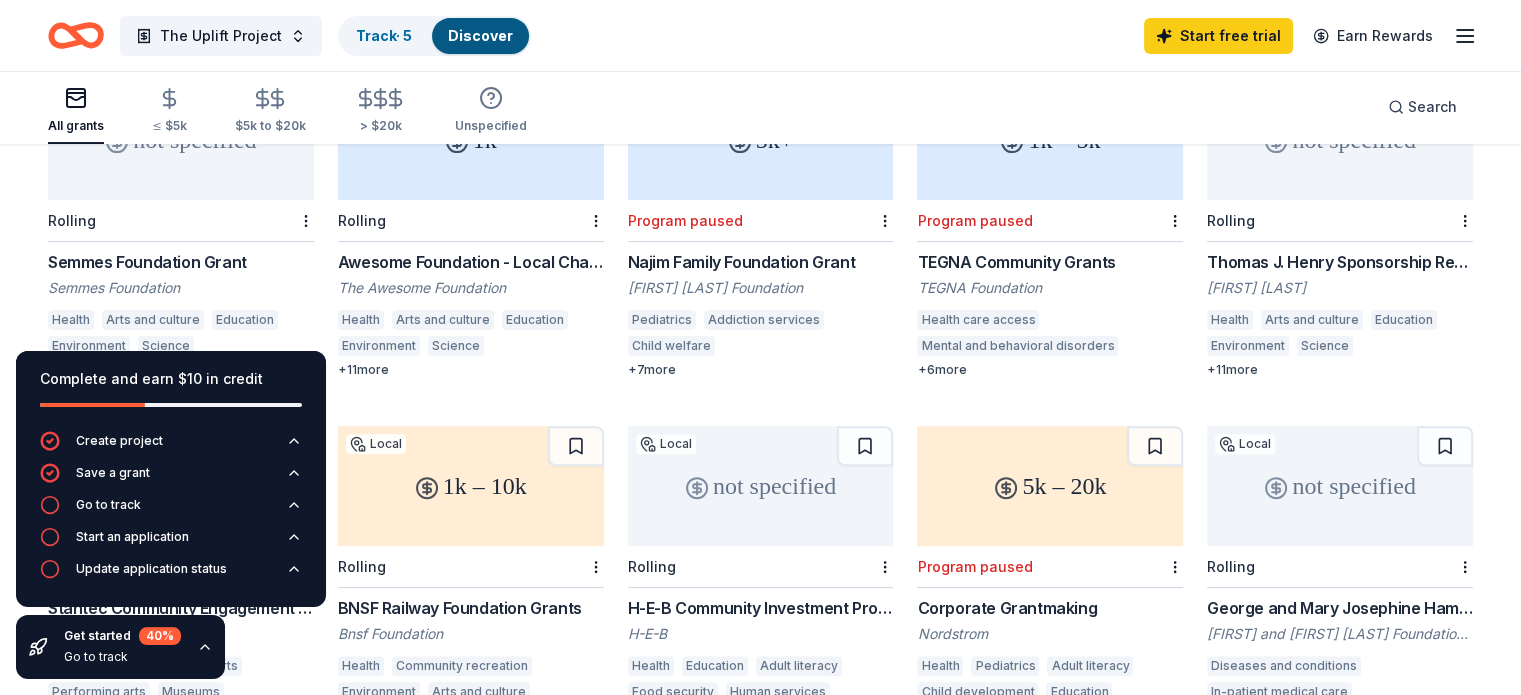 click 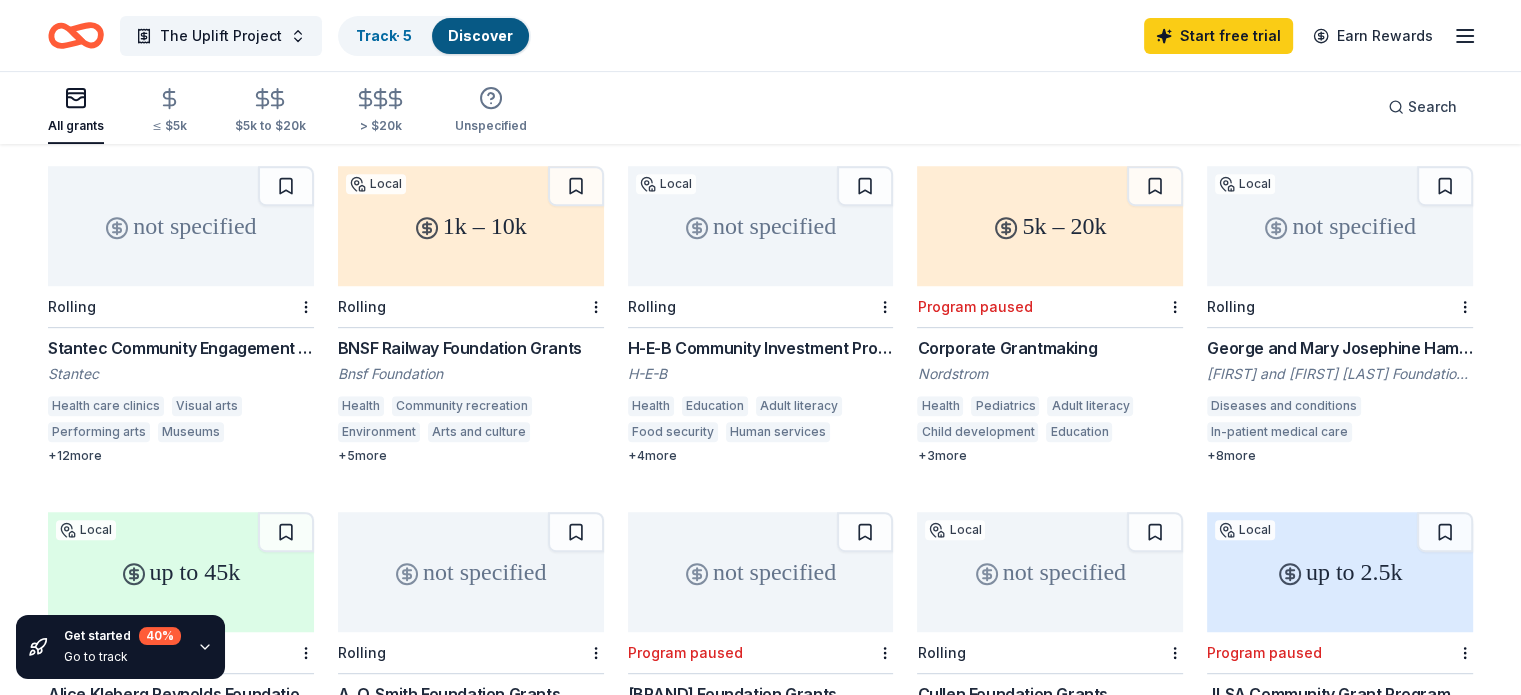 scroll, scrollTop: 900, scrollLeft: 0, axis: vertical 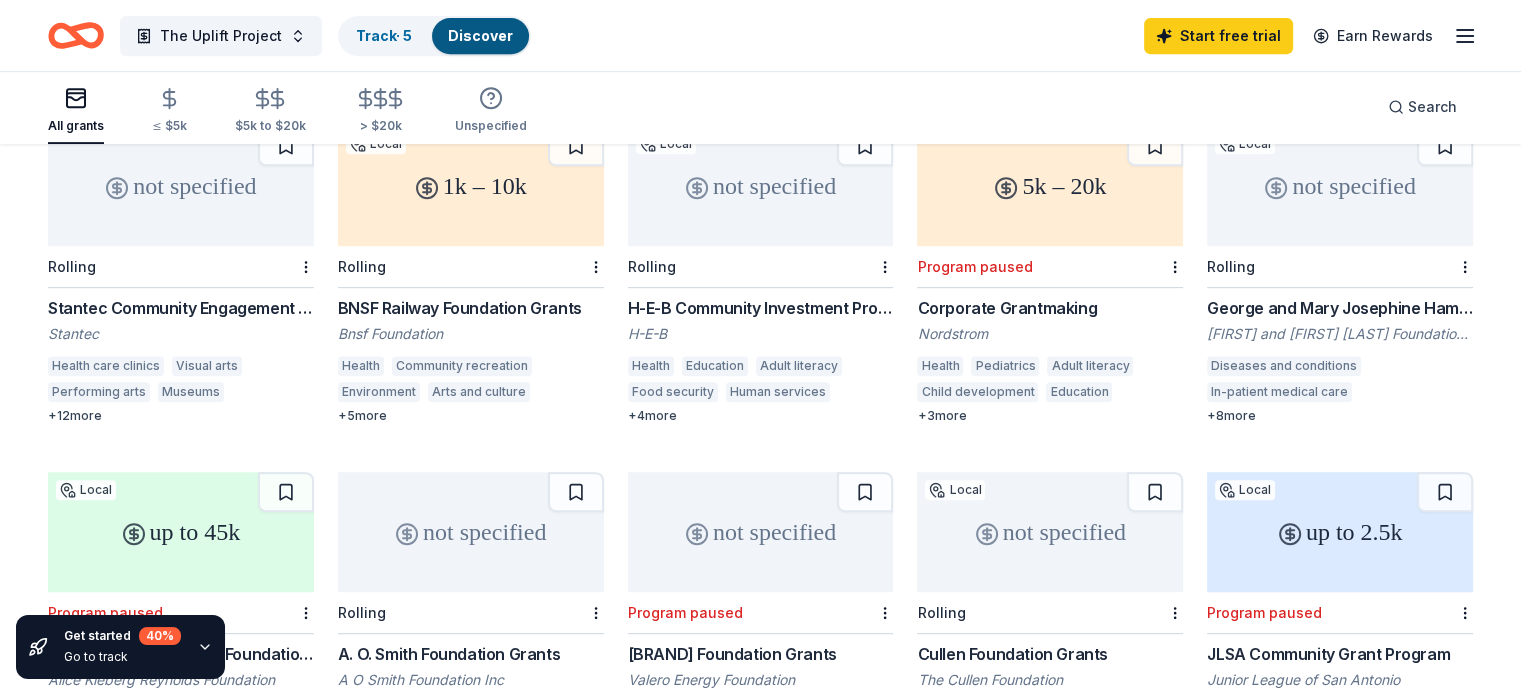 click on "not specified Local Rolling H-E-B Community Investment Program H-E-B Health Education Adult literacy Food security Human services Environment Diversity and intergroup relations Disaster relief Arts and culture +  4  more" at bounding box center (761, 275) 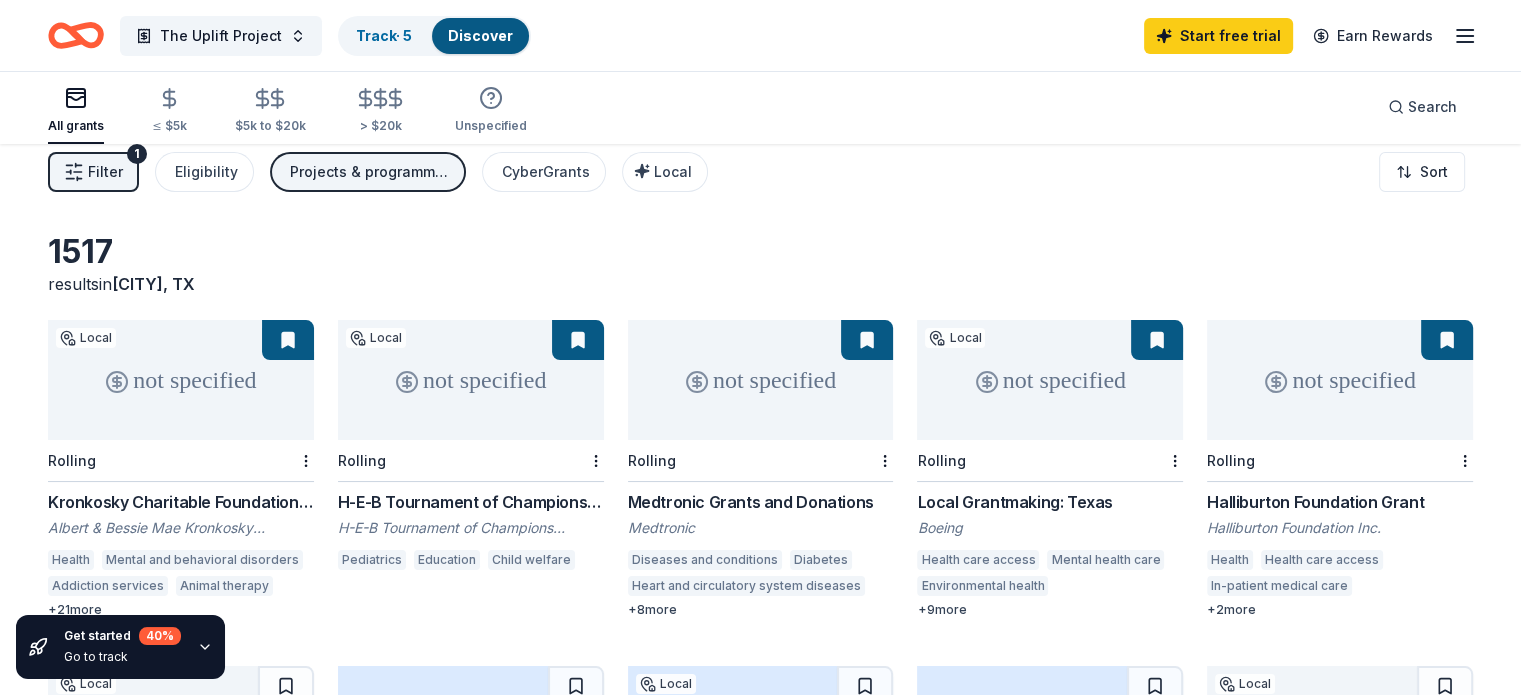 scroll, scrollTop: 0, scrollLeft: 0, axis: both 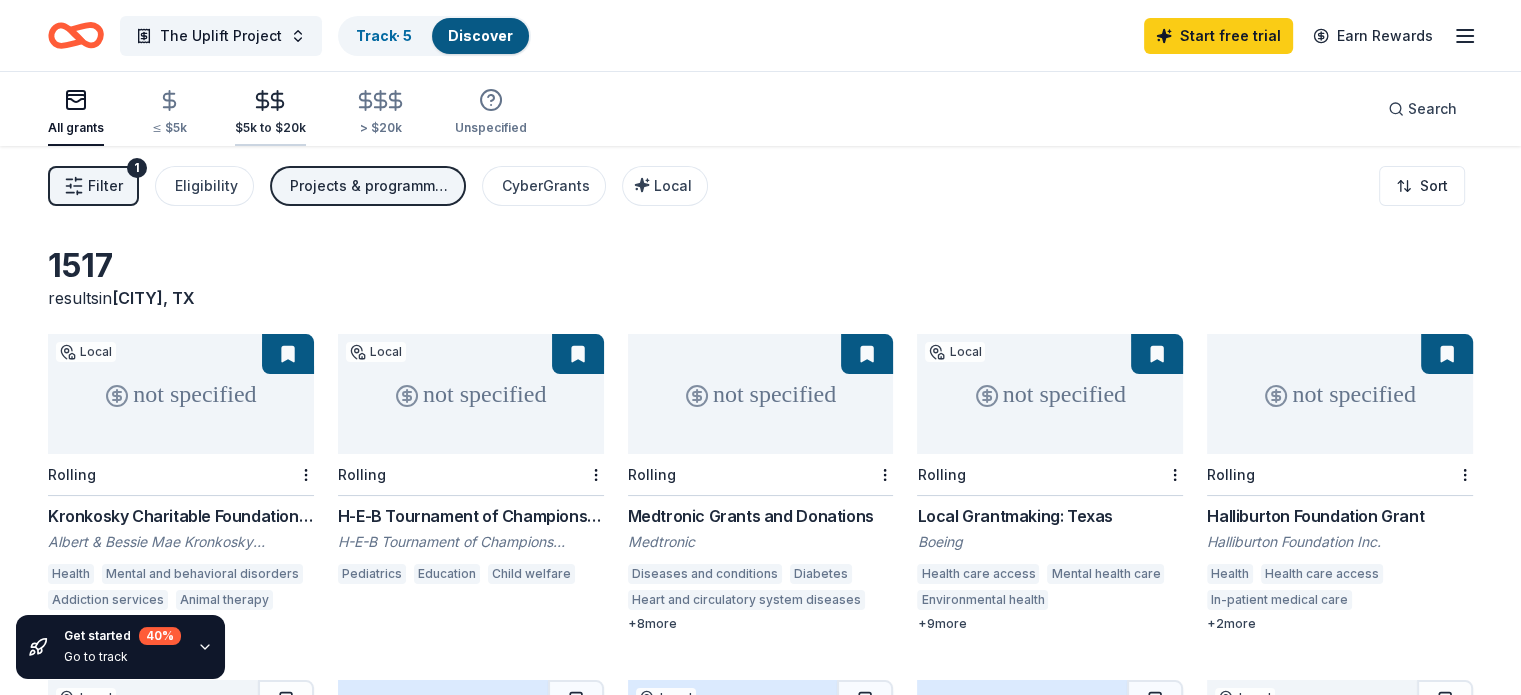 click on "$5k to $20k" at bounding box center [270, 128] 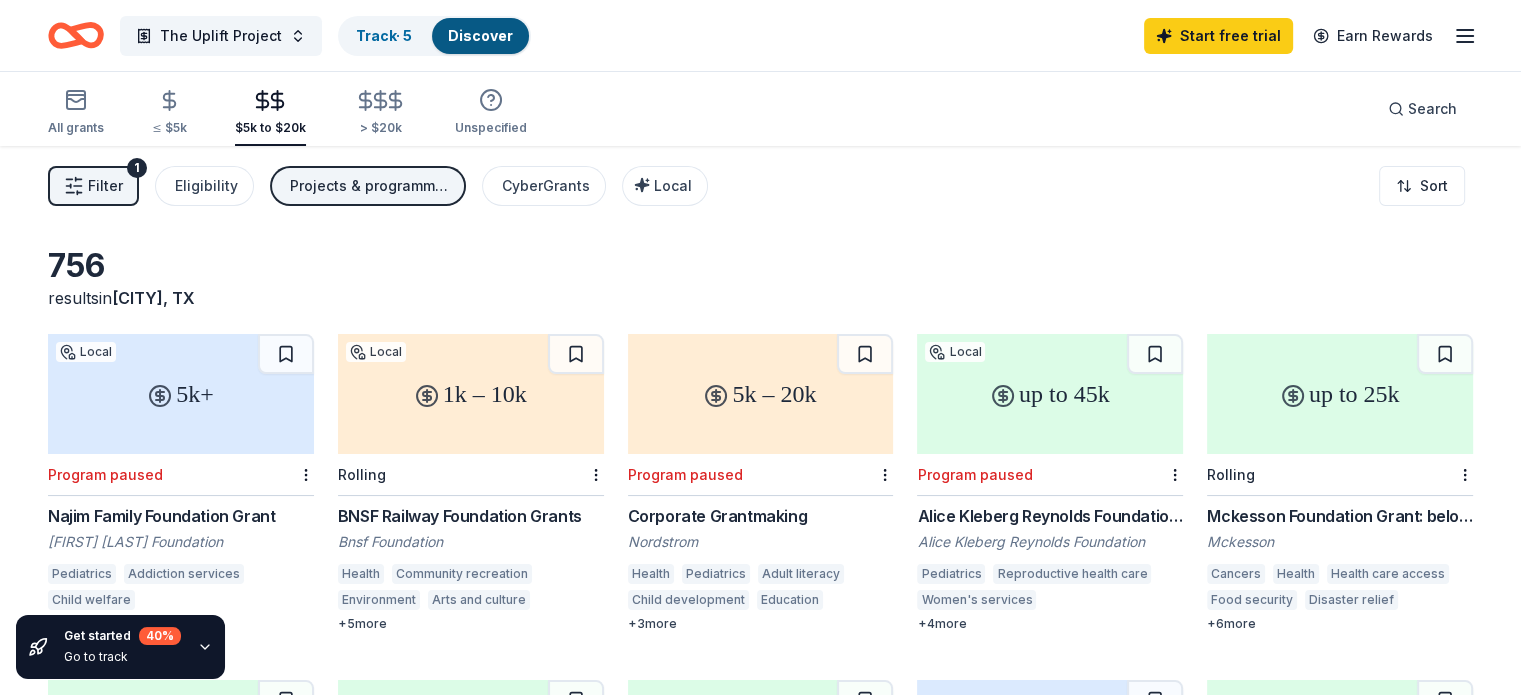 click on "Projects & programming, General operations, Education, Research" at bounding box center [370, 186] 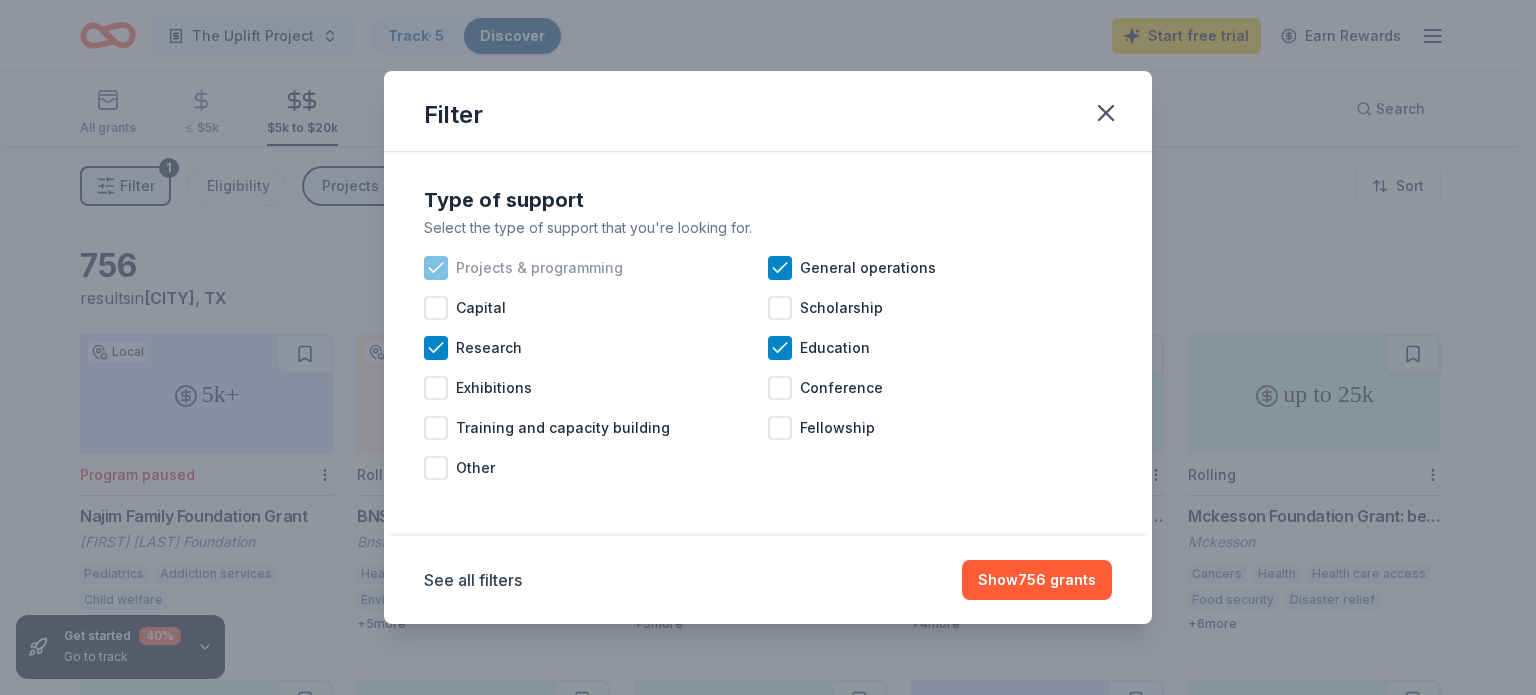 click on "Projects & programming" at bounding box center [596, 268] 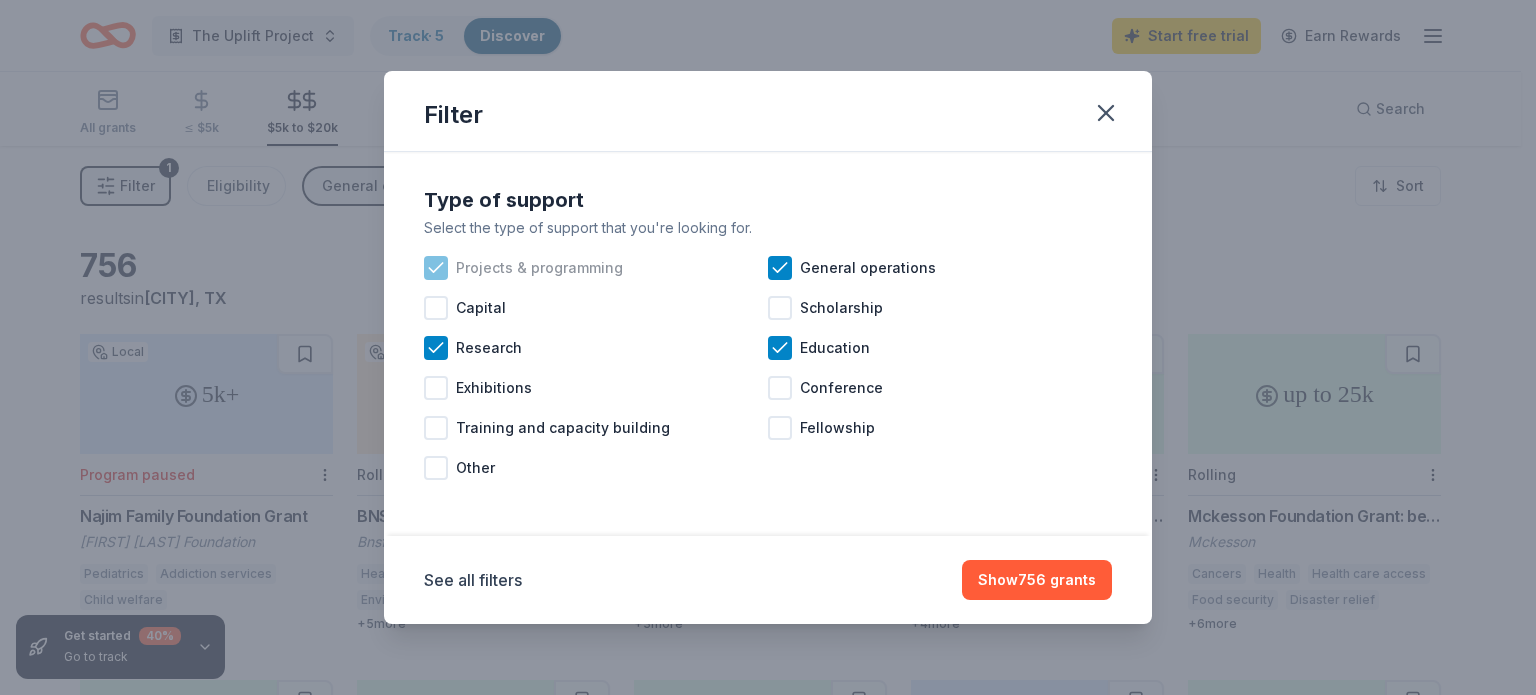 click on "Projects & programming" at bounding box center (539, 268) 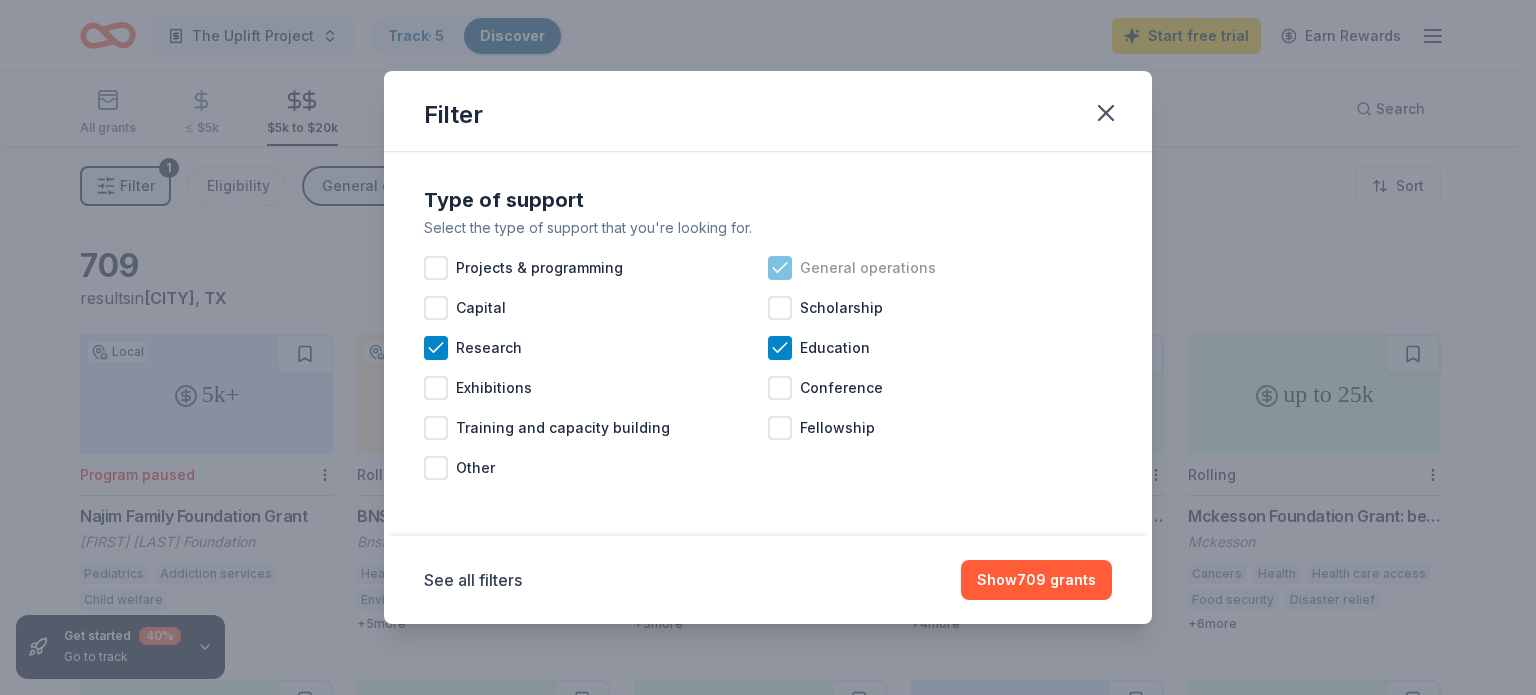 click on "General operations" at bounding box center [868, 268] 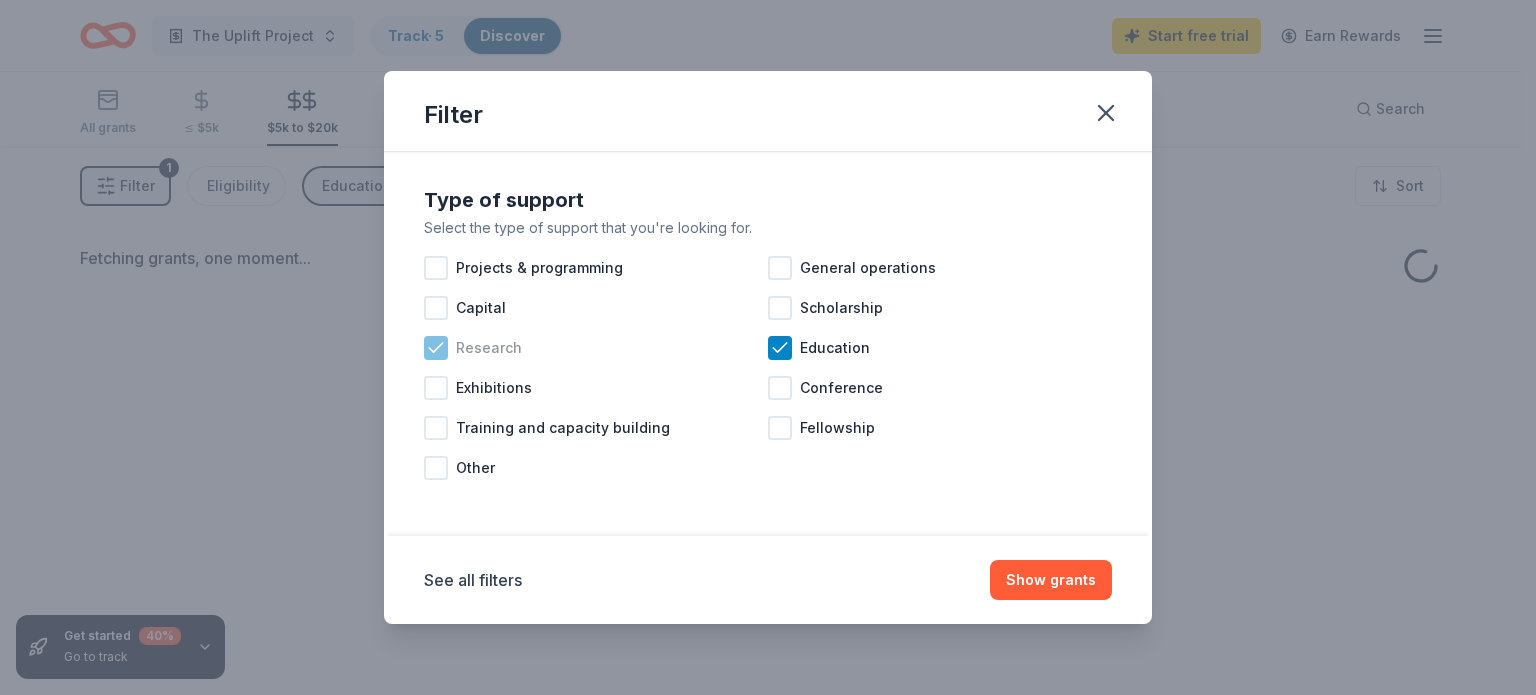 click on "Research" at bounding box center [489, 348] 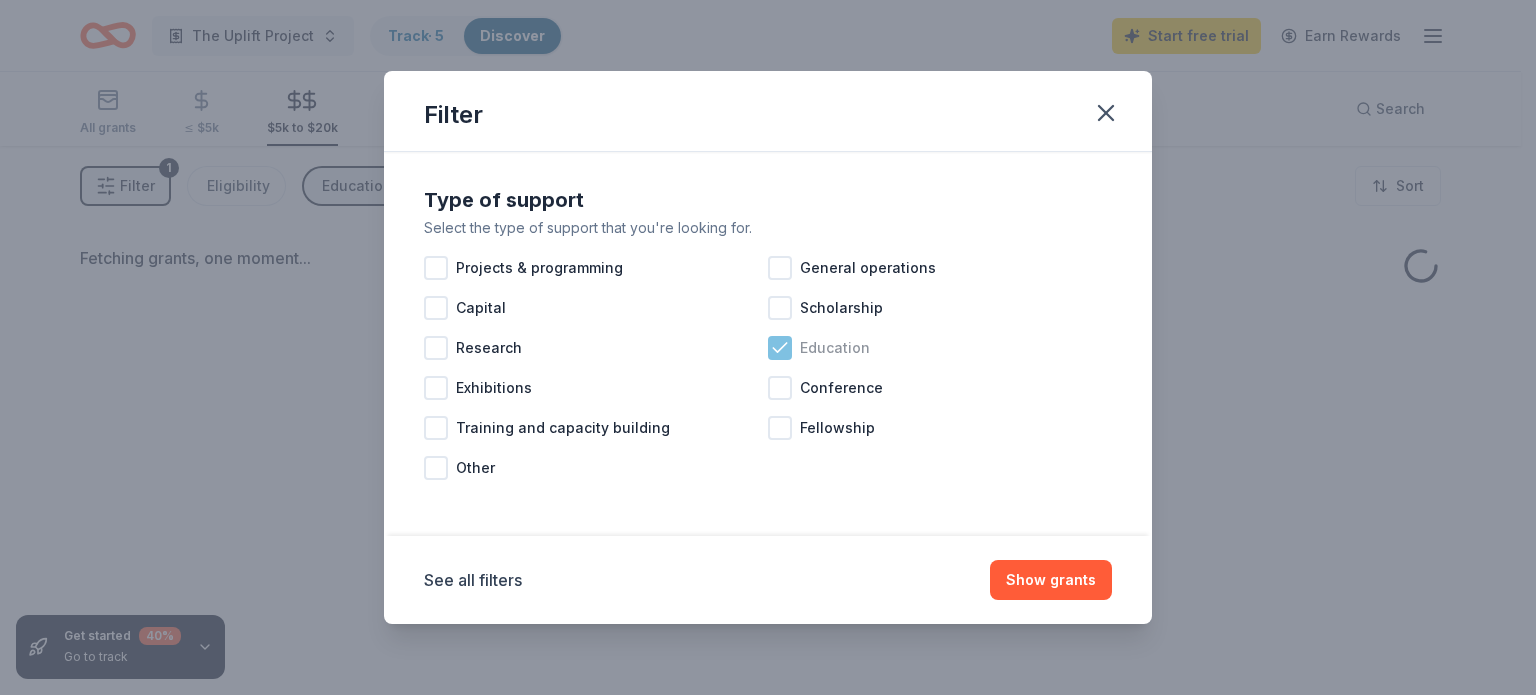 click 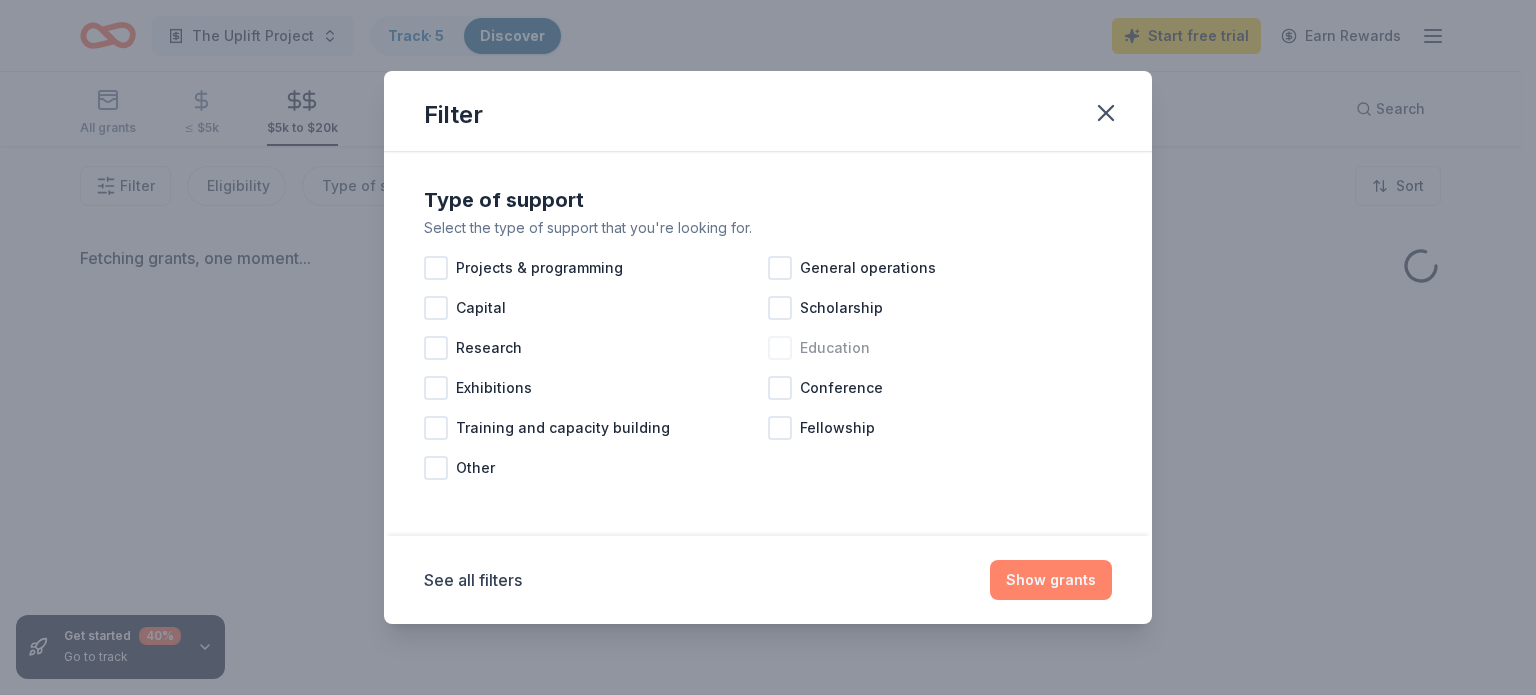 click on "Show    grants" at bounding box center (1051, 580) 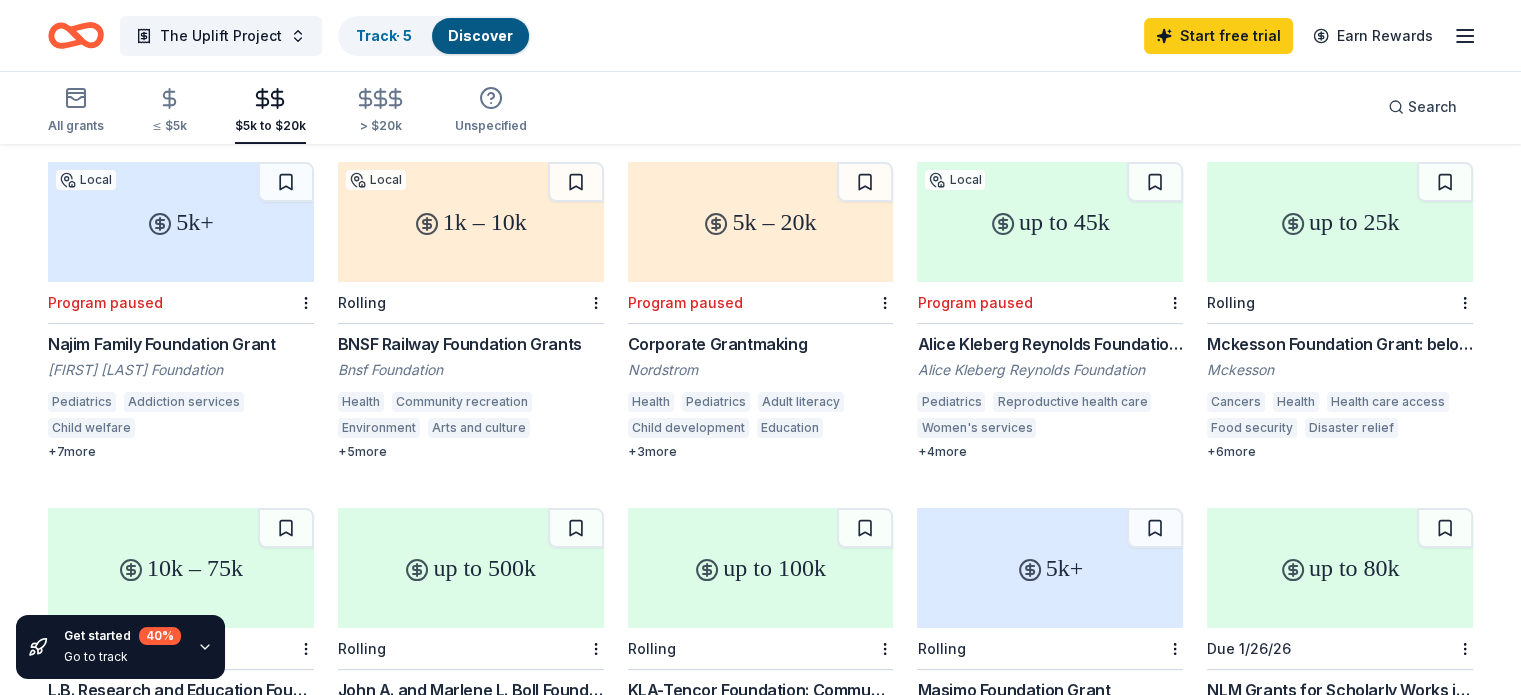 scroll, scrollTop: 200, scrollLeft: 0, axis: vertical 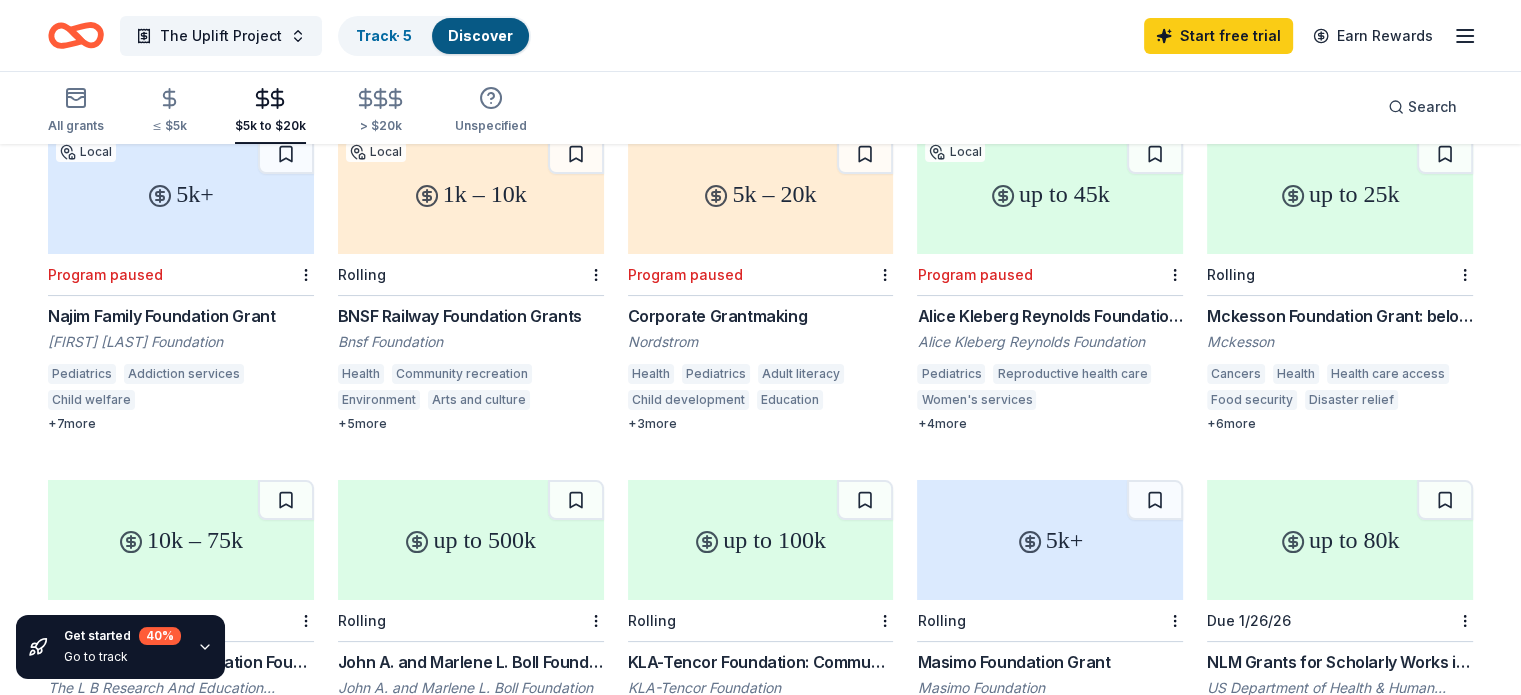 click on "BNSF Railway Foundation Grants" at bounding box center (471, 316) 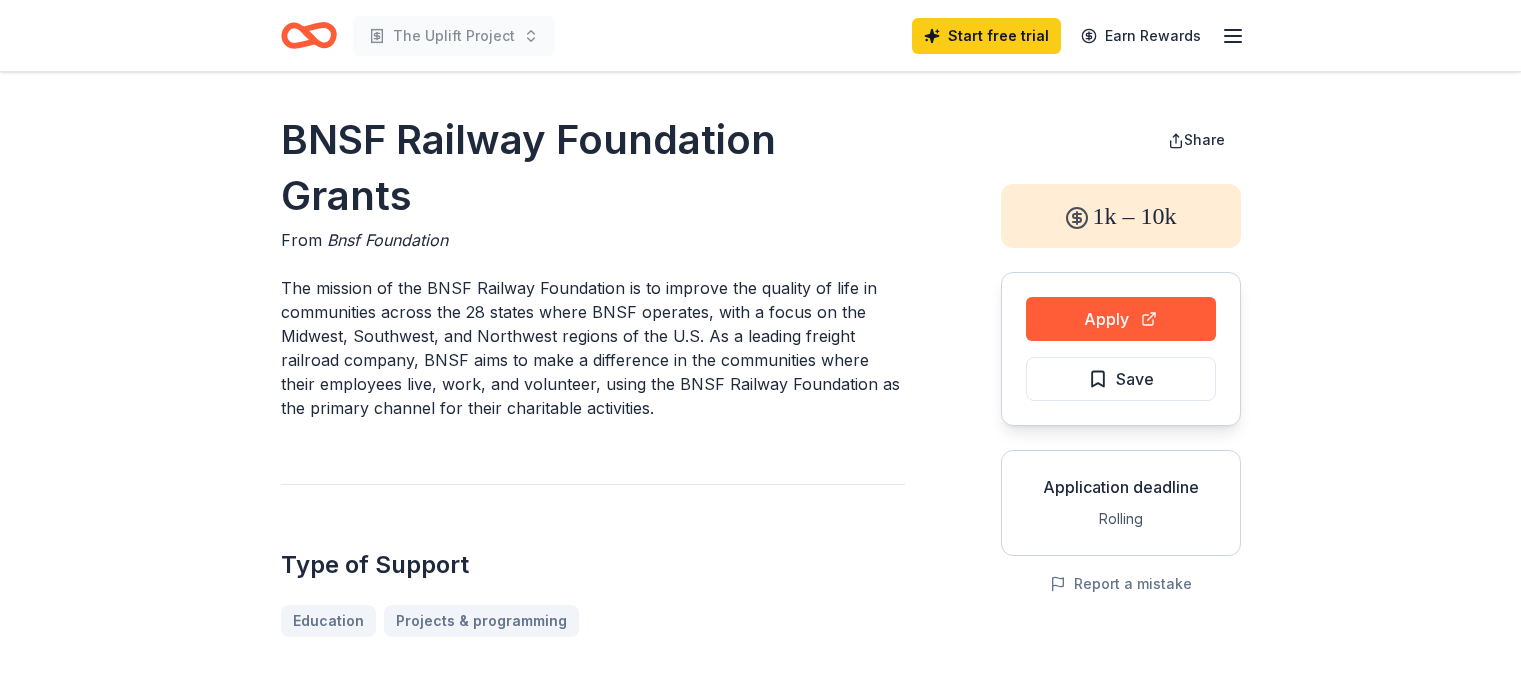 scroll, scrollTop: 0, scrollLeft: 0, axis: both 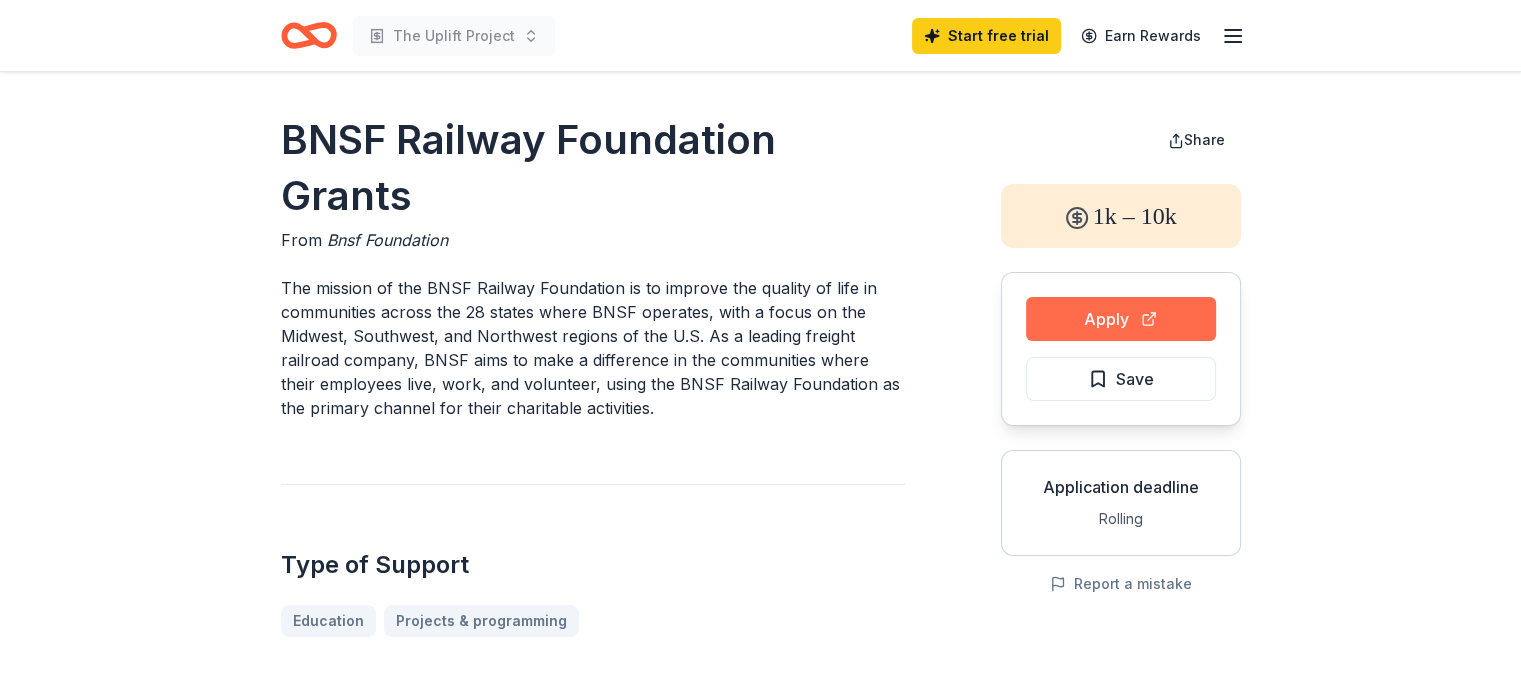 click on "Apply" at bounding box center (1121, 319) 